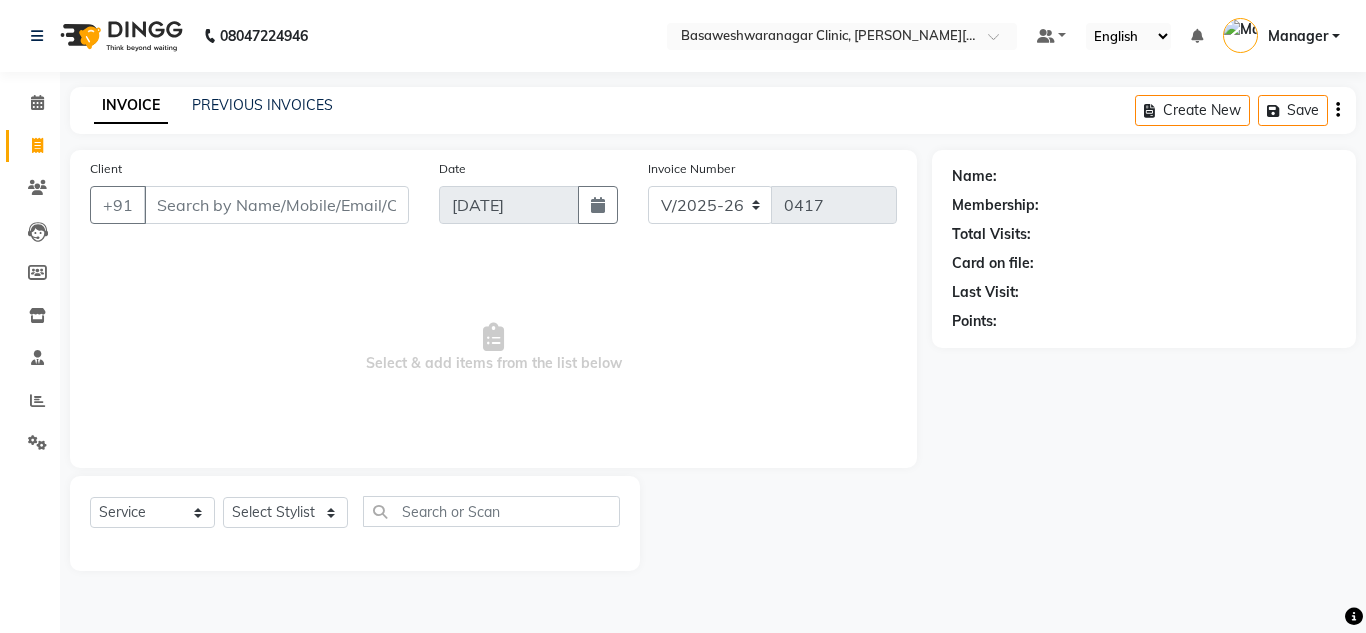 select on "7441" 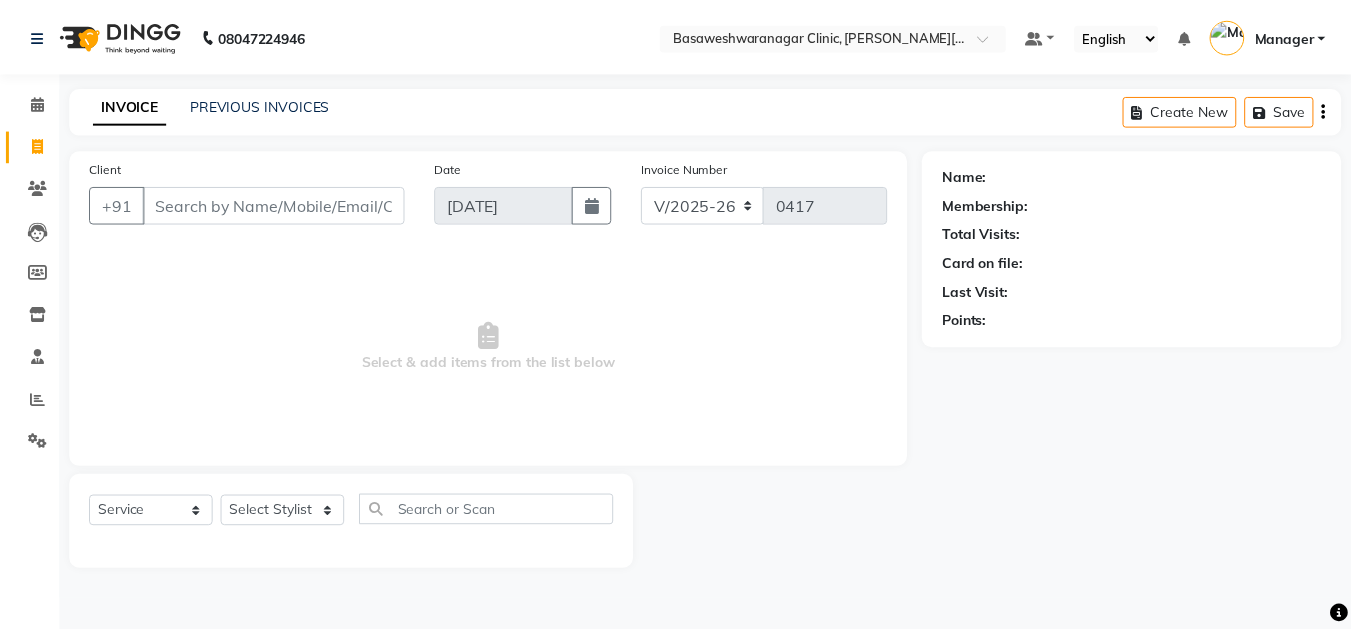 scroll, scrollTop: 0, scrollLeft: 0, axis: both 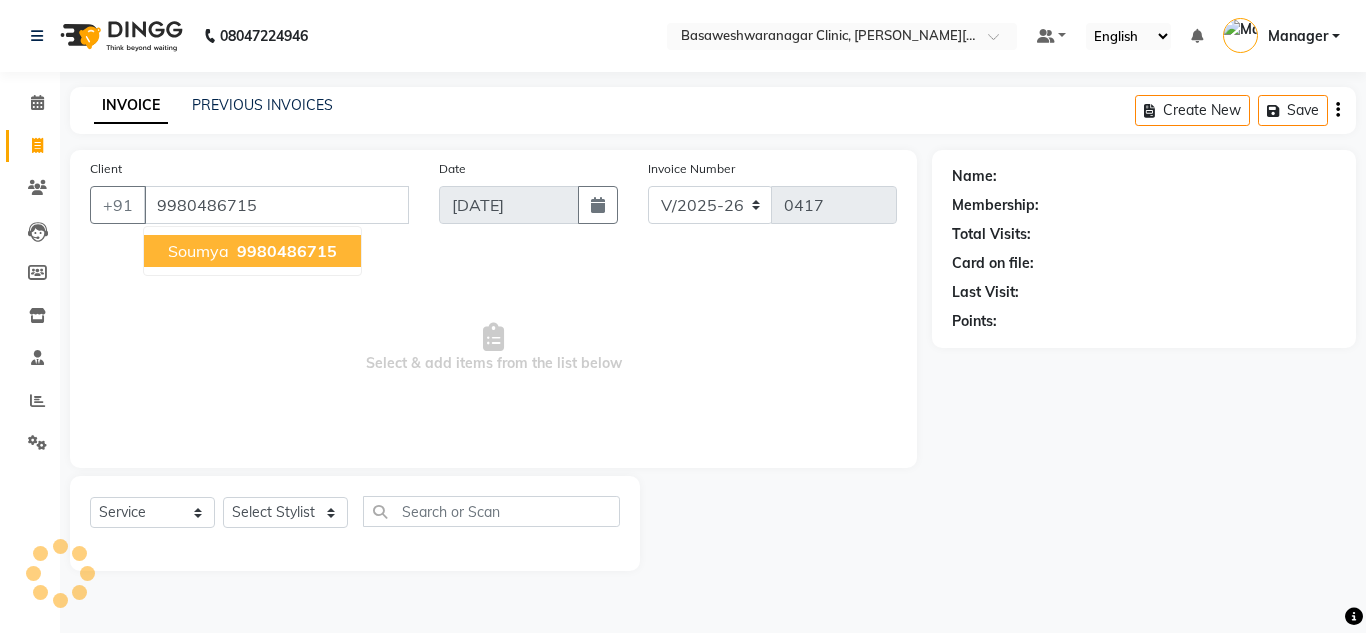 type on "9980486715" 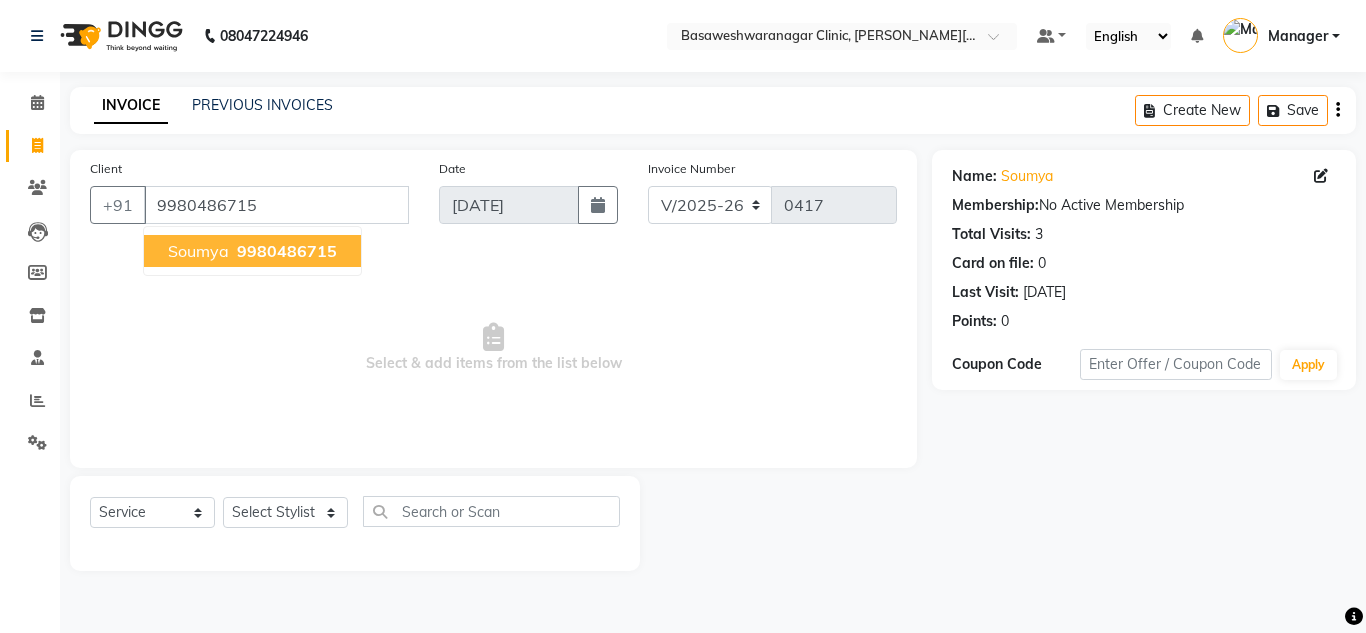 click on "9980486715" at bounding box center [287, 251] 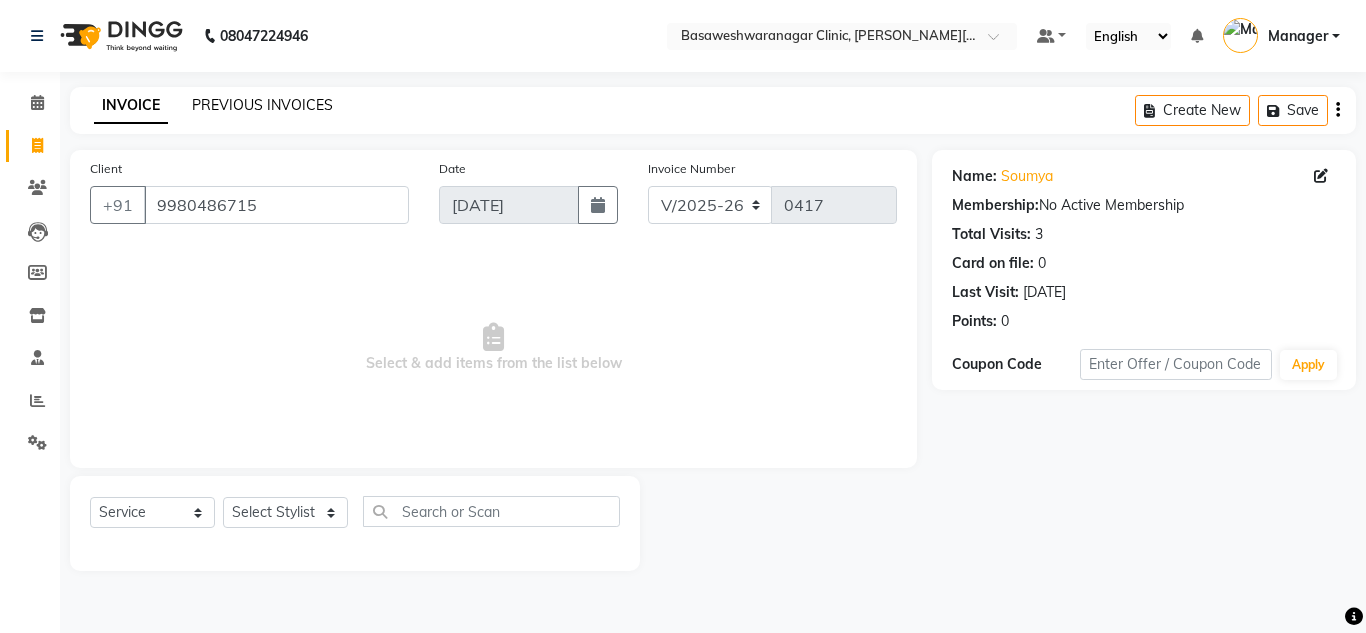 click on "PREVIOUS INVOICES" 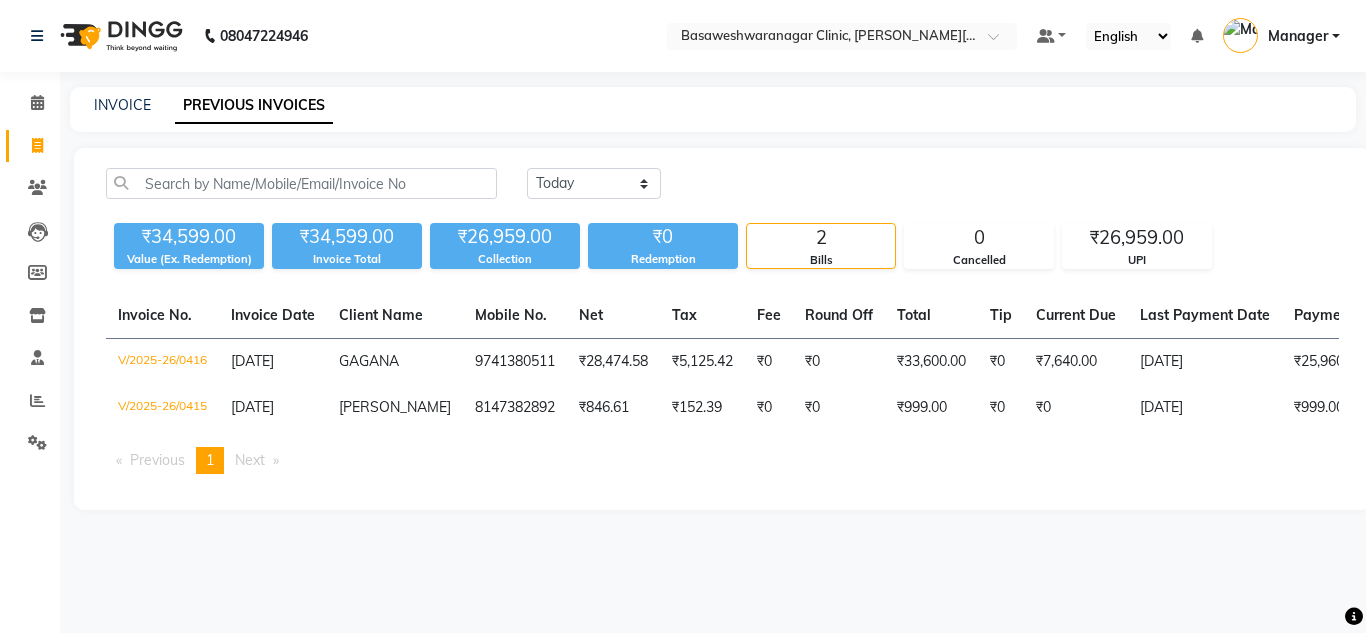 drag, startPoint x: 349, startPoint y: 167, endPoint x: 328, endPoint y: 190, distance: 31.144823 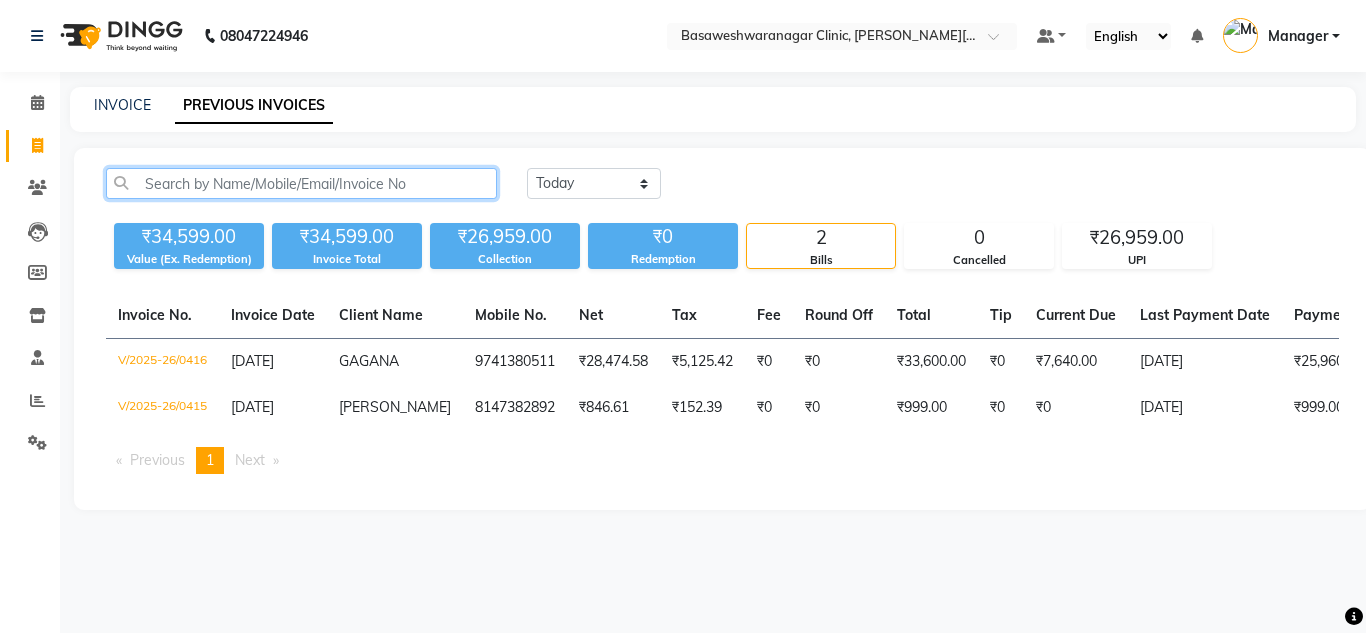 click 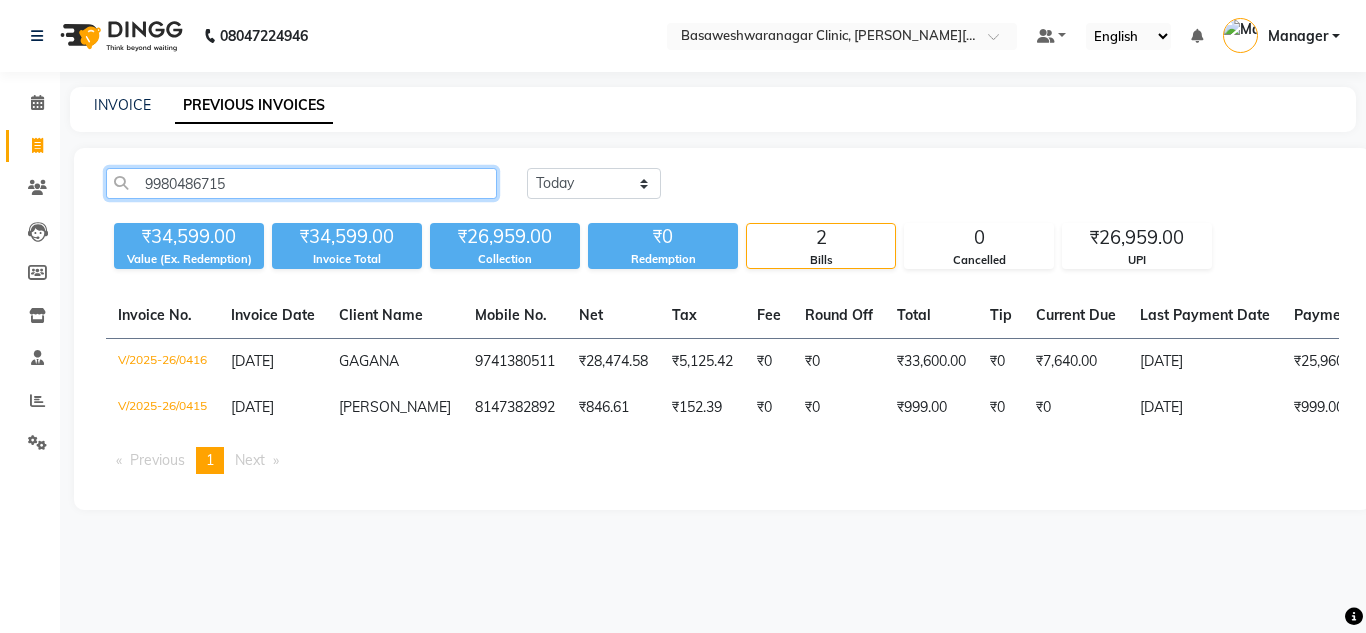 click on "9980486715" 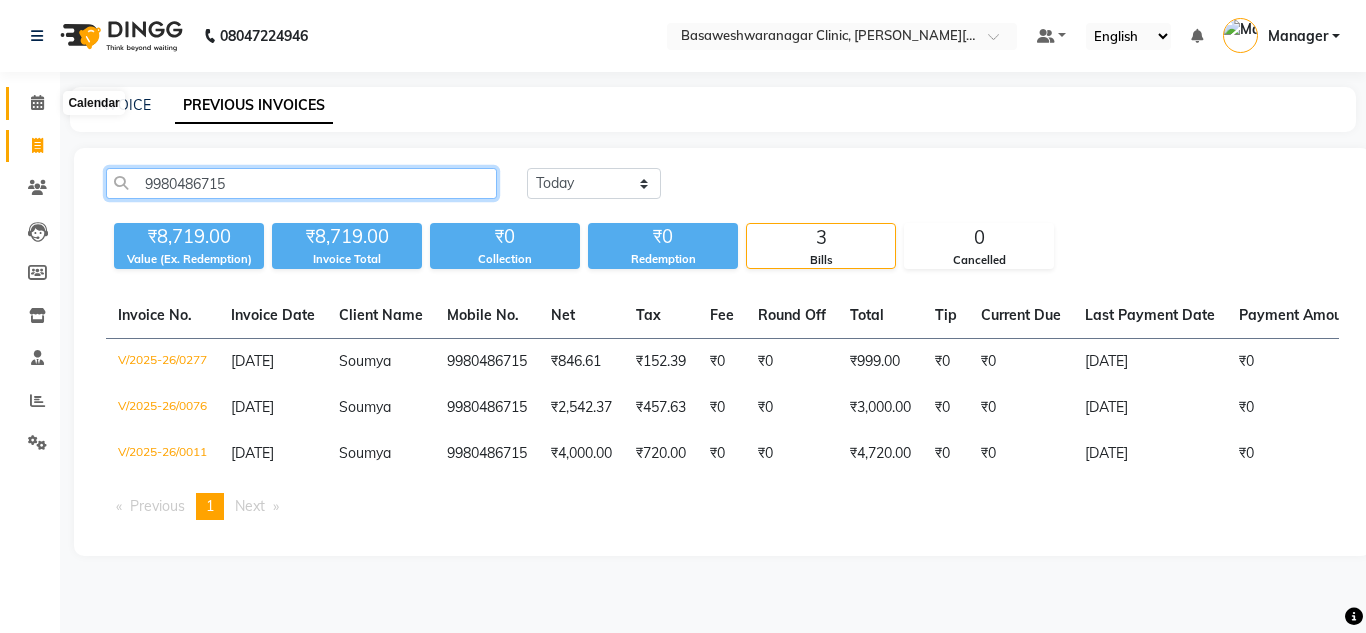 type on "9980486715" 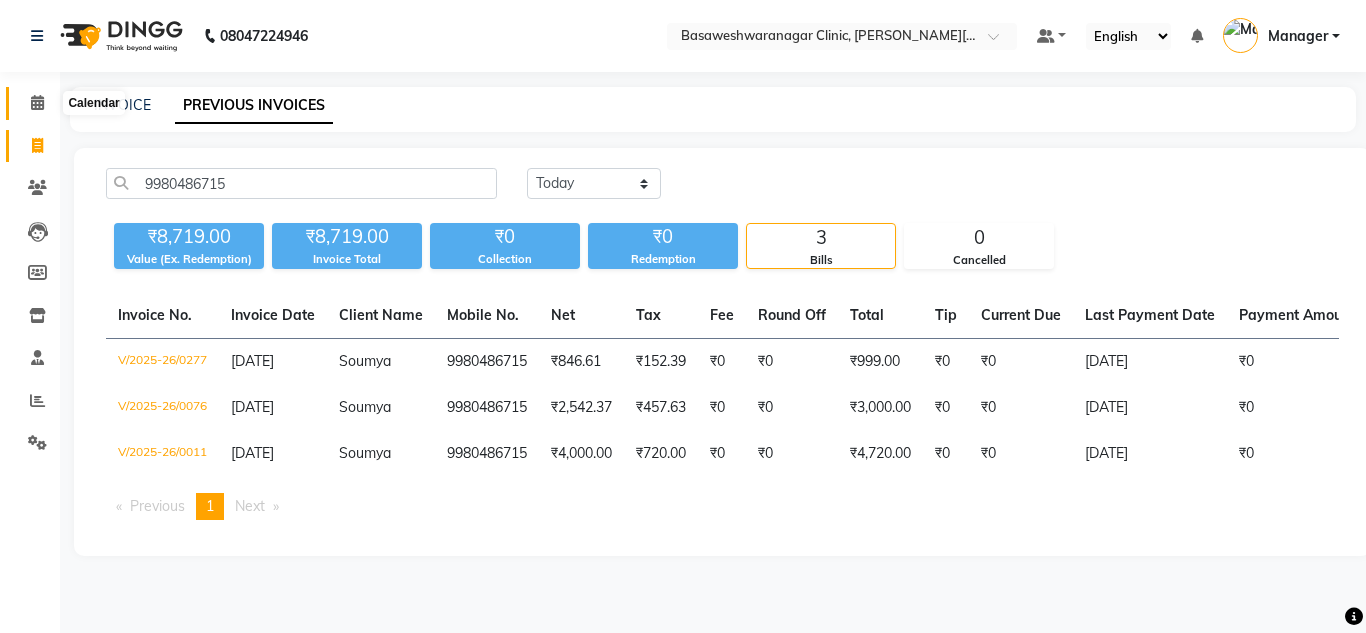click 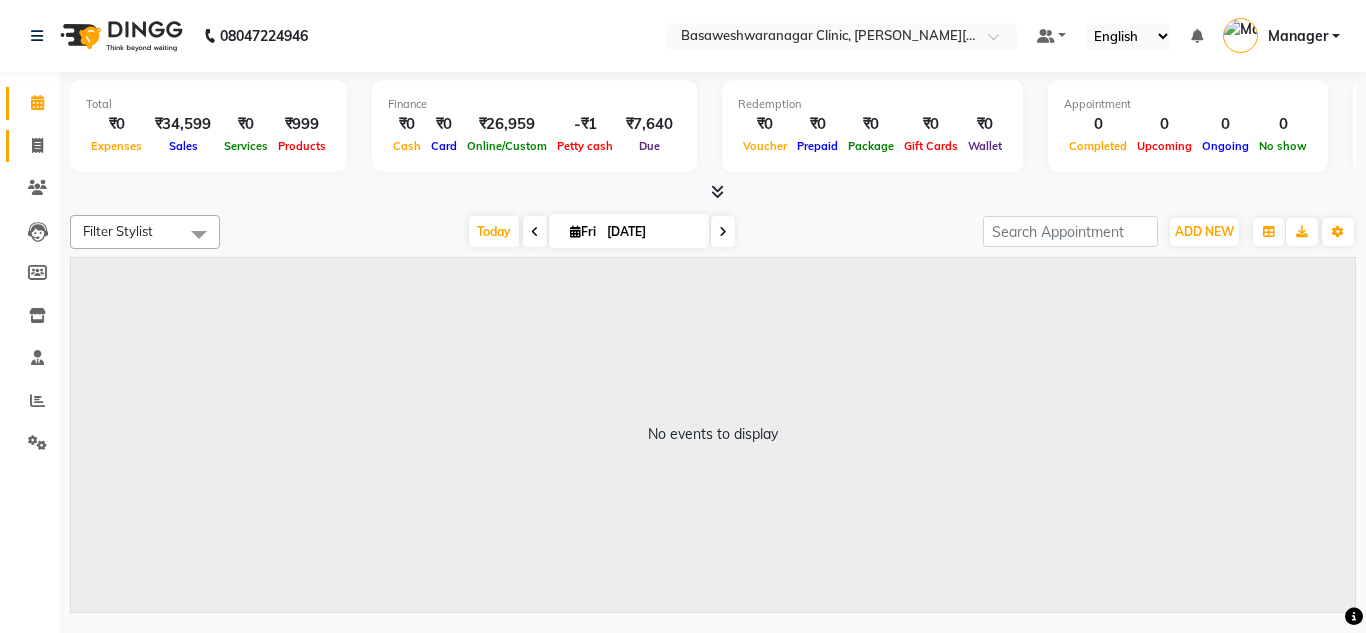 click on "Invoice" 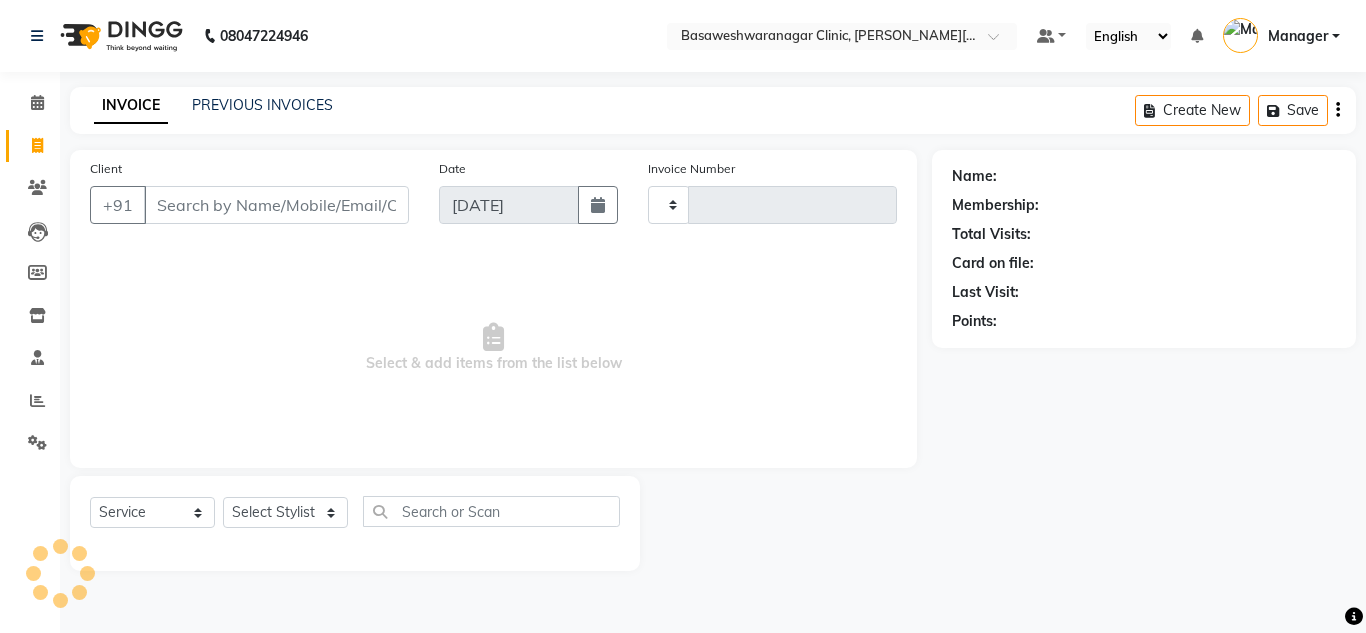 type on "0417" 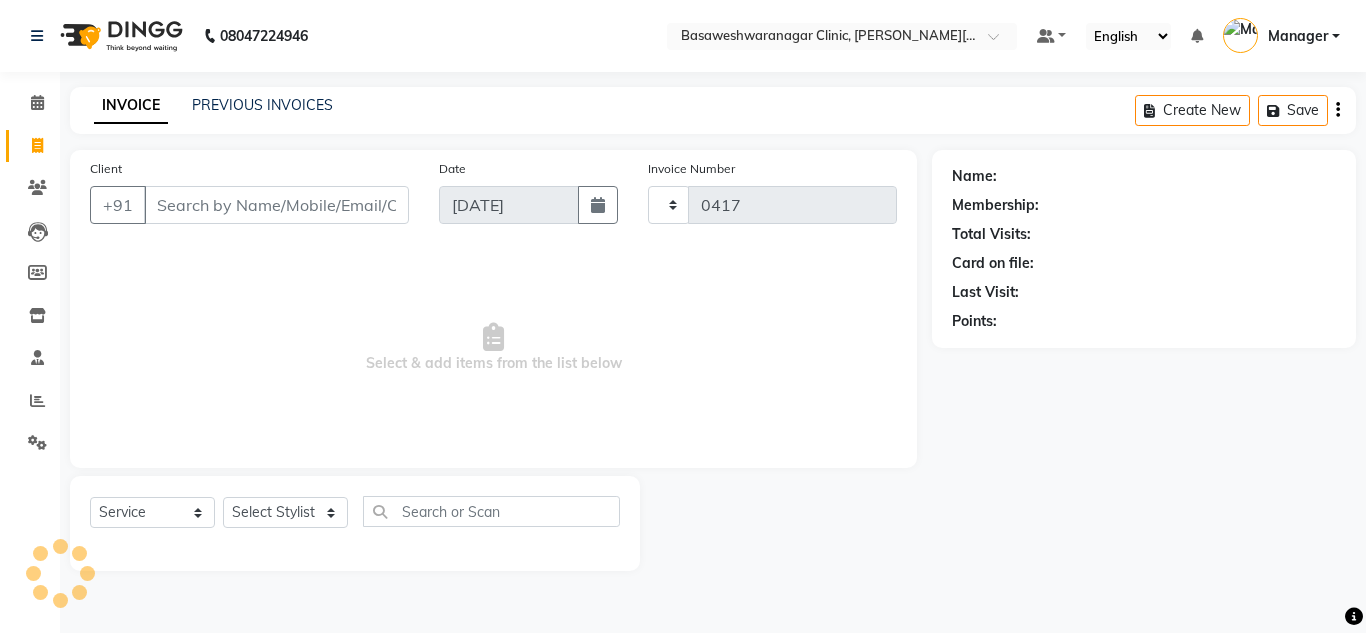 select on "7441" 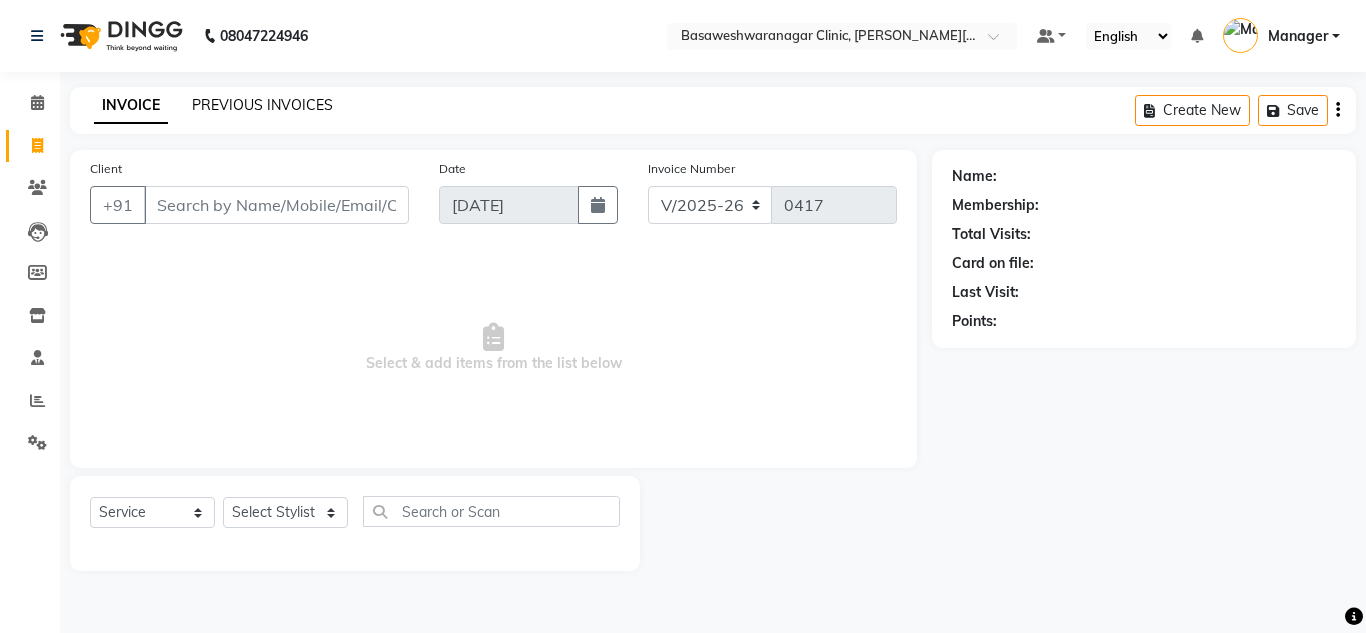 click on "PREVIOUS INVOICES" 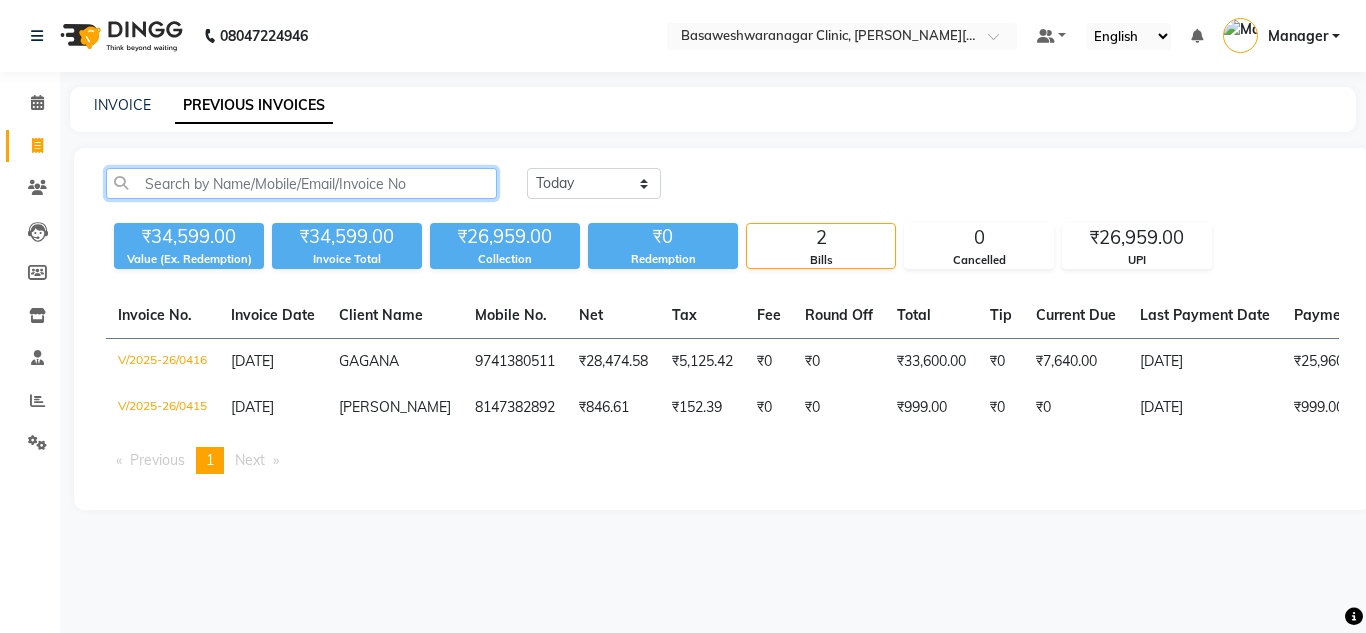 click 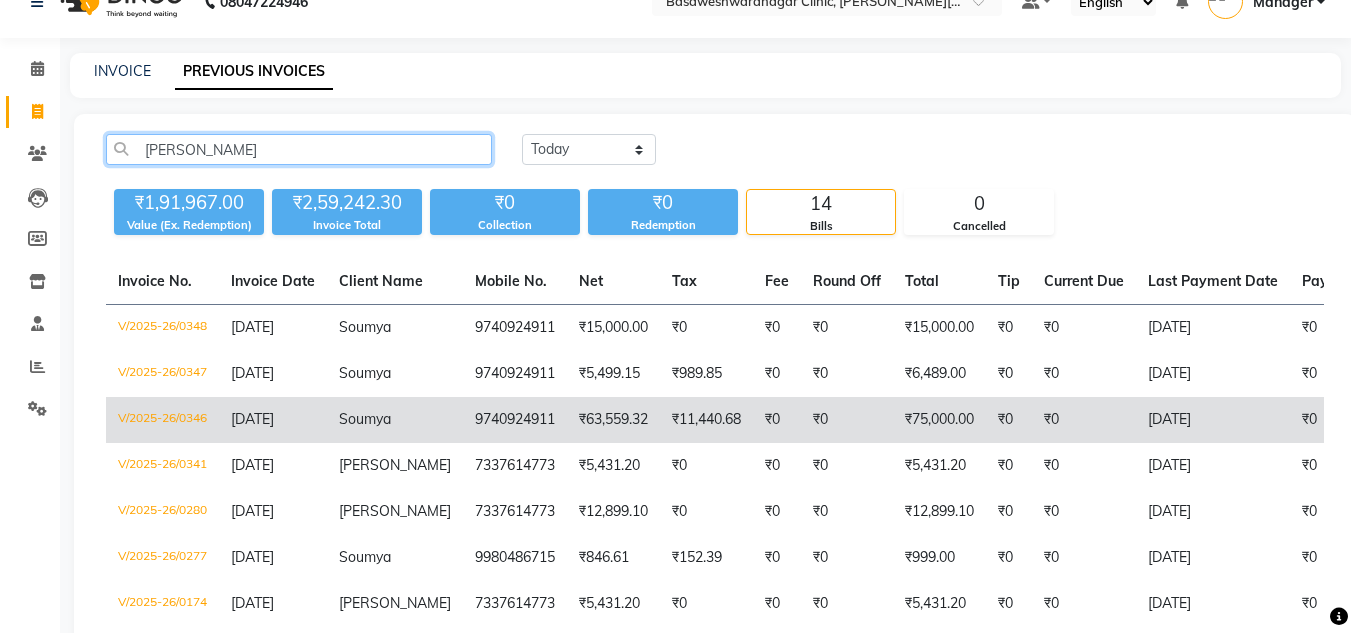 scroll, scrollTop: 36, scrollLeft: 0, axis: vertical 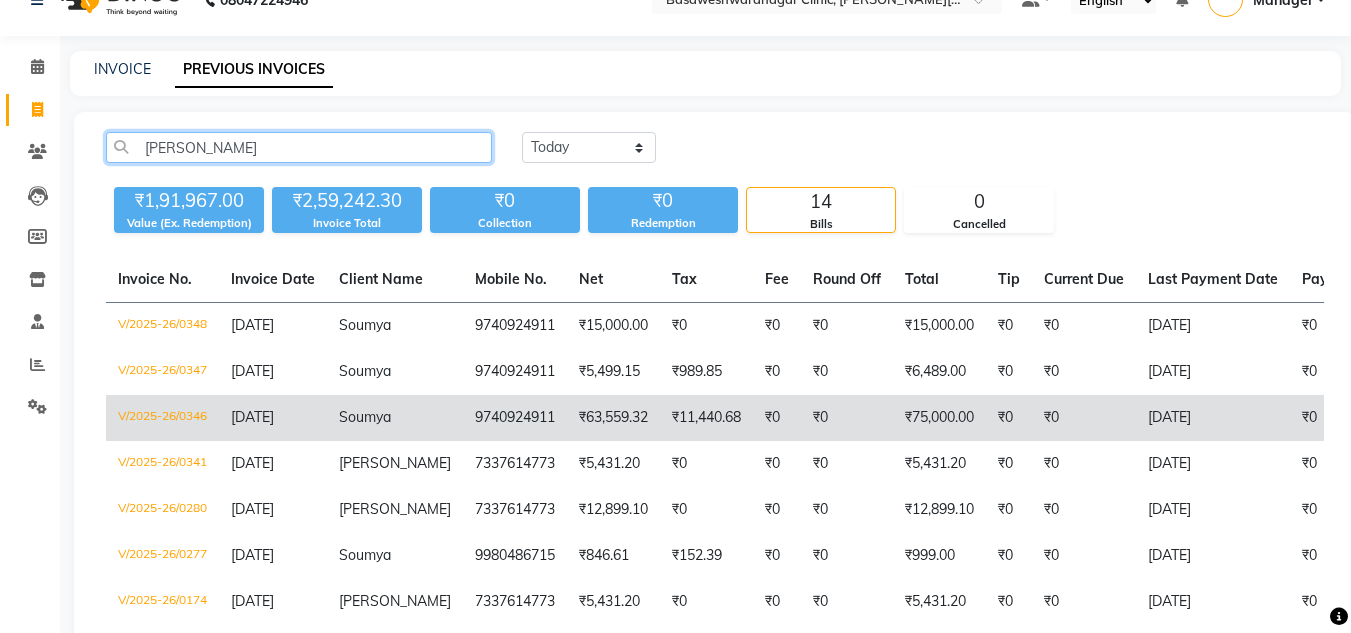 type on "soumya" 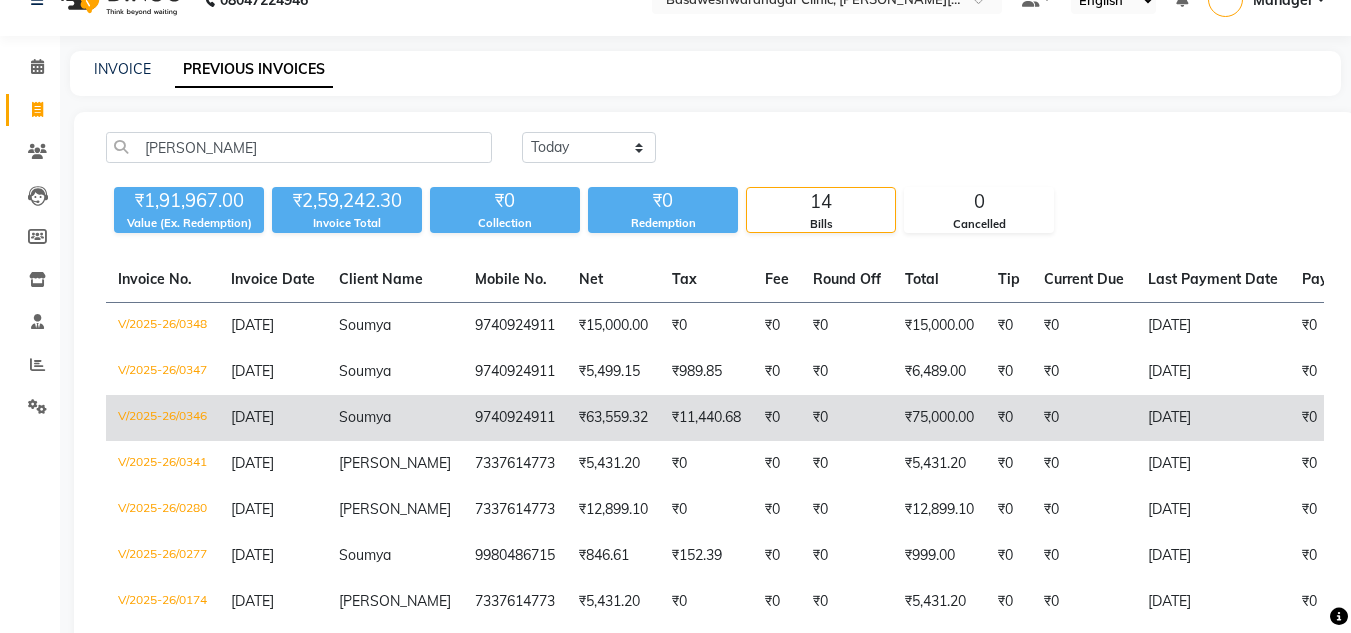 click on "₹63,559.32" 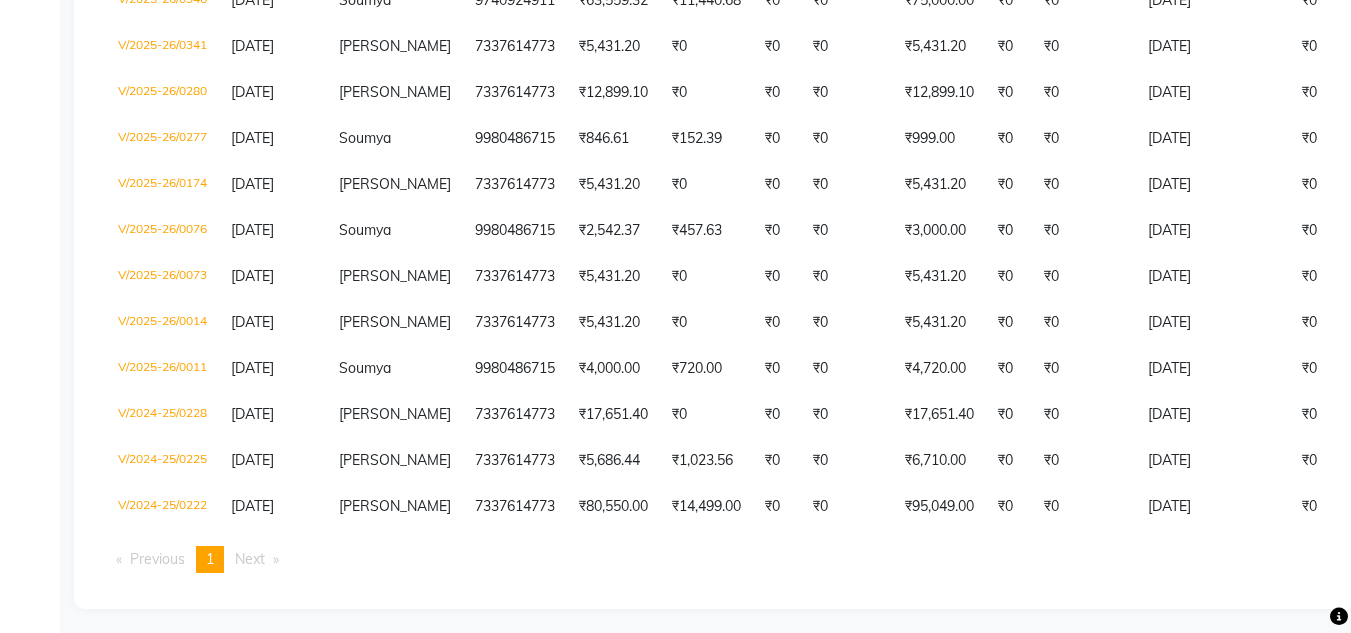 scroll, scrollTop: 474, scrollLeft: 0, axis: vertical 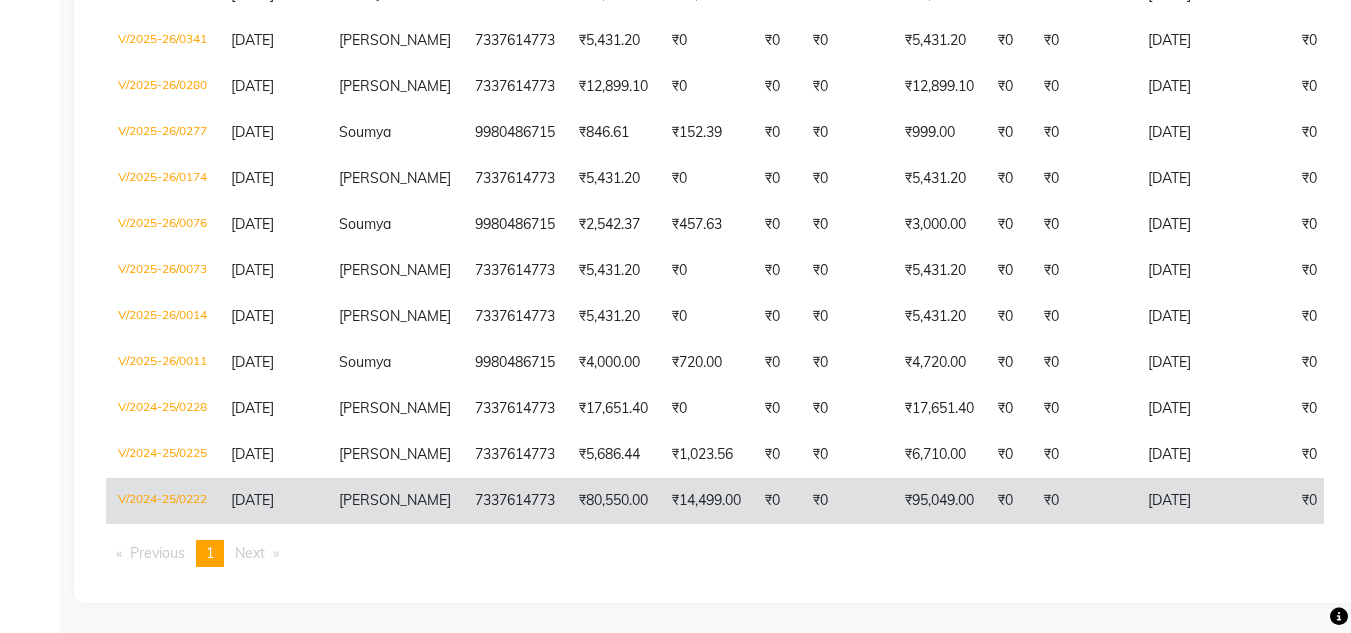 click on "[PERSON_NAME]" 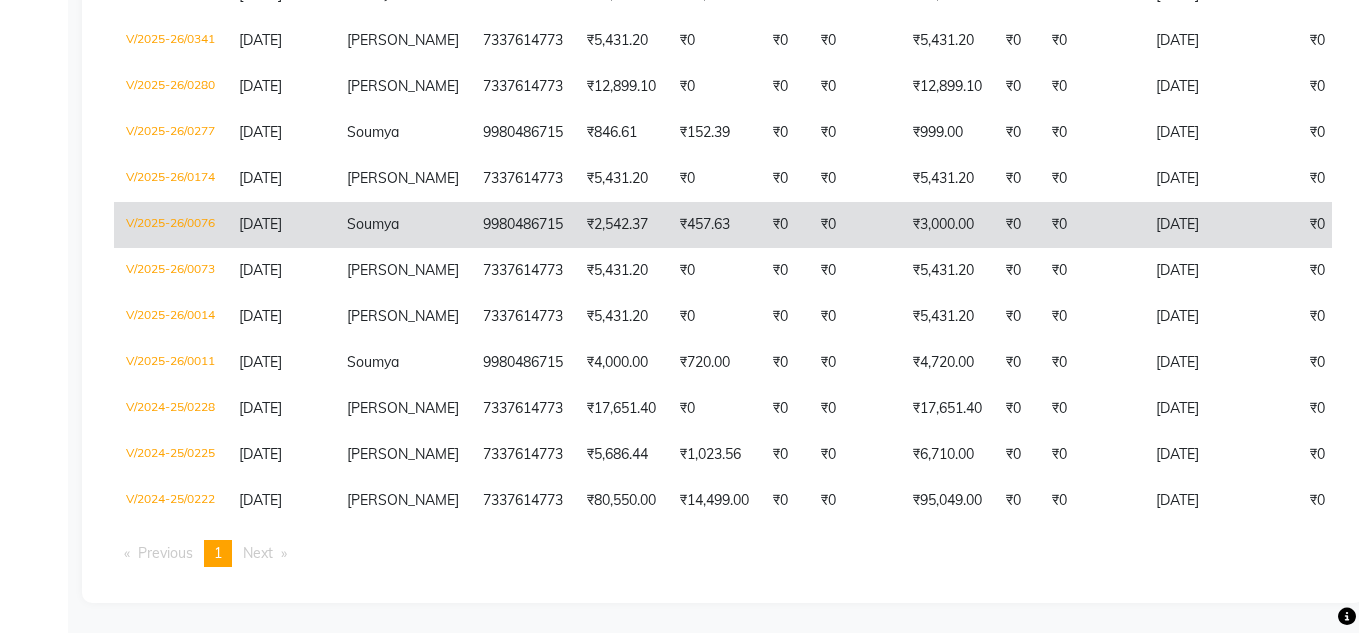 scroll, scrollTop: 0, scrollLeft: 0, axis: both 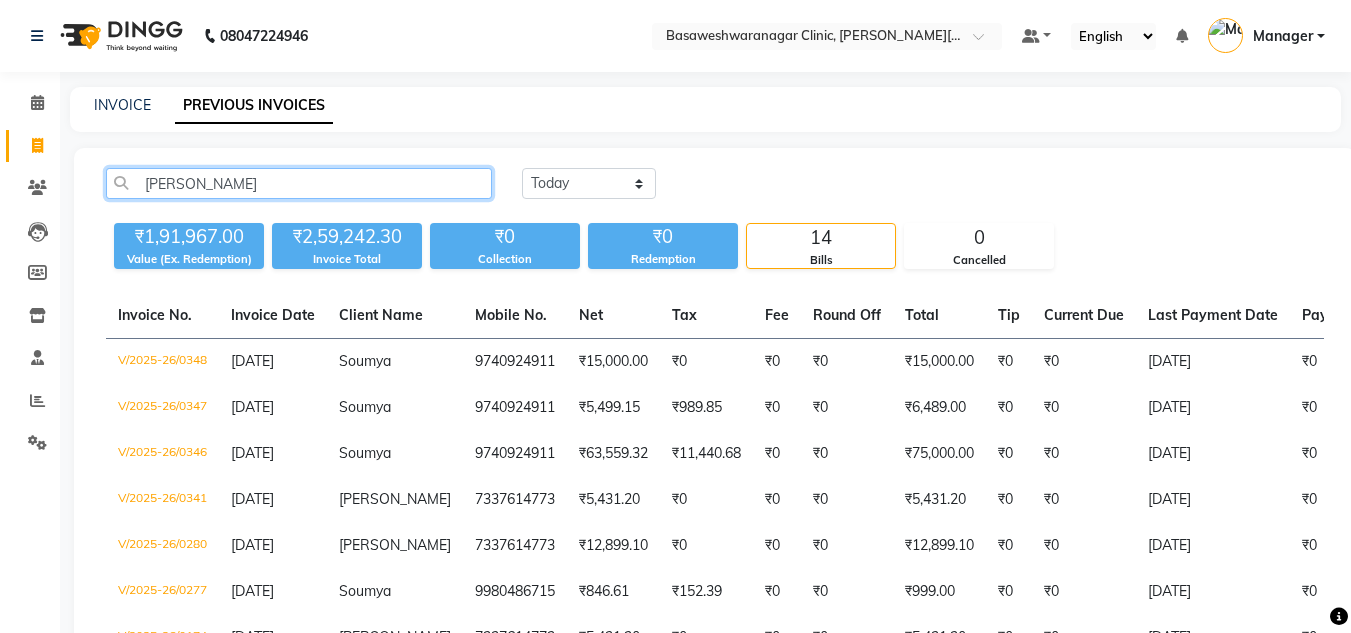 click on "soumya" 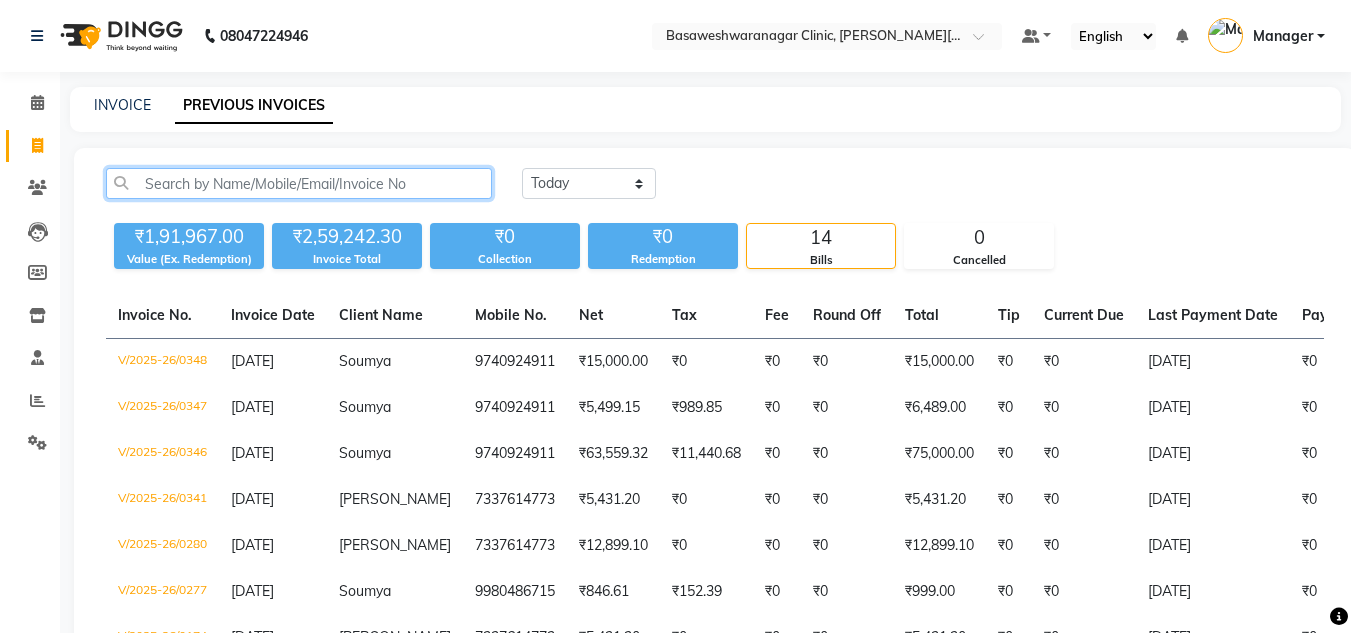 paste on "7349542964" 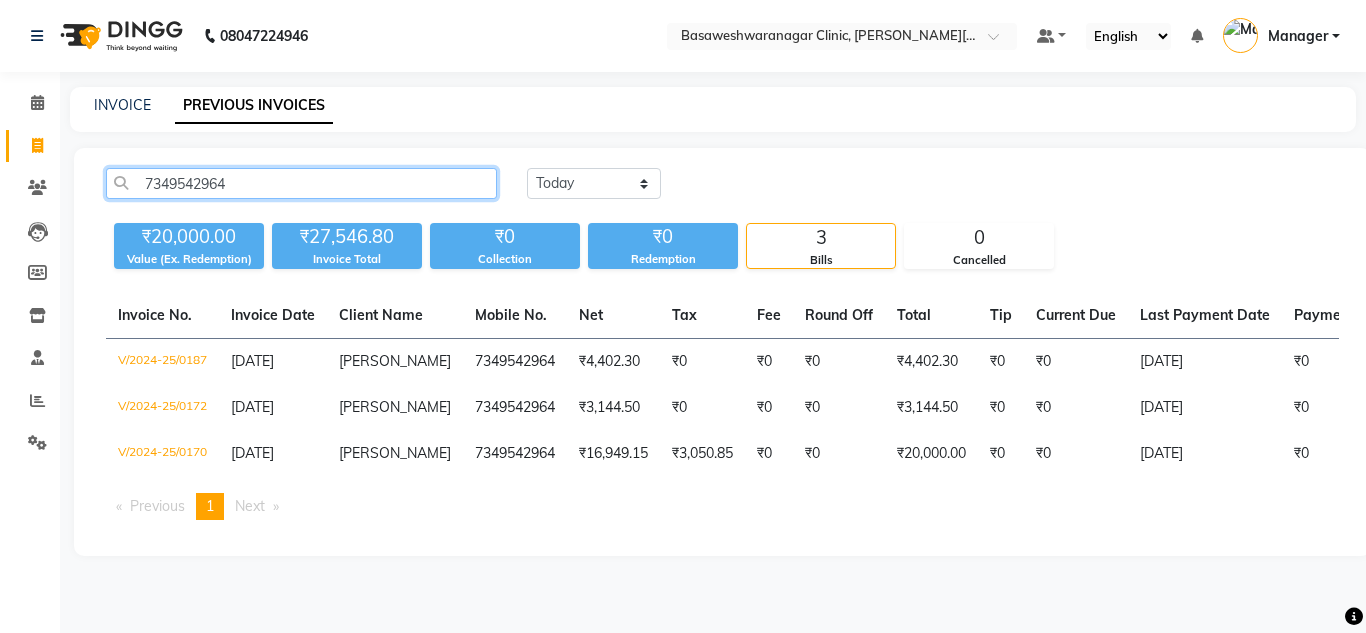 type on "7349542964" 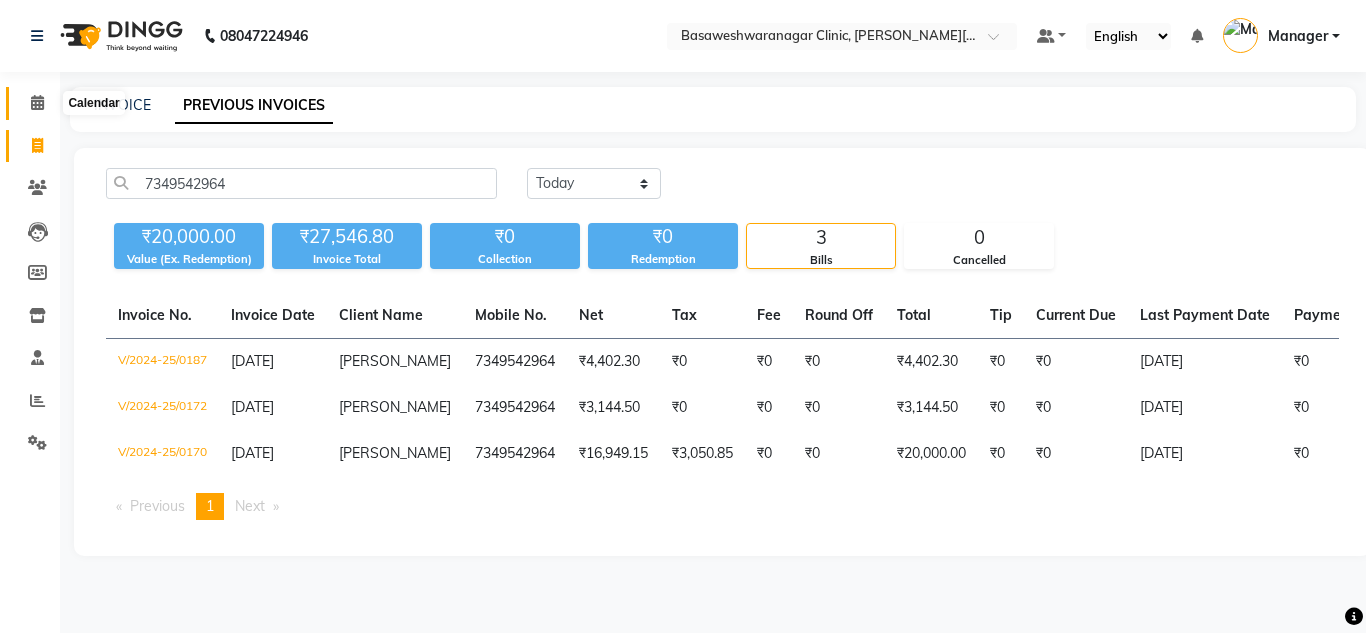 click 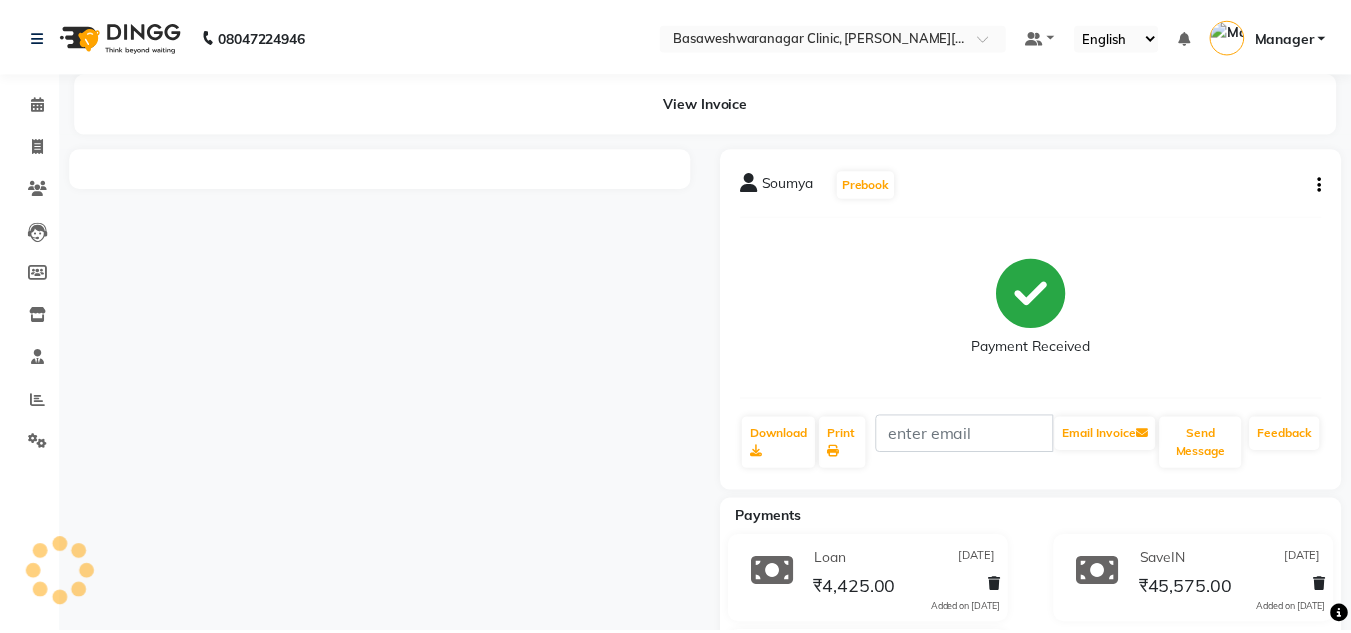 scroll, scrollTop: 0, scrollLeft: 0, axis: both 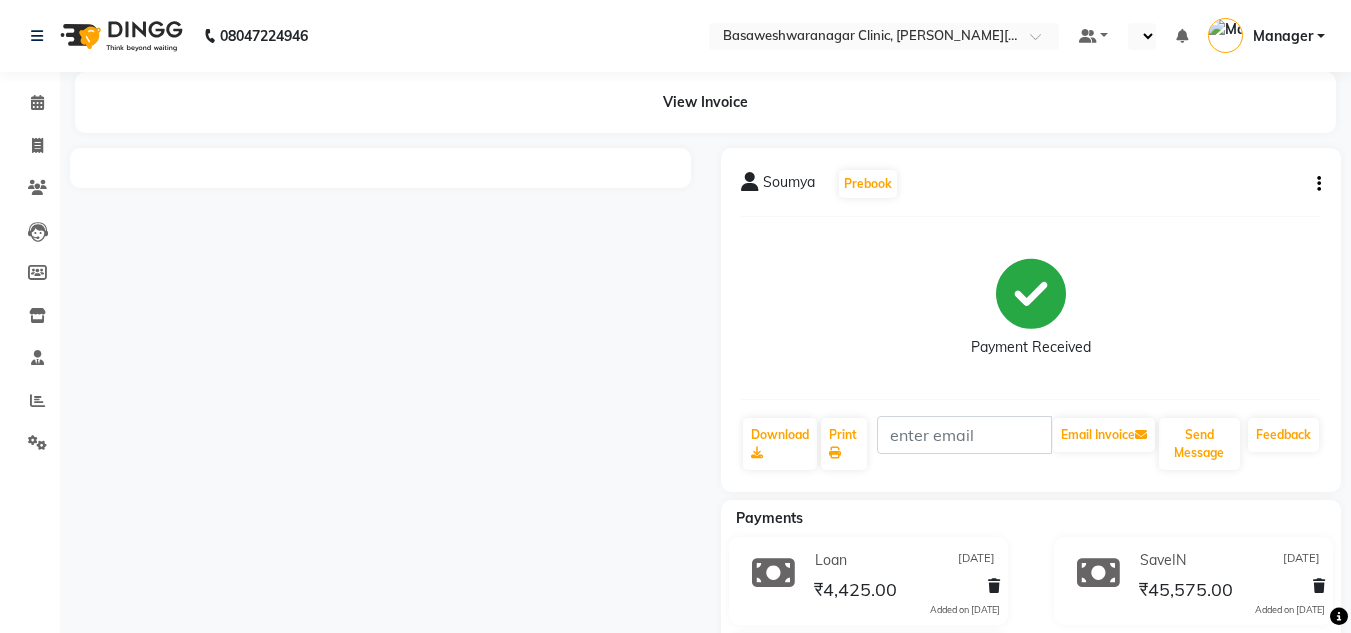 select on "en" 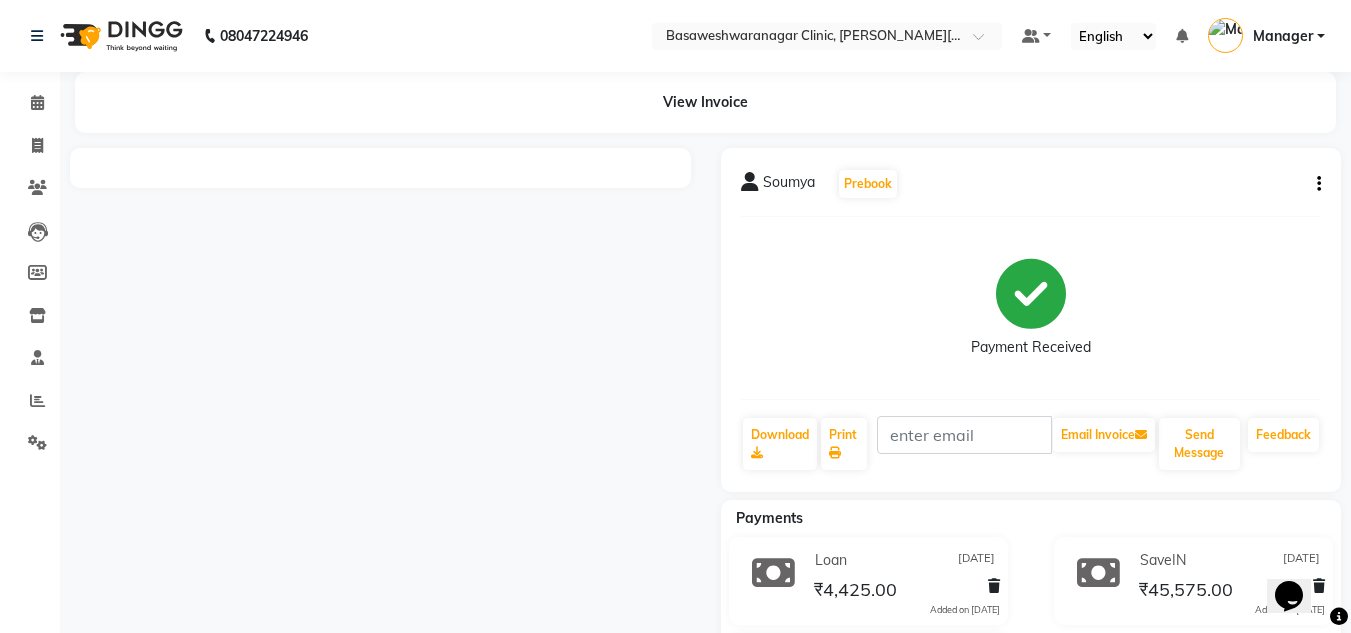 scroll, scrollTop: 0, scrollLeft: 0, axis: both 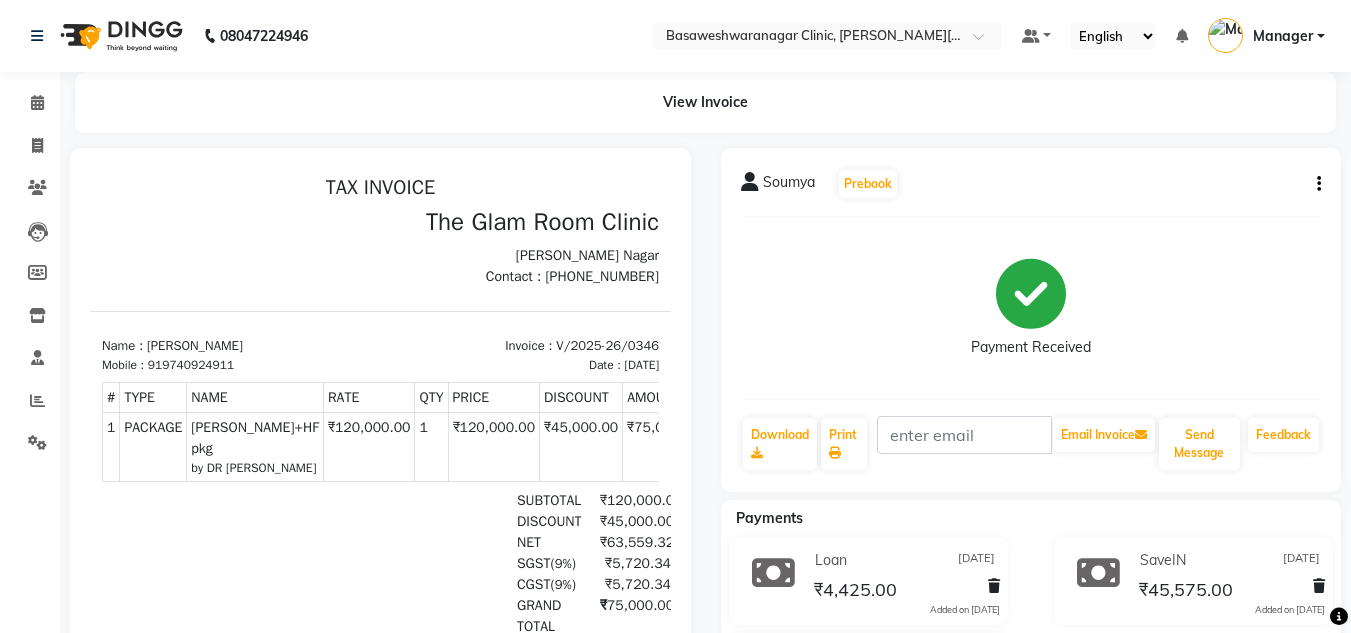 click on "919740924911" at bounding box center [191, 365] 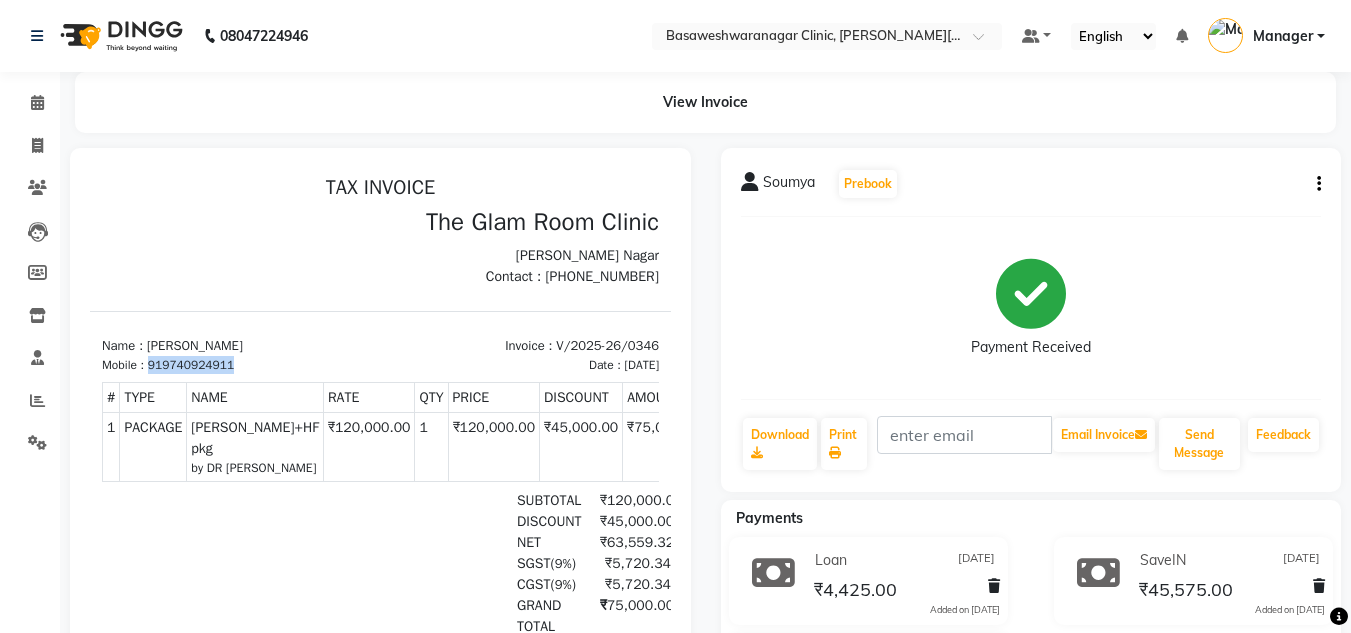 click on "919740924911" at bounding box center [191, 365] 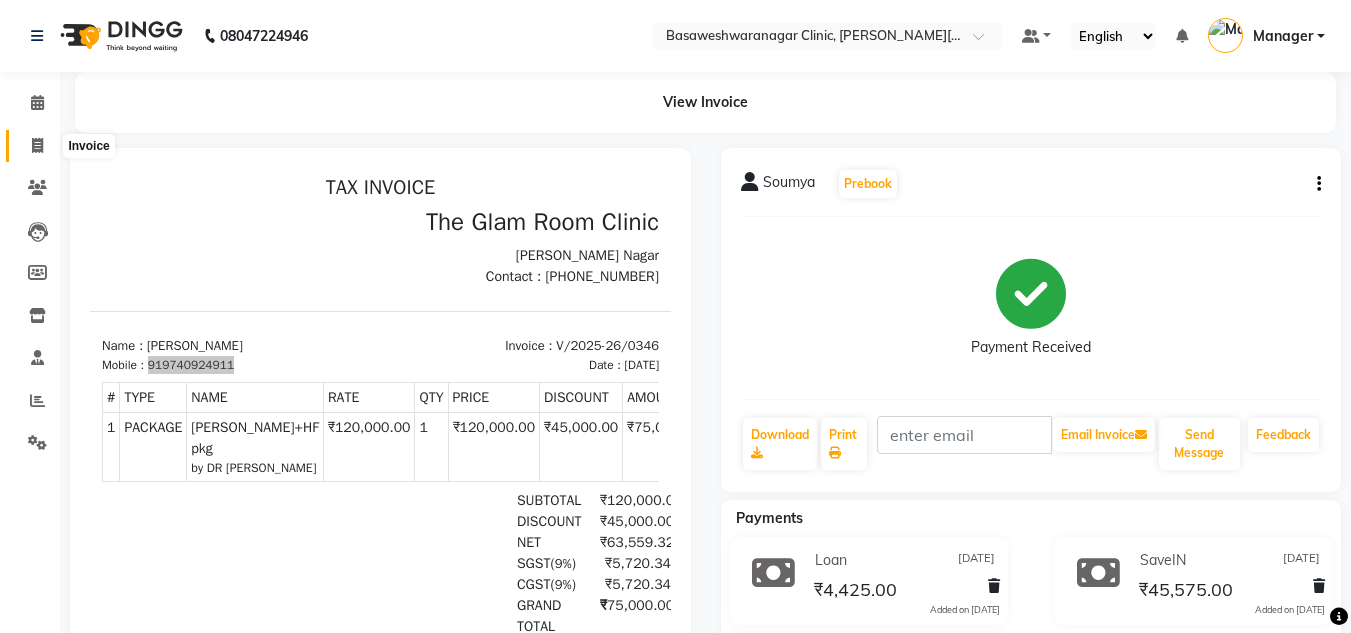 click 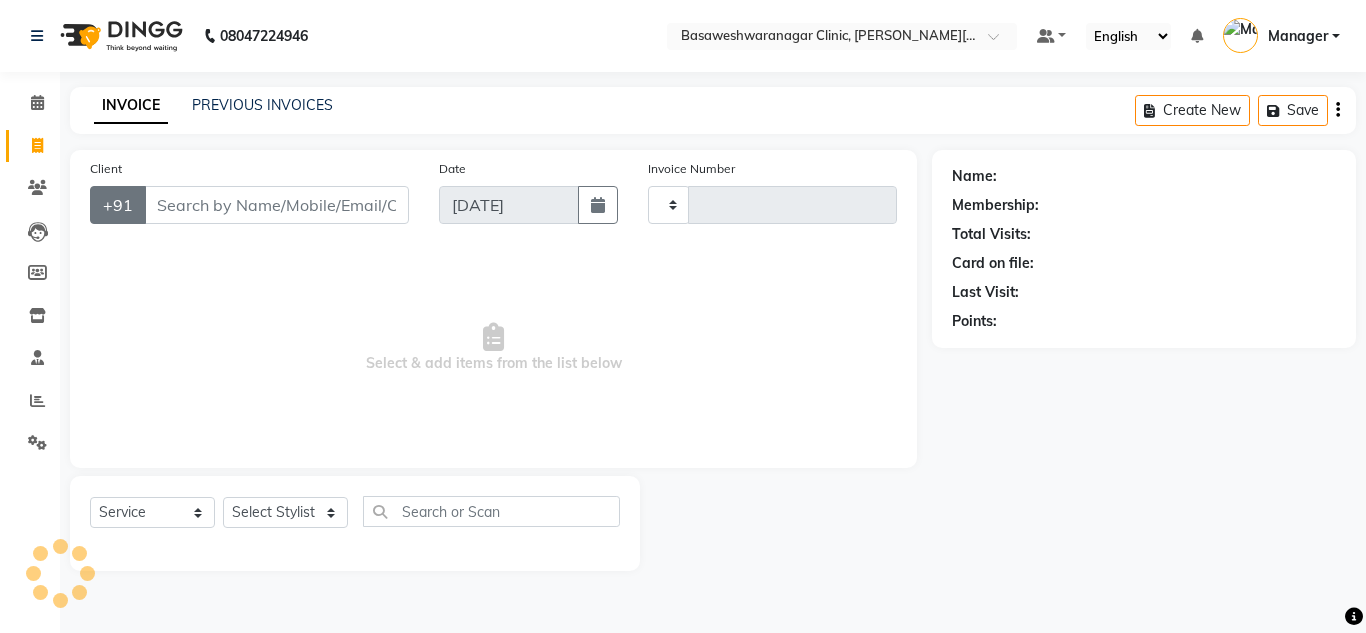 type on "0417" 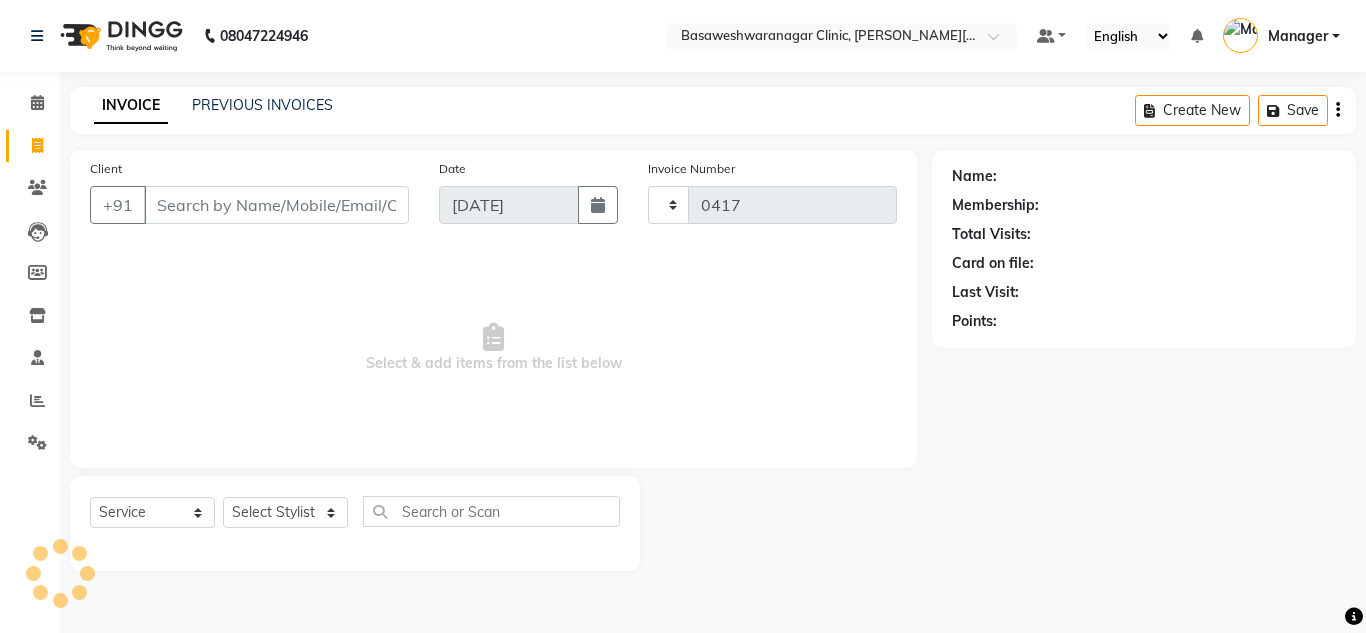 select on "7441" 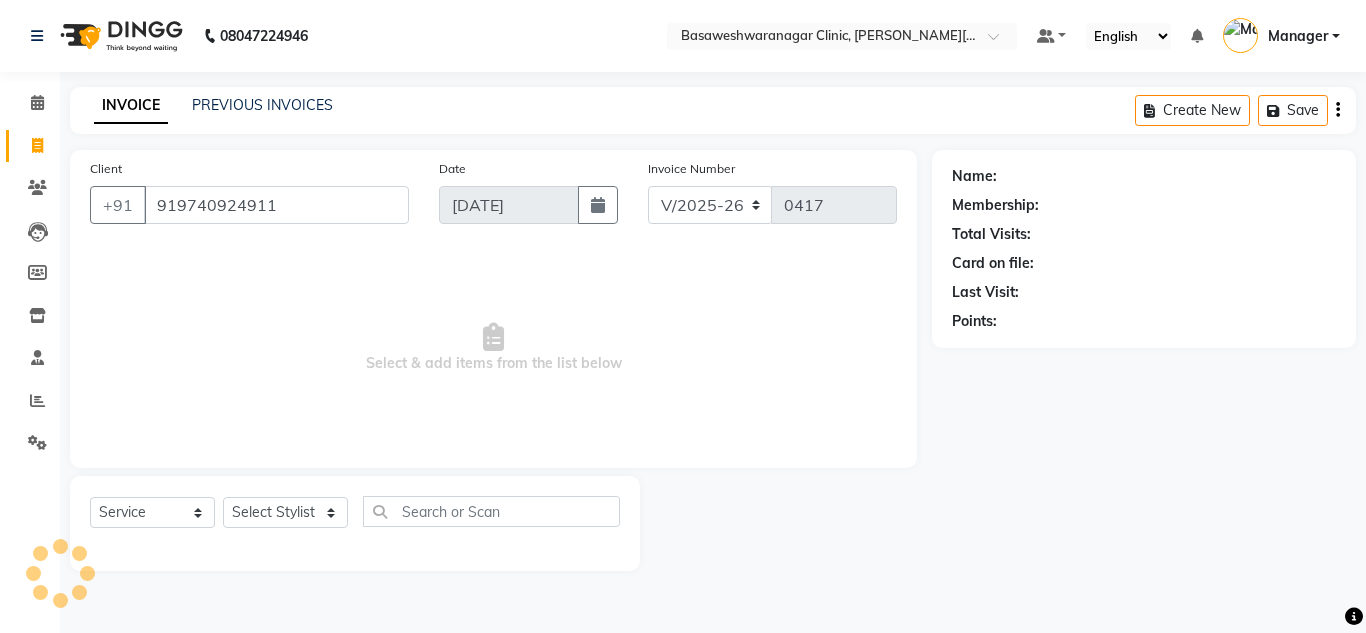 type on "919740924911" 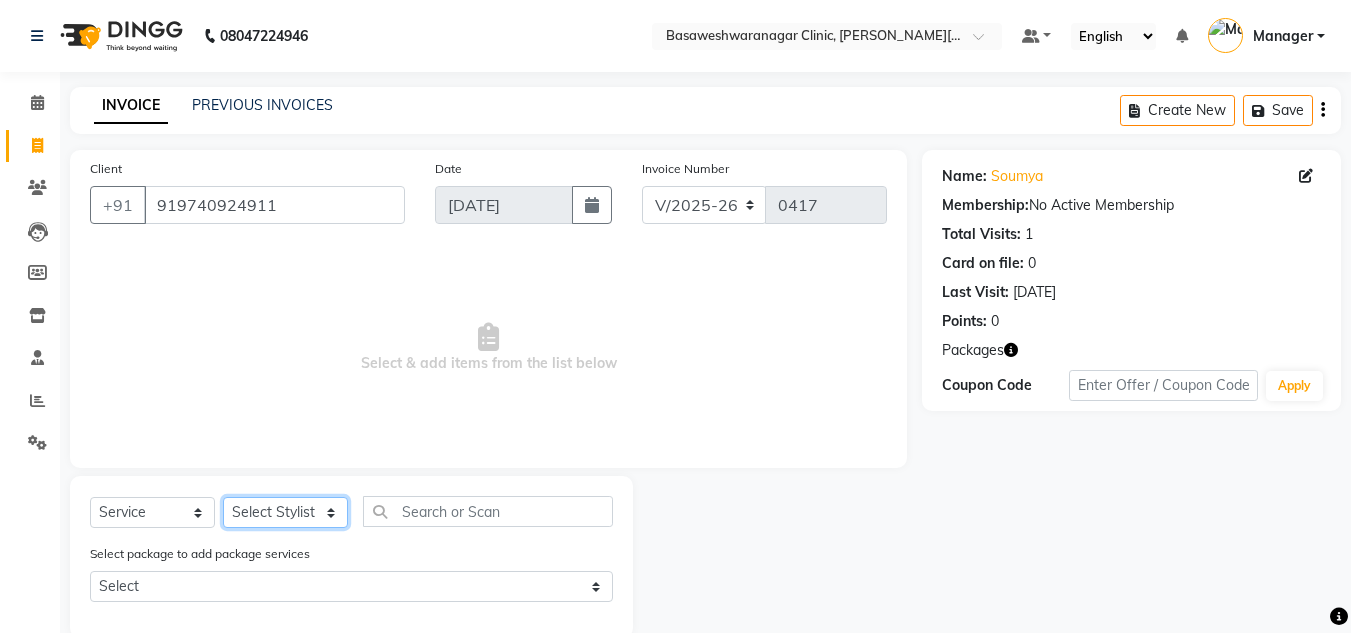 click on "Select Stylist [PERSON_NAME] [PERSON_NAME] Manager NAVYA [PERSON_NAME] shangnimwom [PERSON_NAME]" 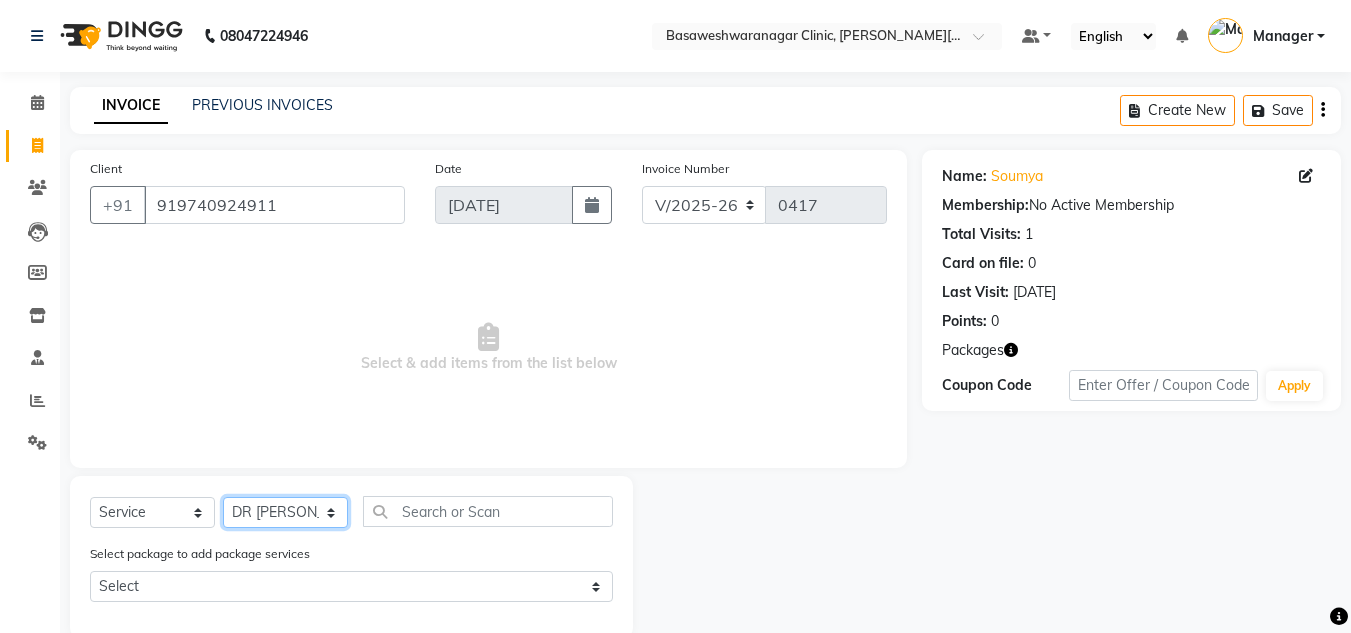 click on "Select Stylist [PERSON_NAME] [PERSON_NAME] Manager NAVYA [PERSON_NAME] shangnimwom [PERSON_NAME]" 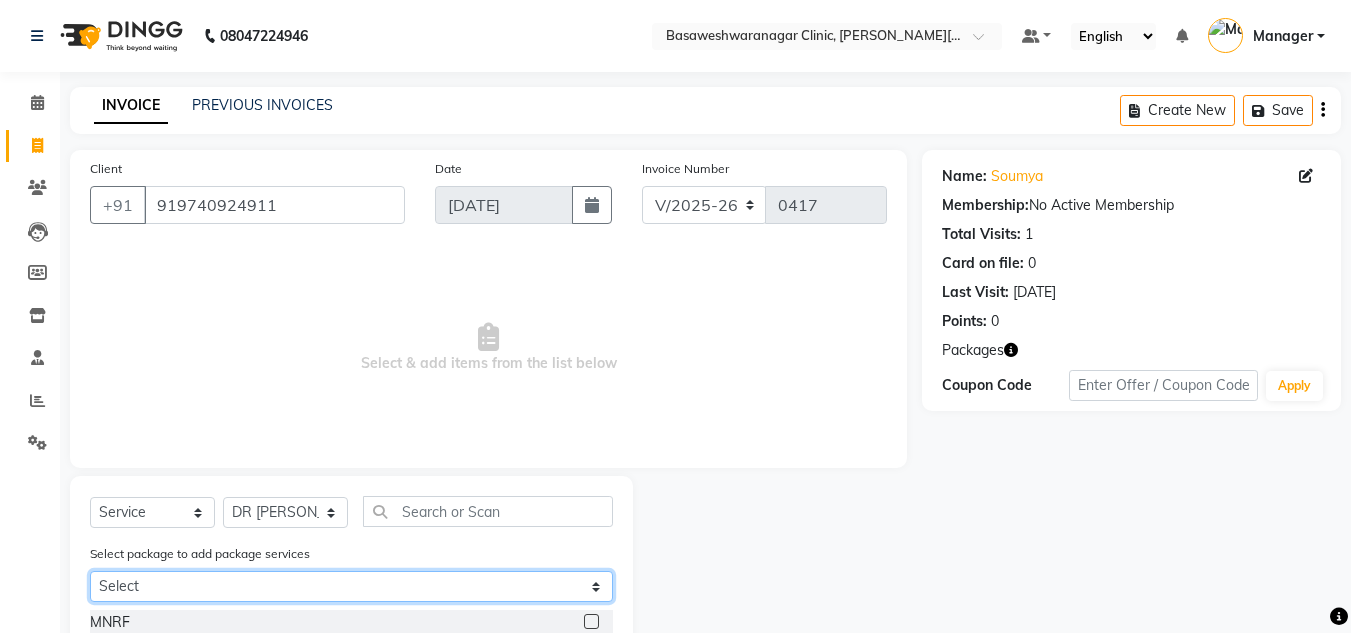 click on "Select soumya peel+HF pkg" 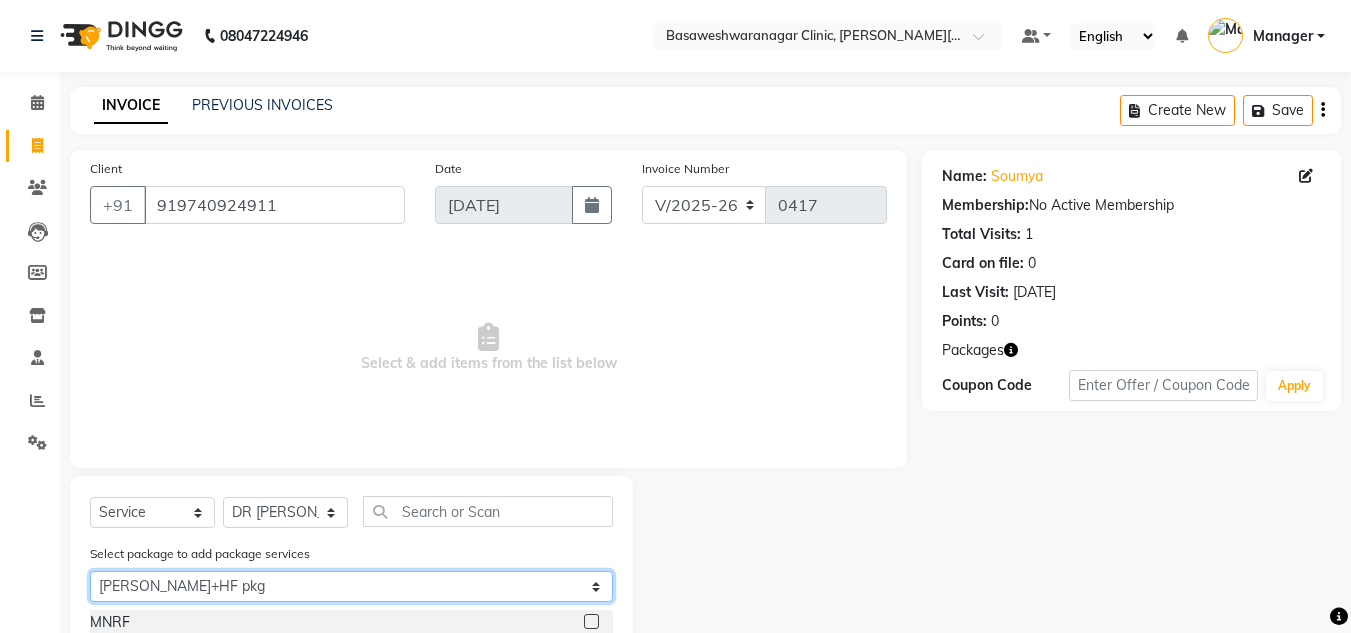 click on "Select soumya peel+HF pkg" 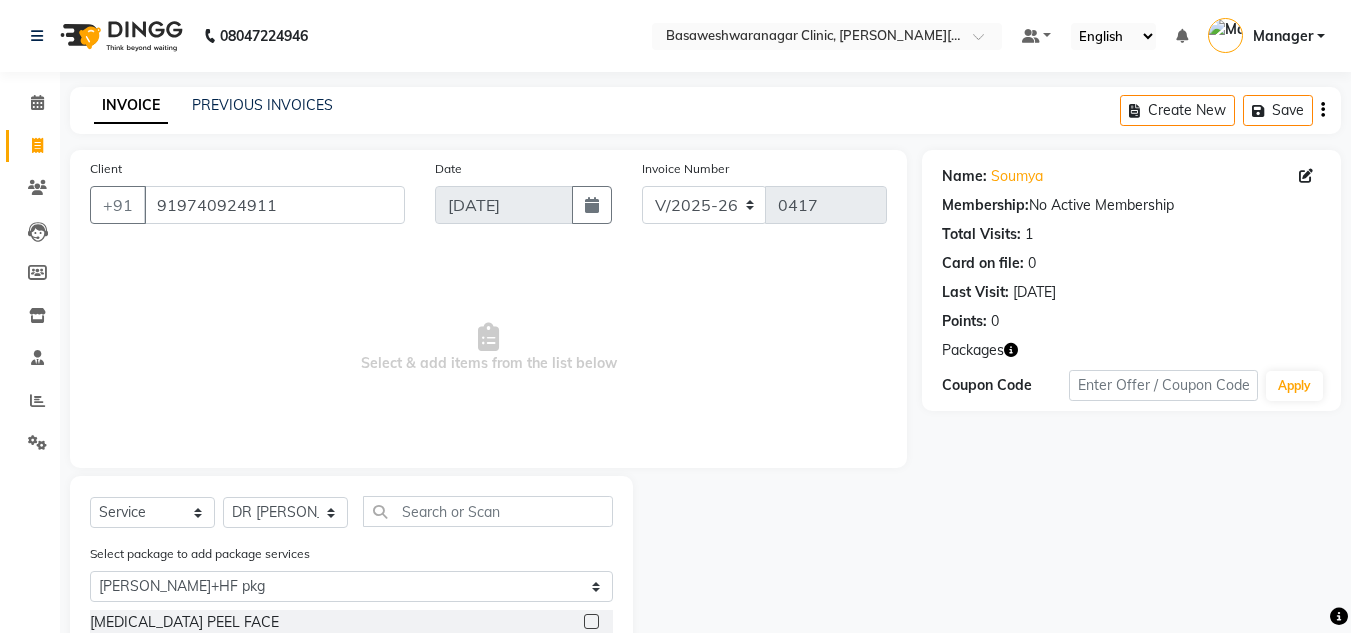 click on "Select package to add package services Select soumya peel+HF pkg" 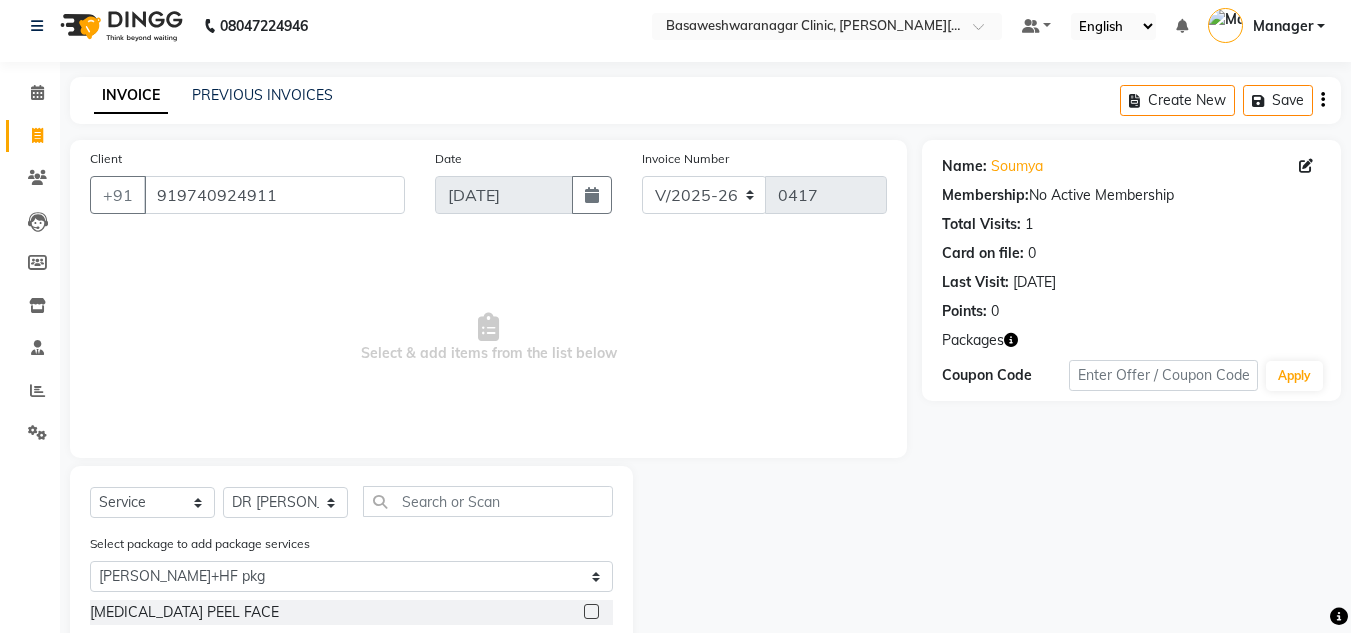 scroll, scrollTop: 9, scrollLeft: 0, axis: vertical 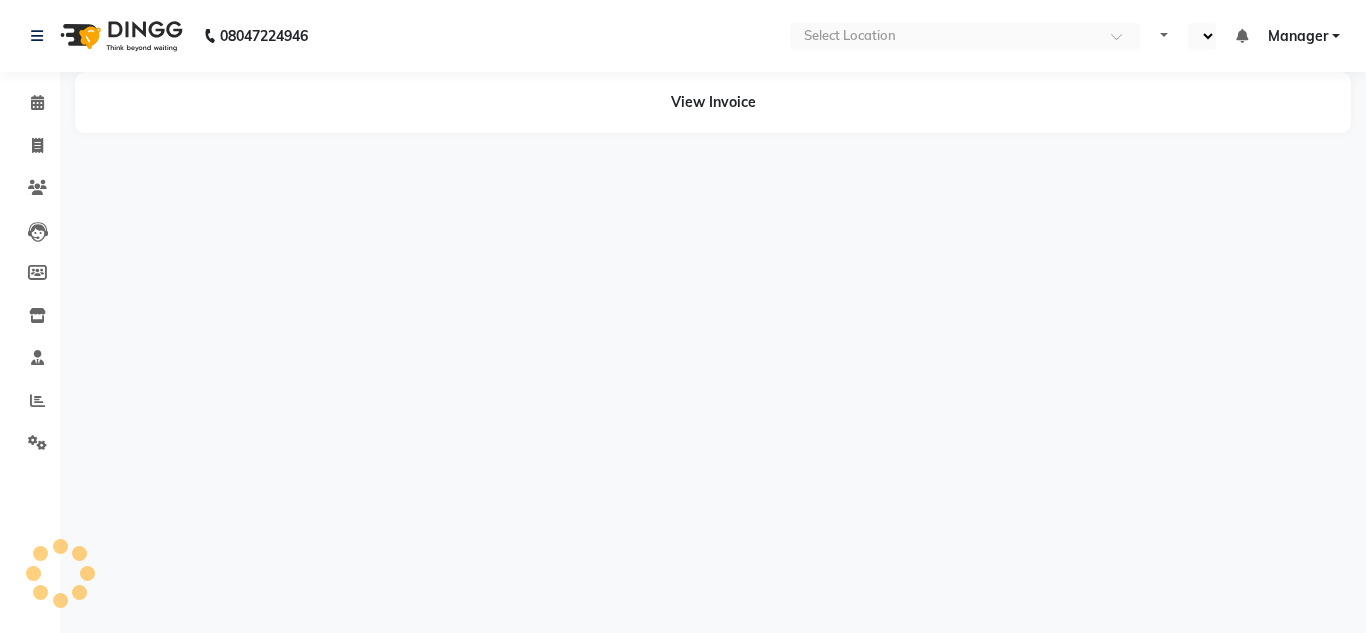 select on "en" 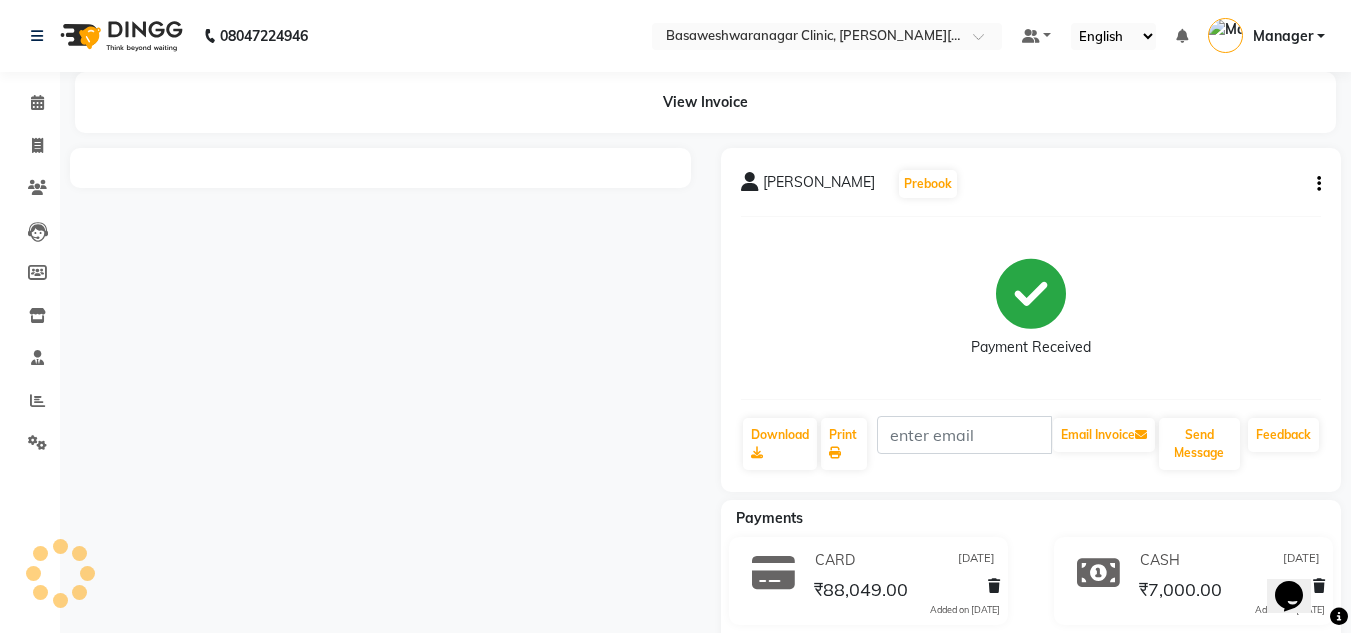 scroll, scrollTop: 0, scrollLeft: 0, axis: both 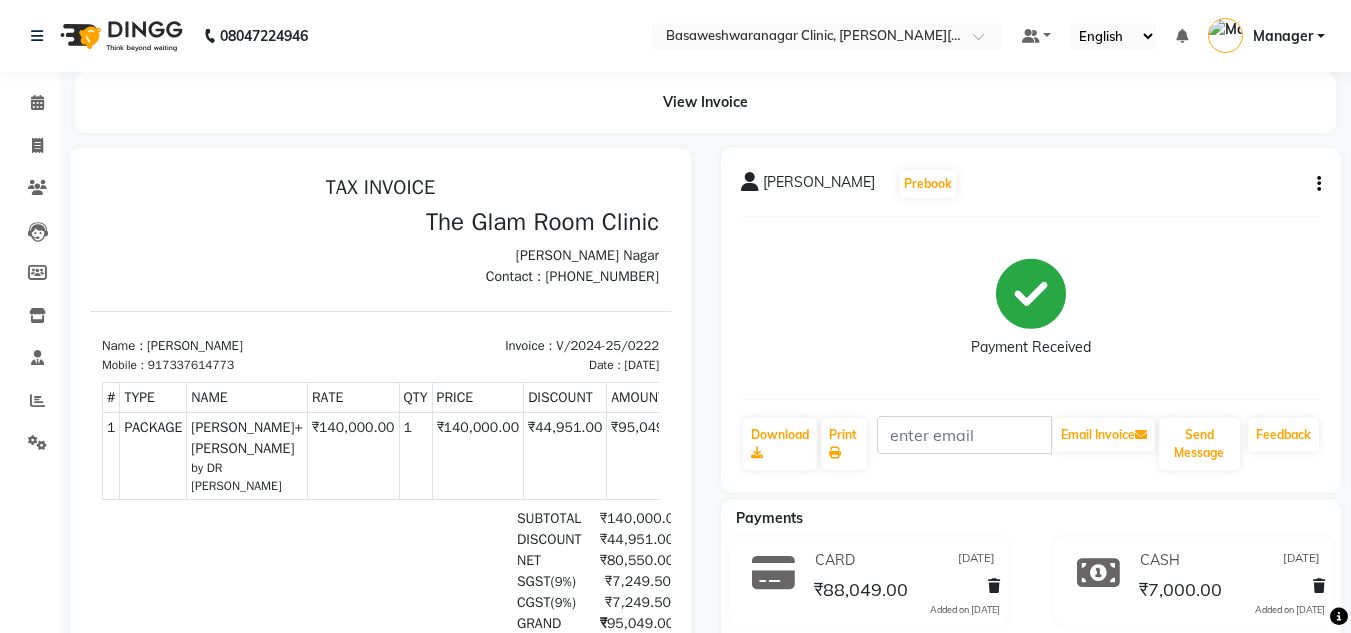 click on "917337614773" at bounding box center (191, 365) 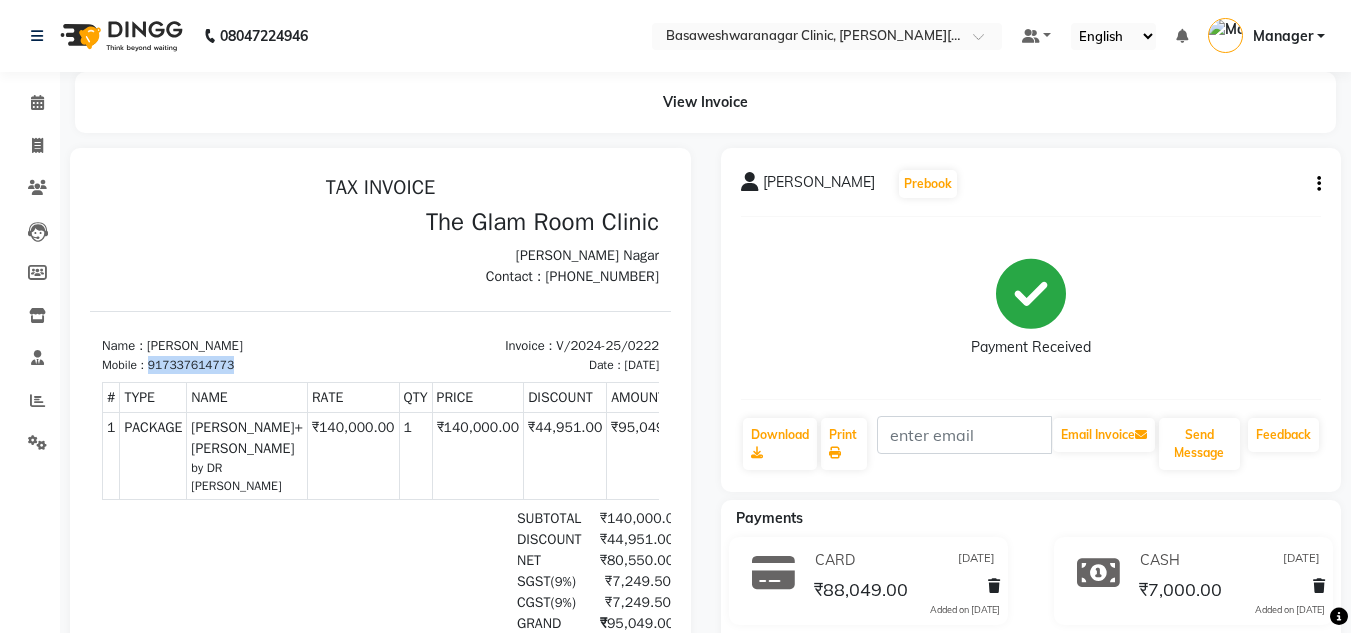 click on "917337614773" at bounding box center (191, 365) 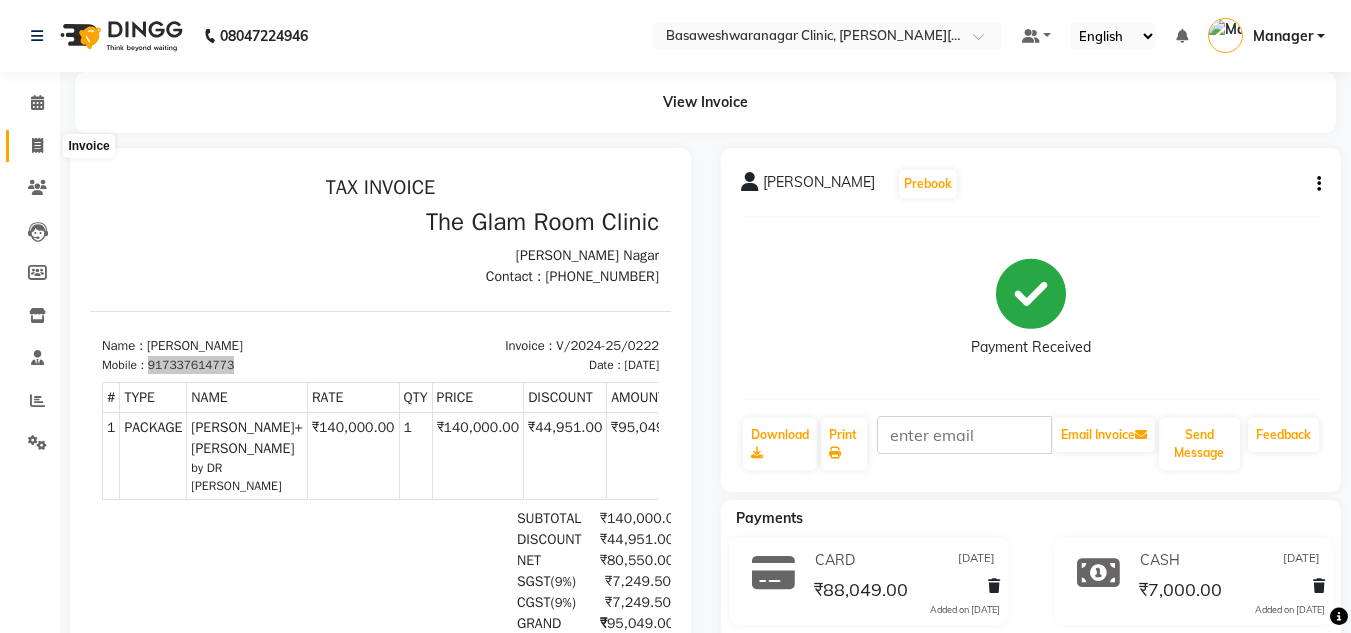 click 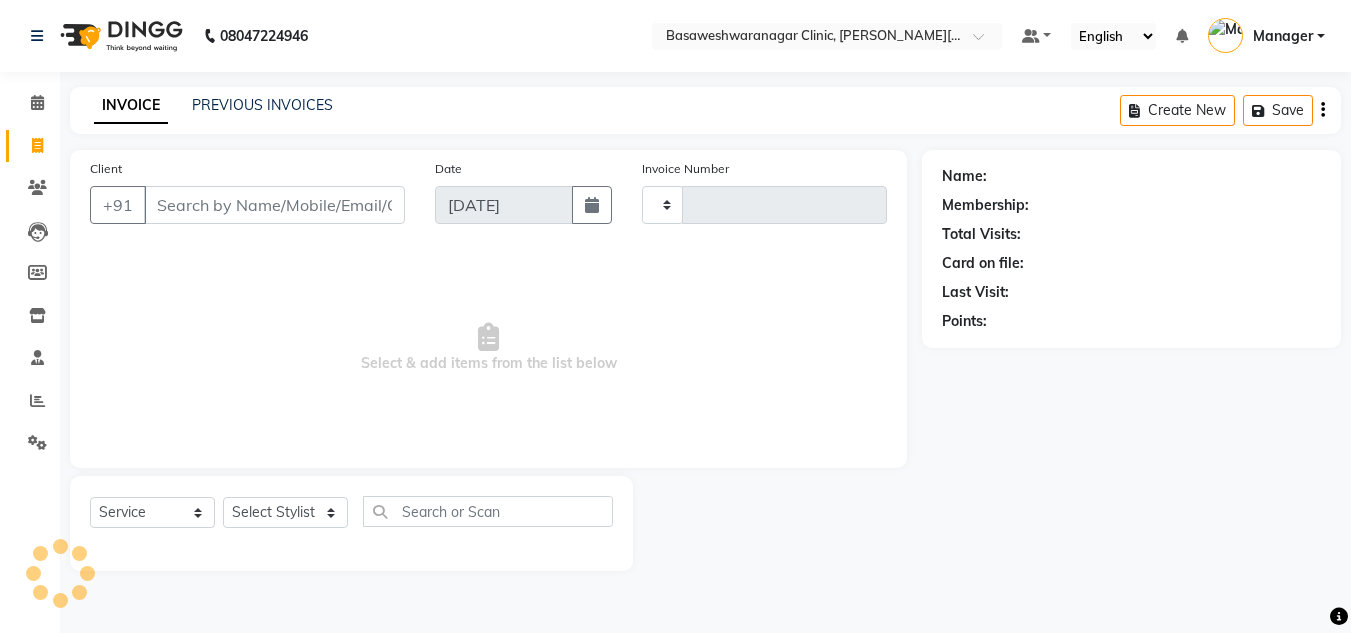 type on "0417" 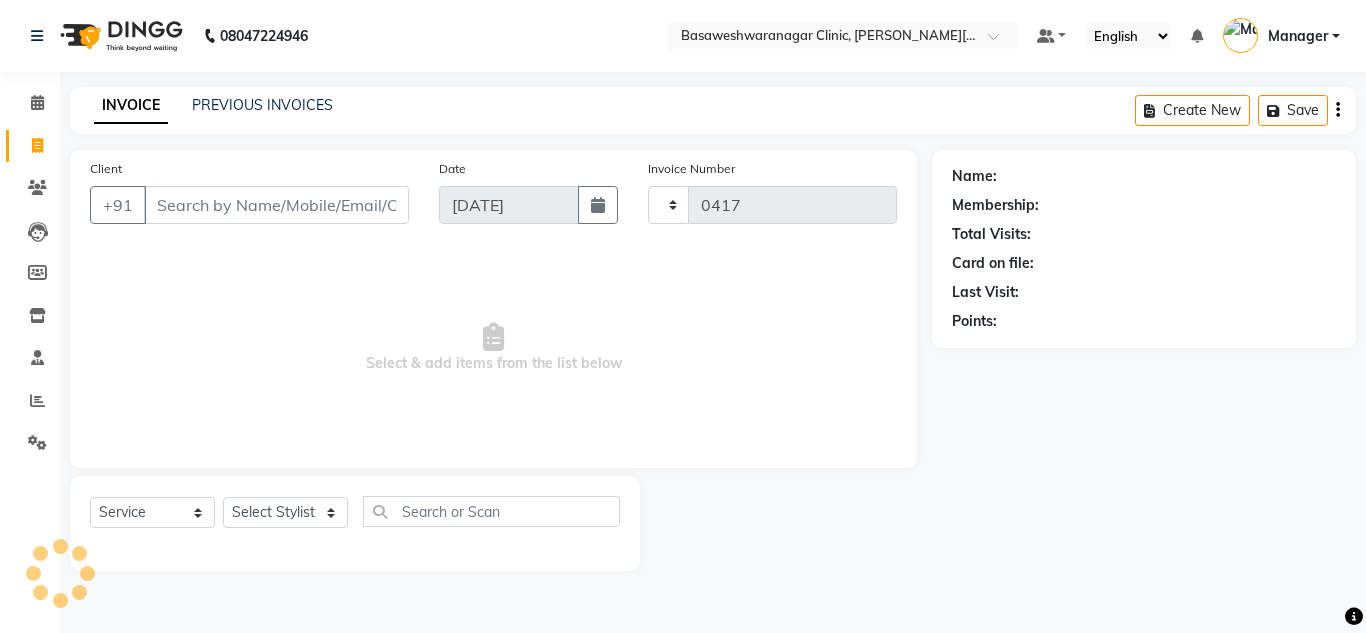 select on "7441" 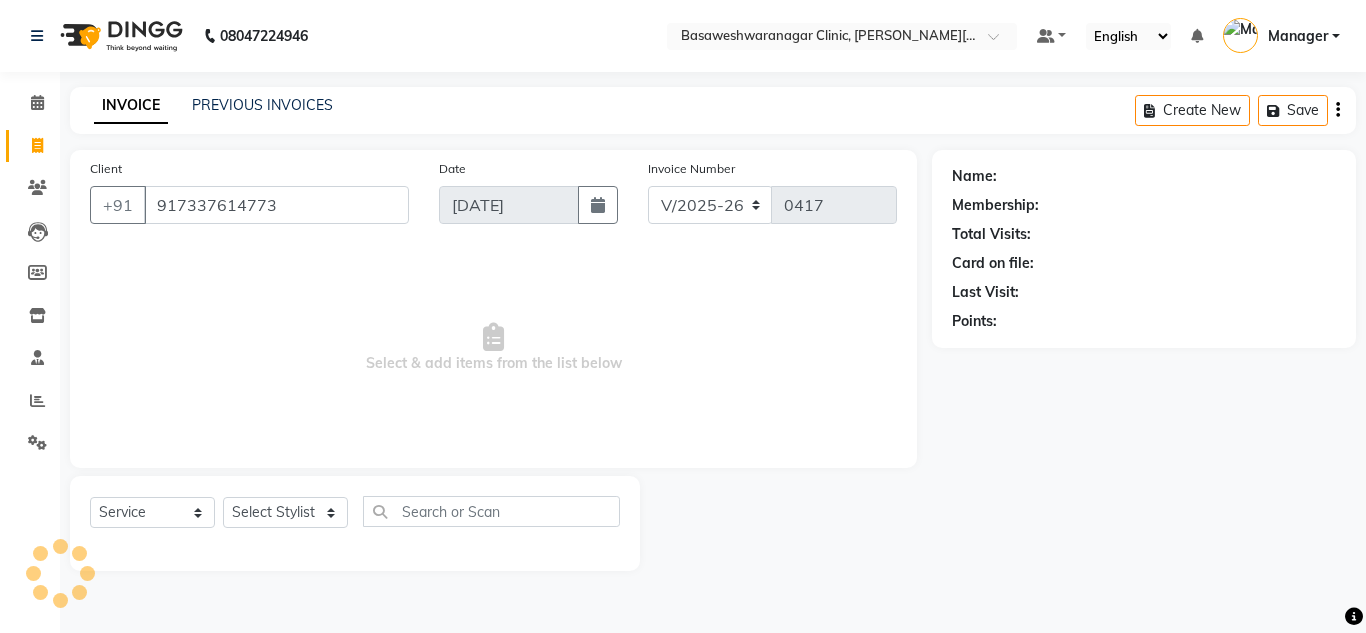 type on "917337614773" 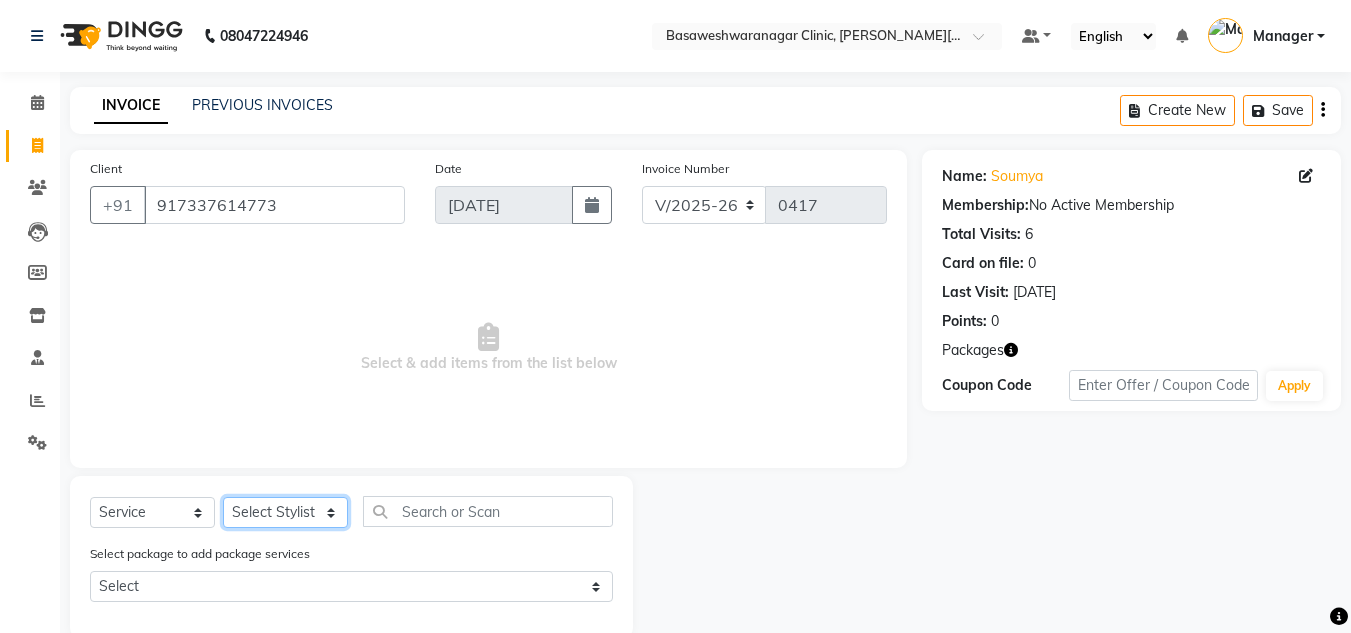 click on "Select Stylist [PERSON_NAME] [PERSON_NAME] Manager NAVYA [PERSON_NAME] shangnimwom [PERSON_NAME]" 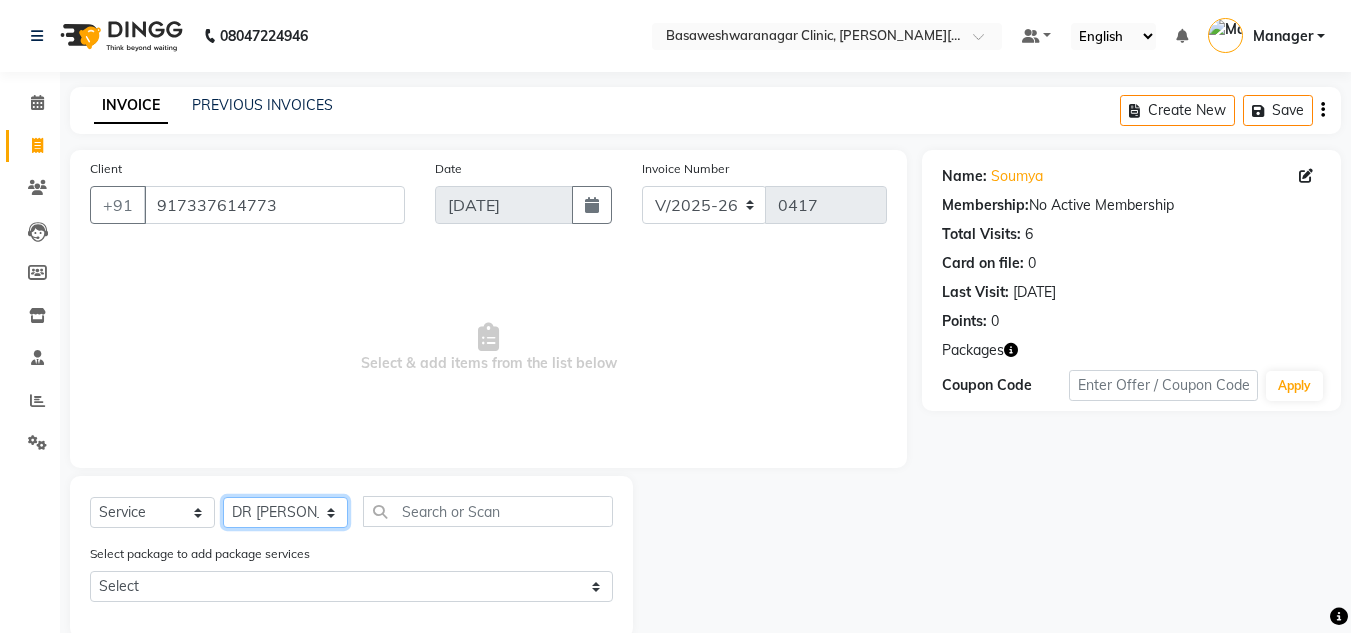 click on "Select Stylist [PERSON_NAME] [PERSON_NAME] Manager NAVYA [PERSON_NAME] shangnimwom [PERSON_NAME]" 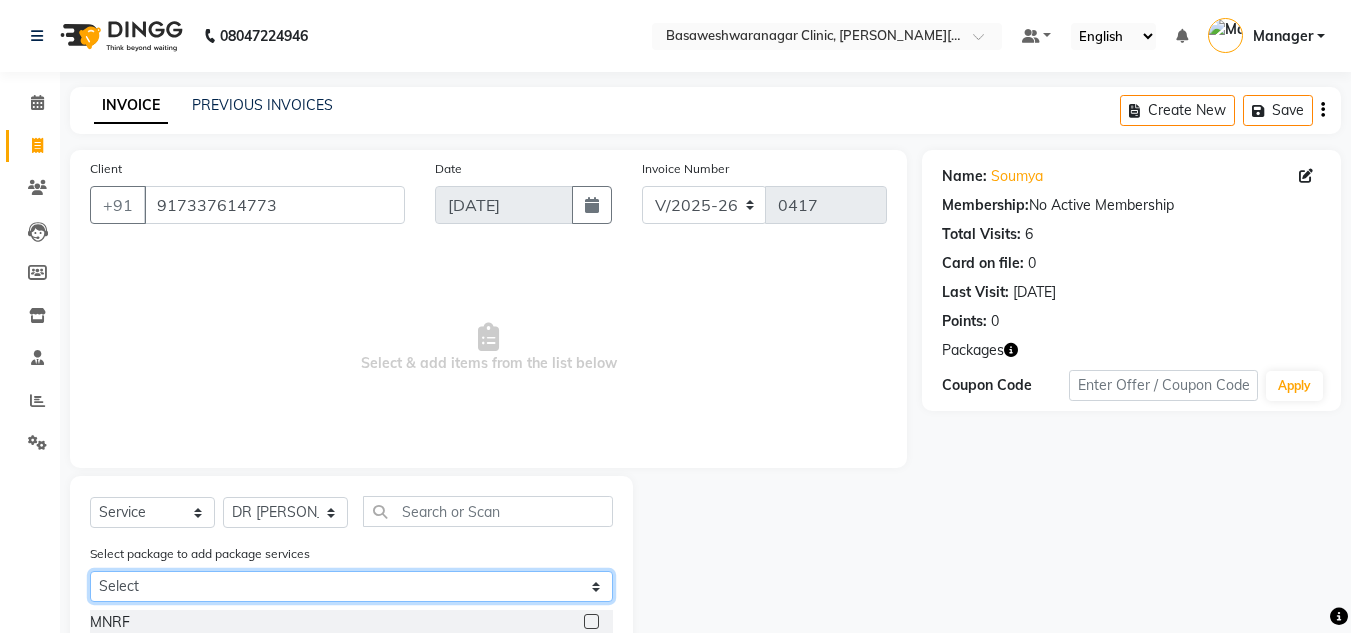 click on "Select soumya+sumitra" 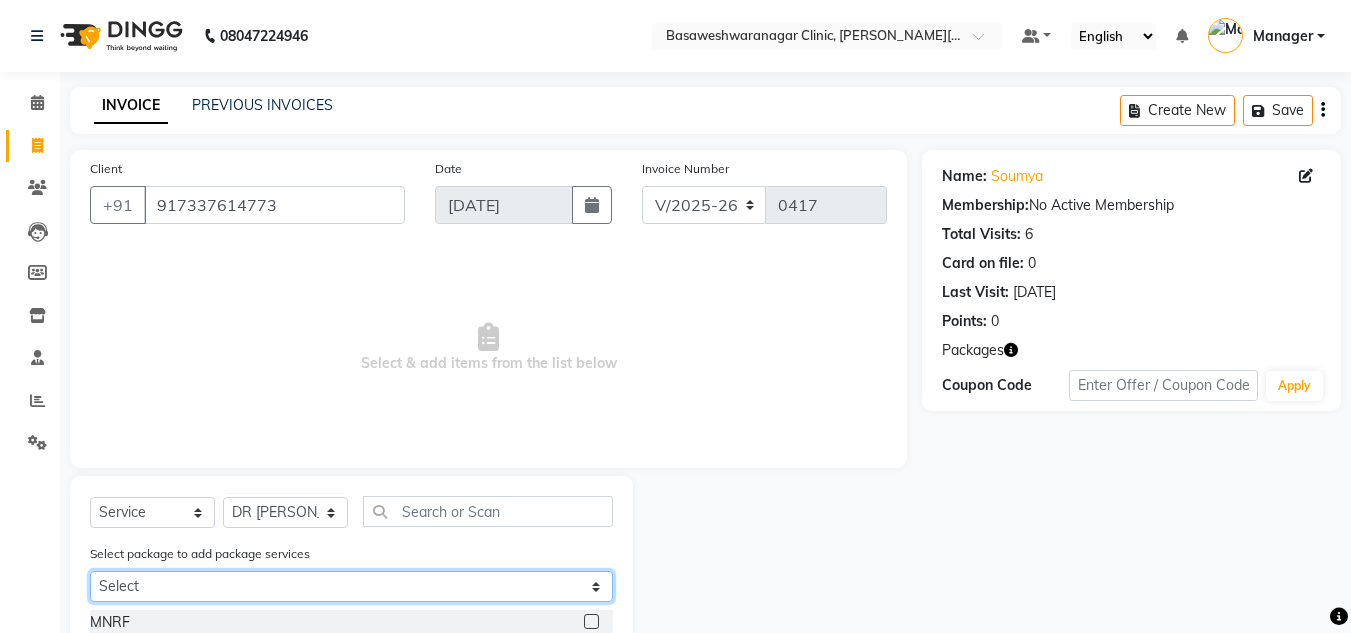 select on "1: Object" 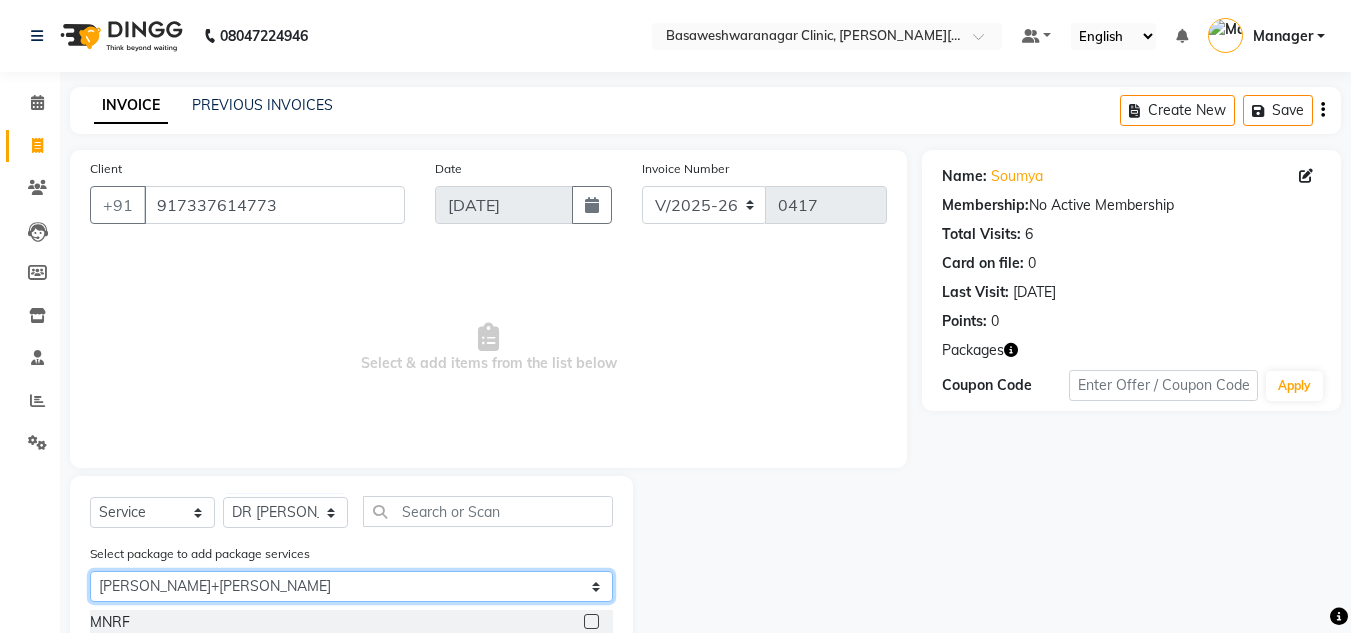 click on "Select soumya+sumitra" 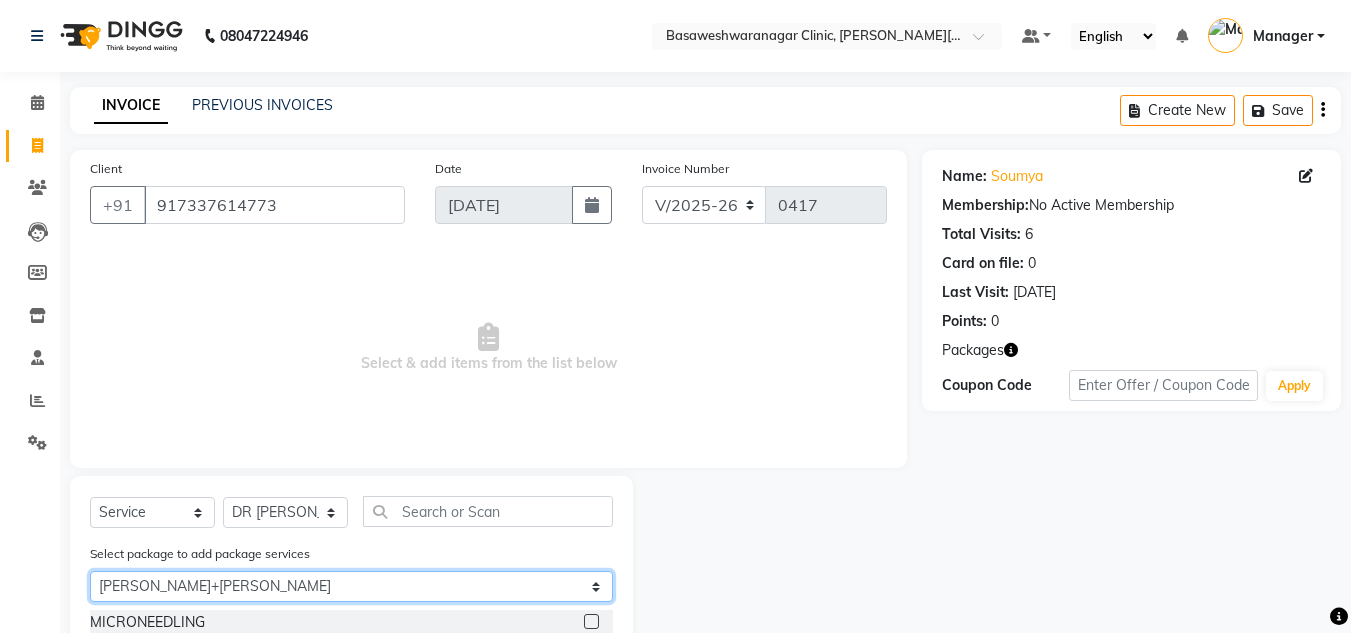 scroll, scrollTop: 122, scrollLeft: 0, axis: vertical 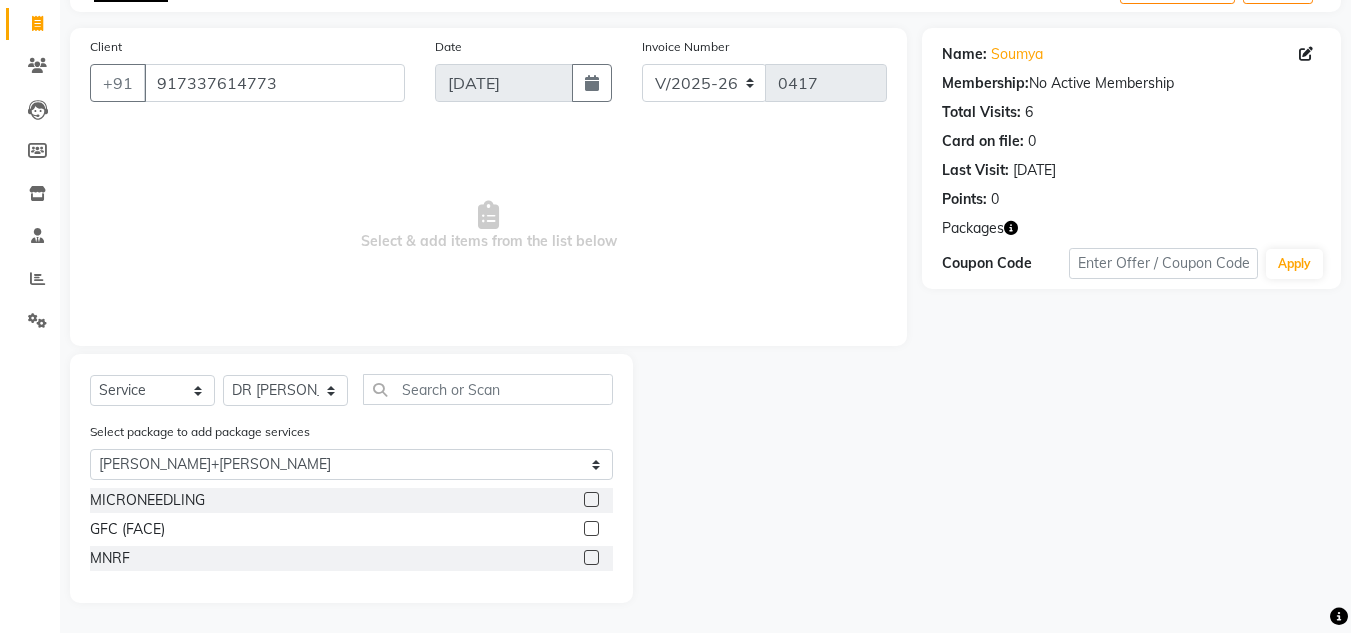 click 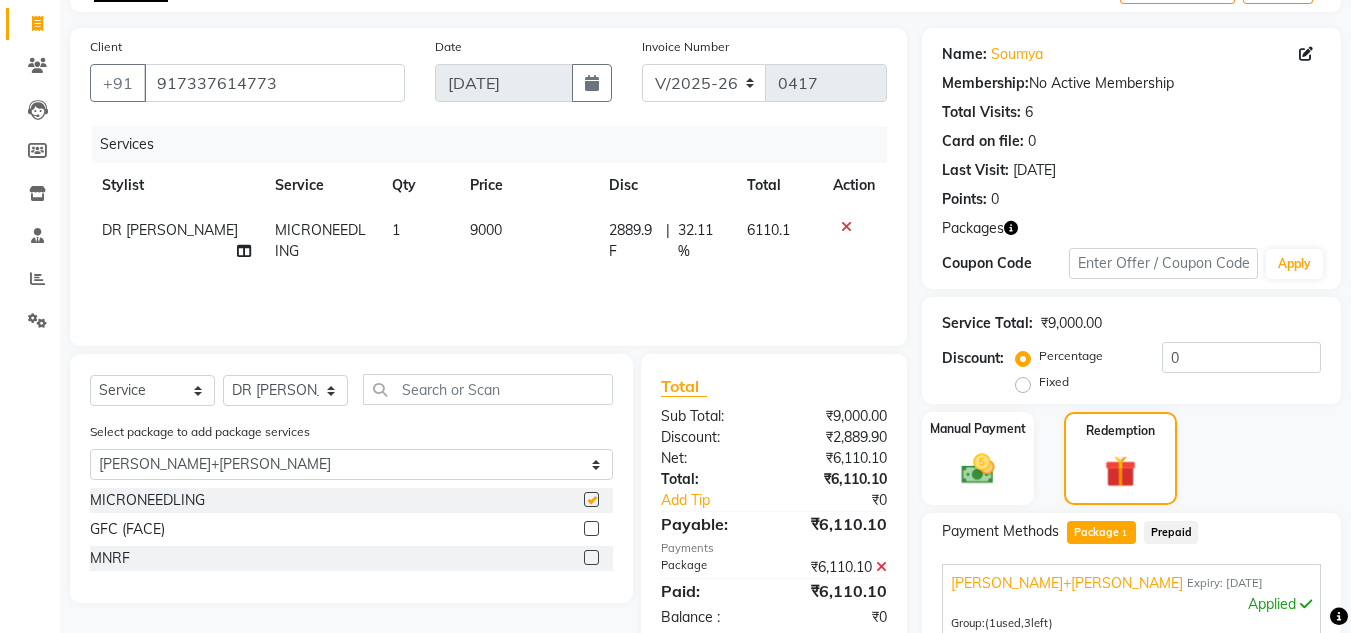 checkbox on "false" 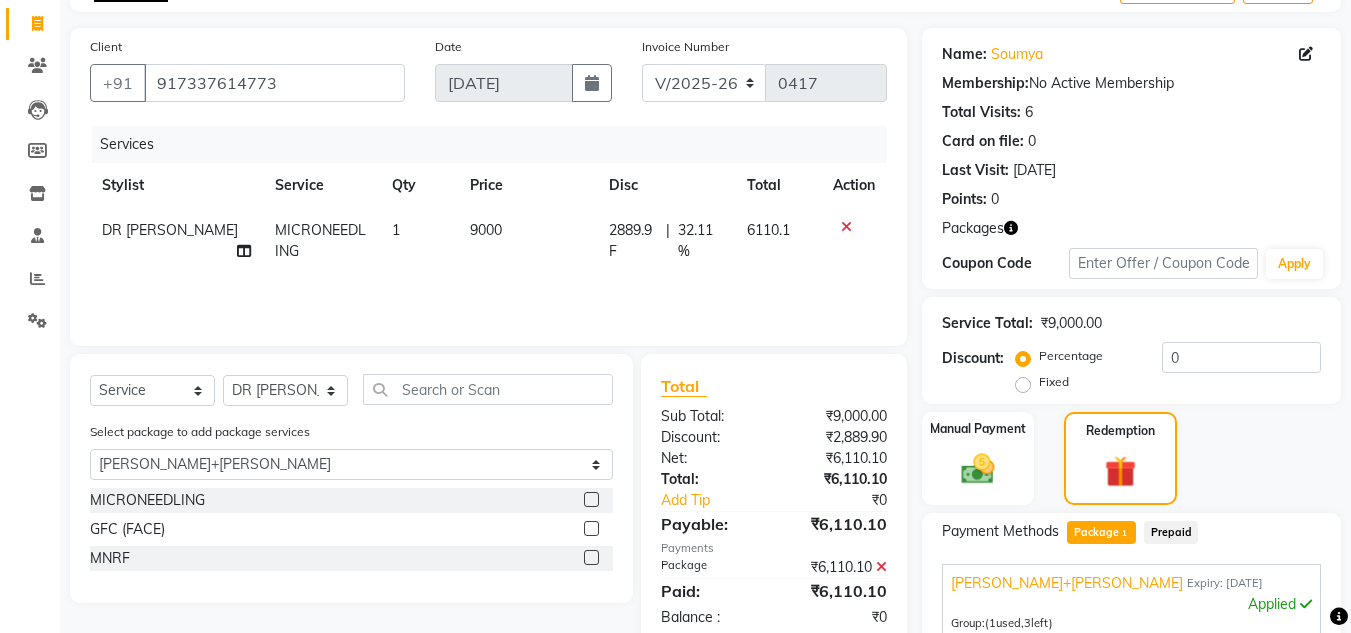click 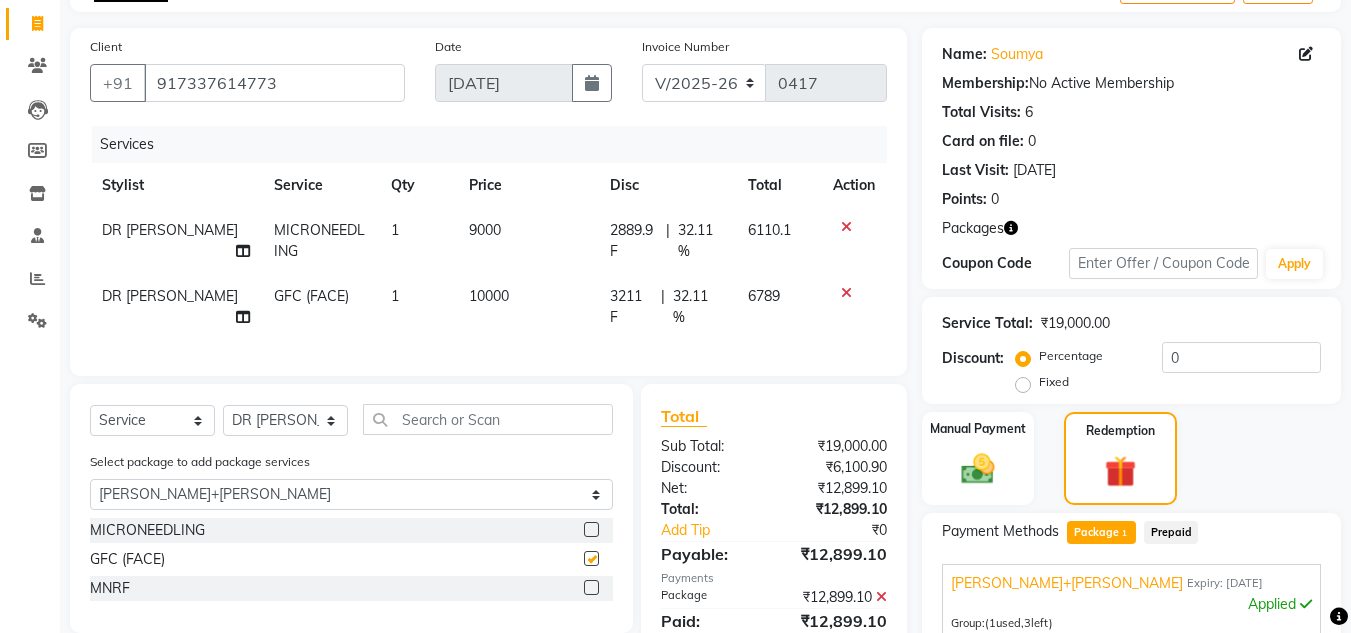 checkbox on "false" 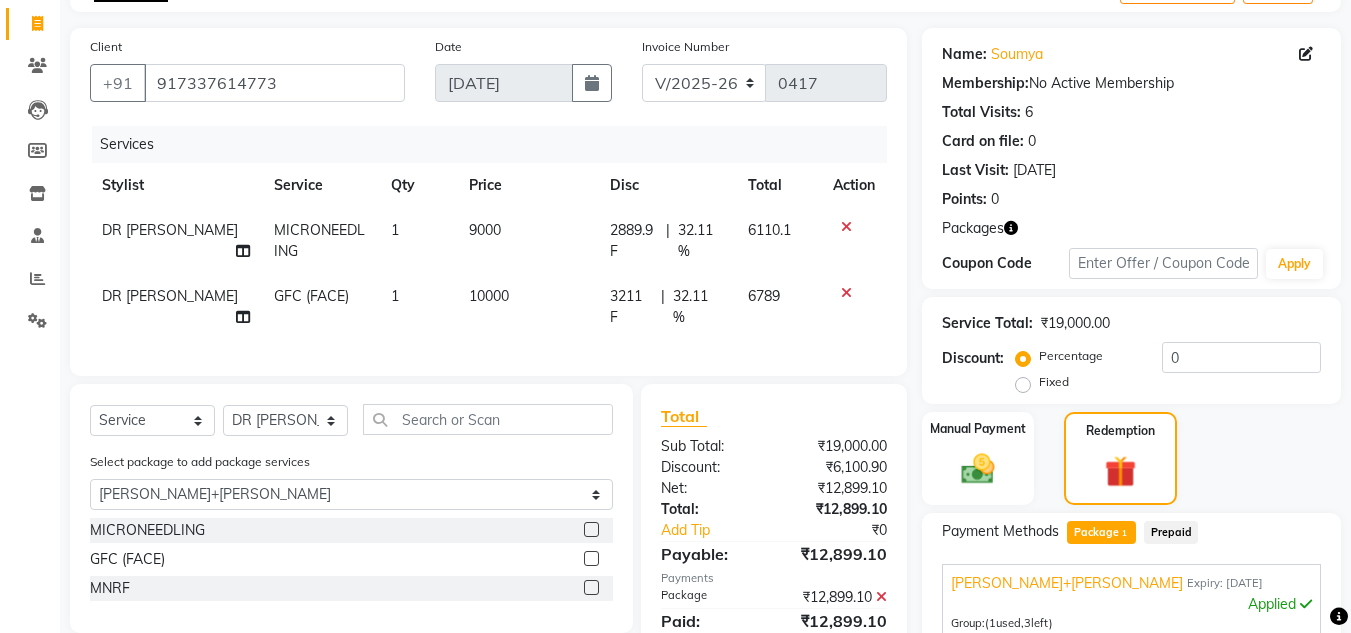 click 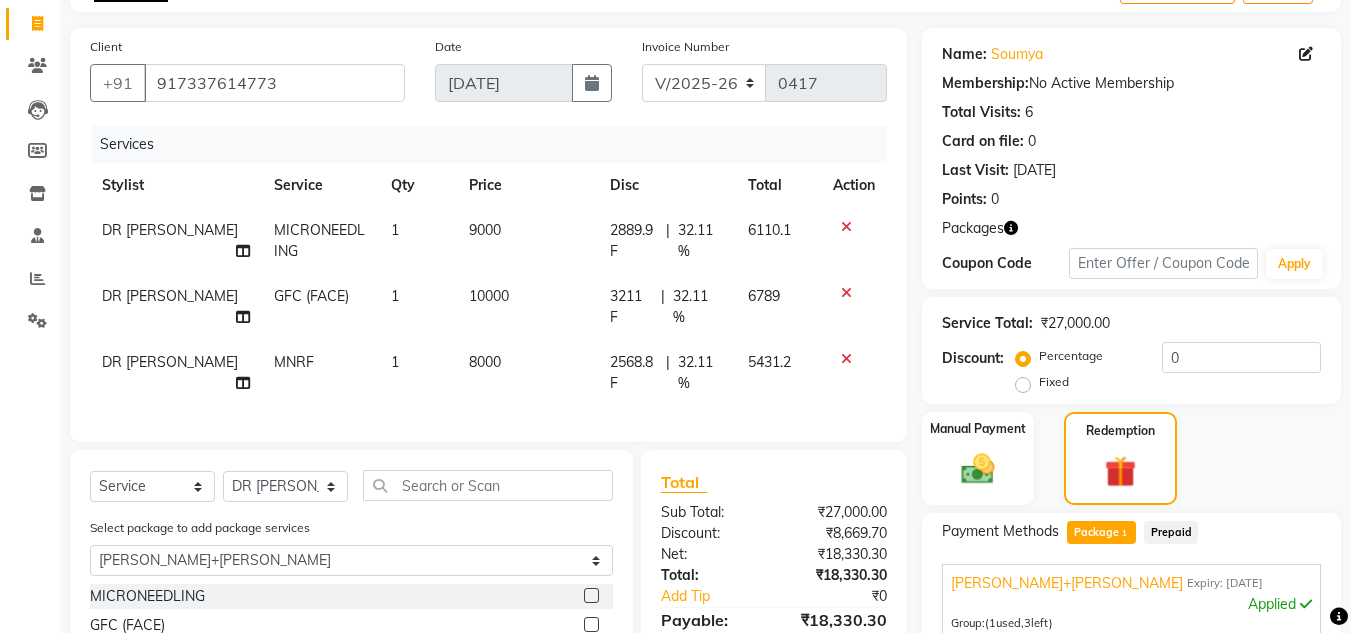 checkbox on "false" 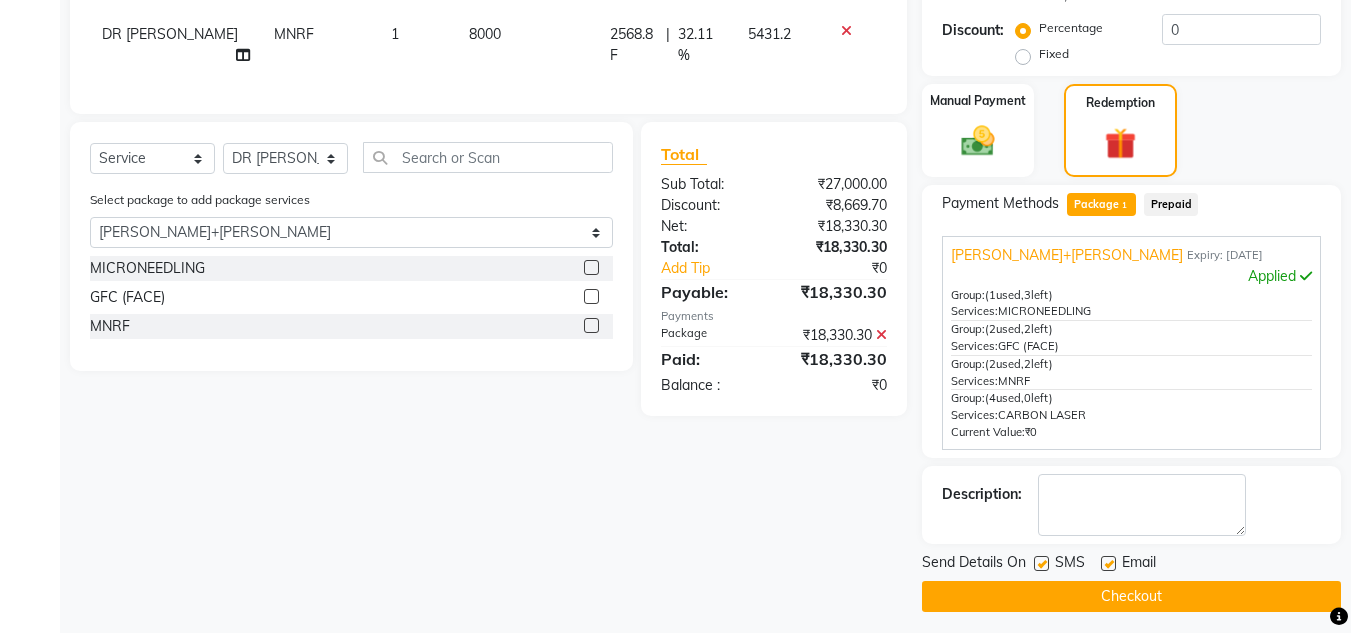 scroll, scrollTop: 459, scrollLeft: 0, axis: vertical 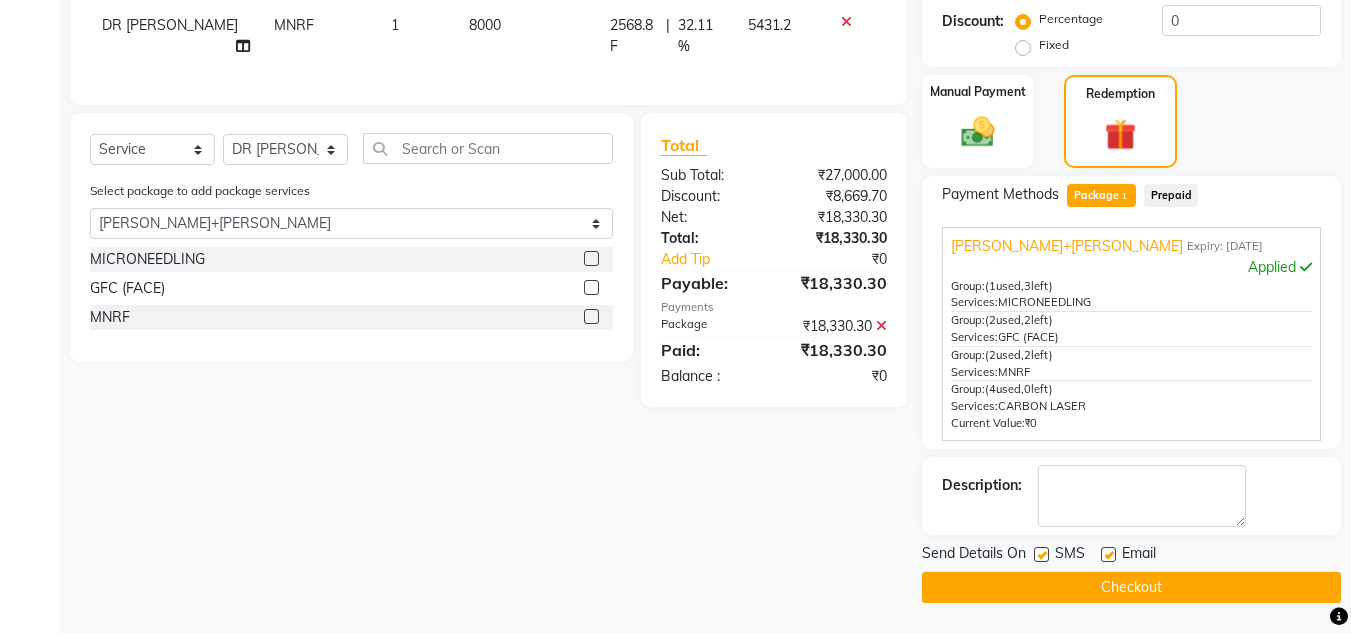 click on "Checkout" 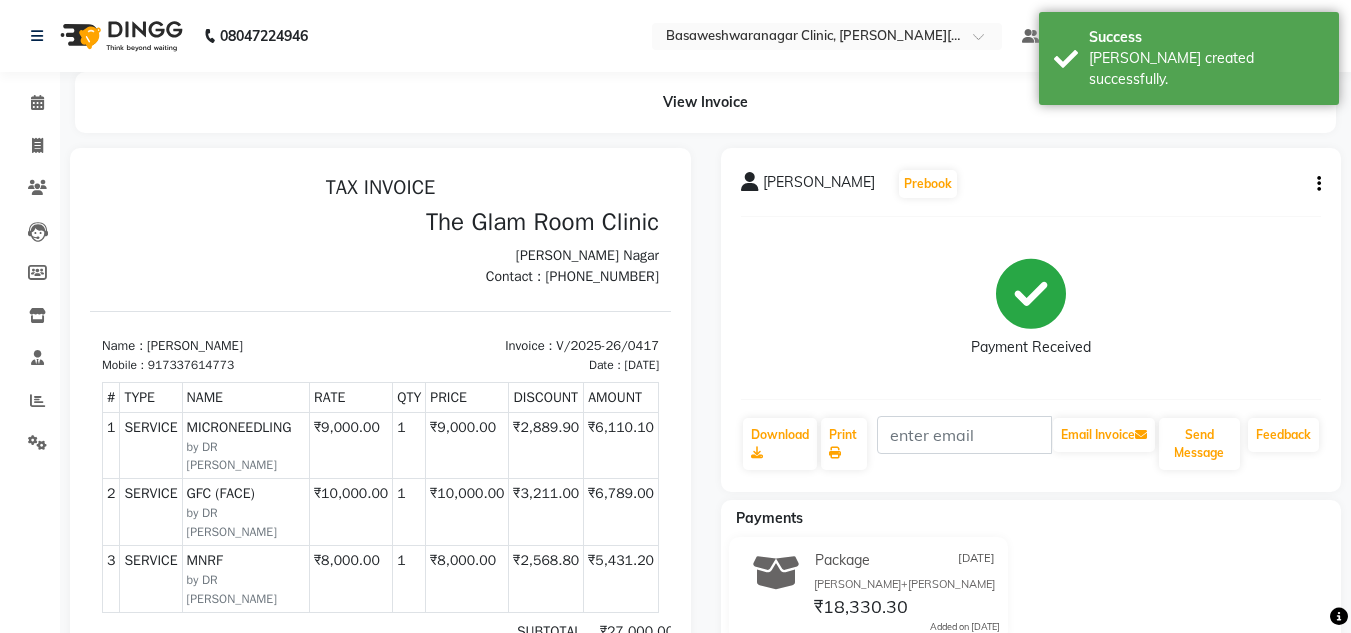 scroll, scrollTop: 0, scrollLeft: 0, axis: both 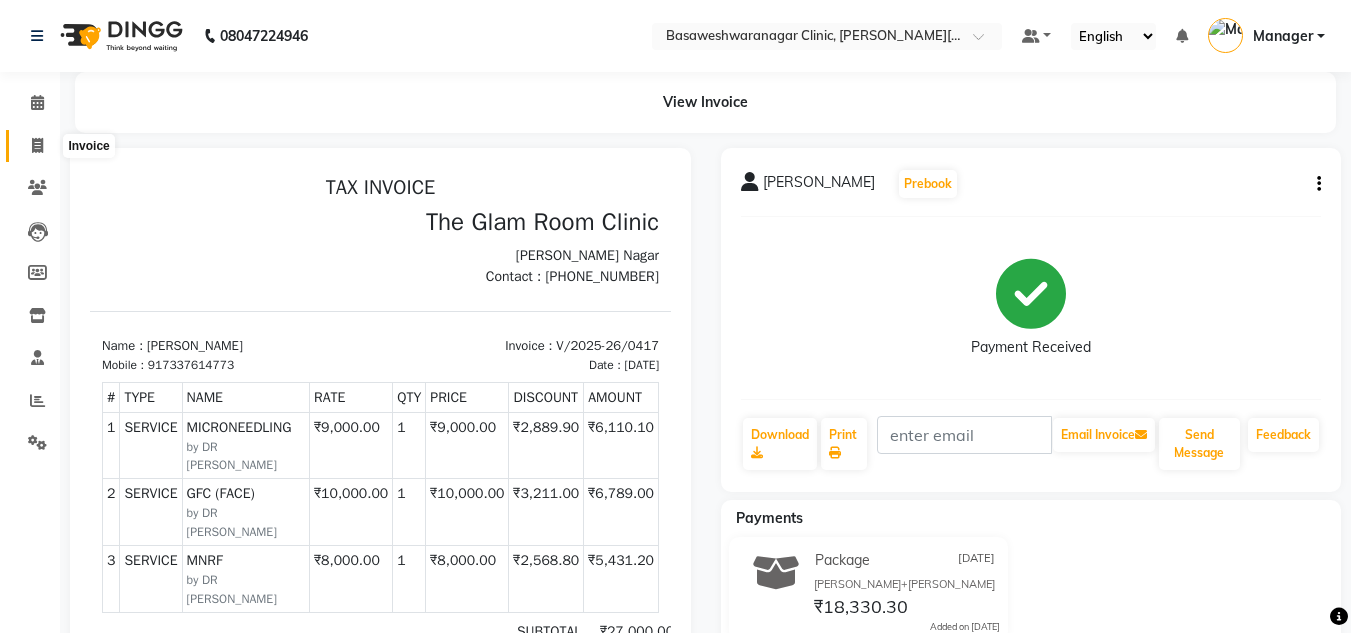 click 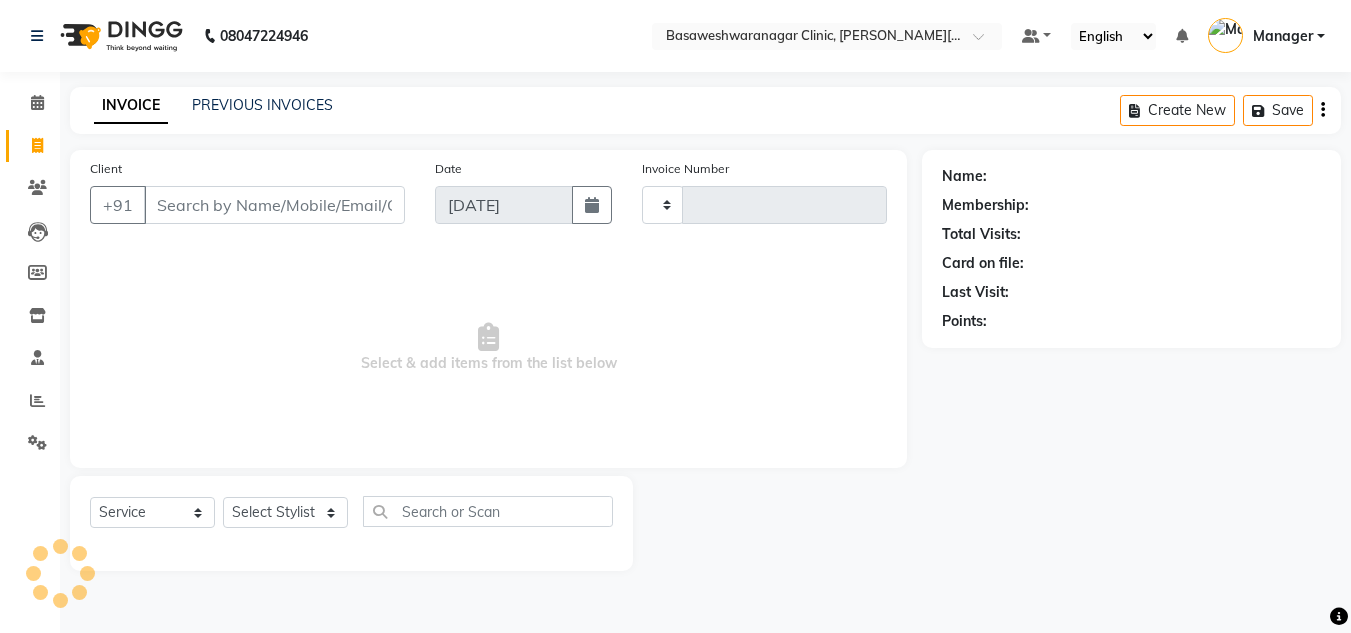 type on "0418" 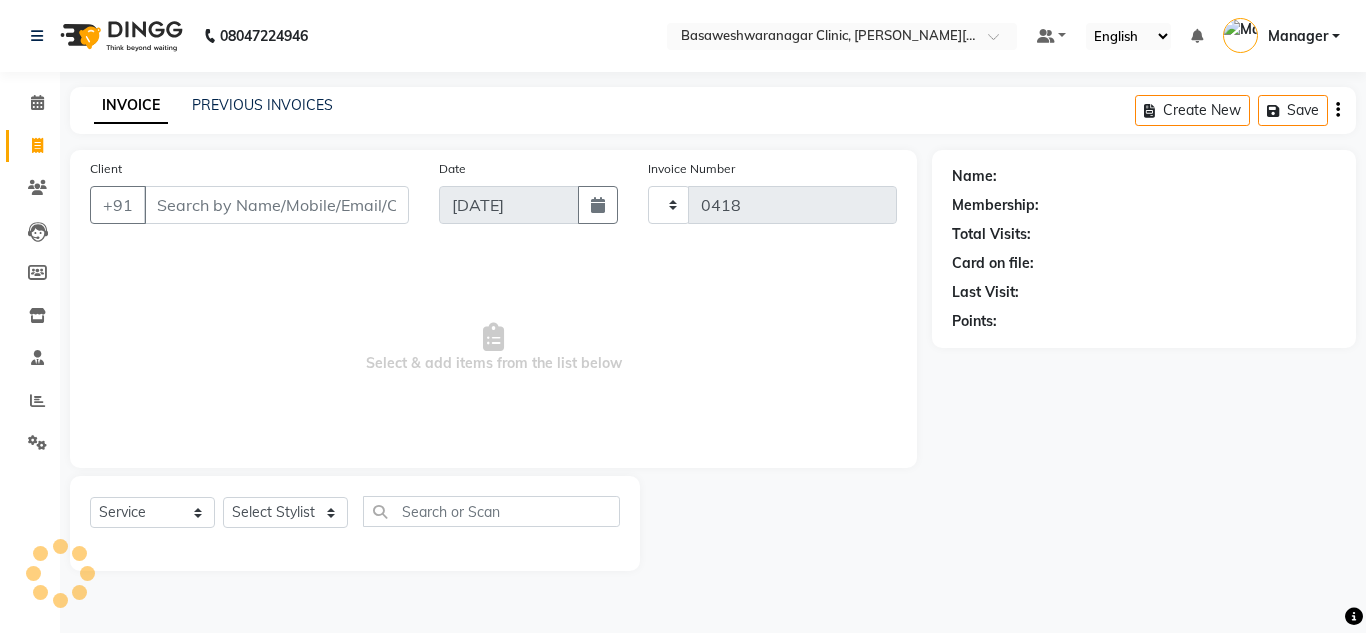 select on "7441" 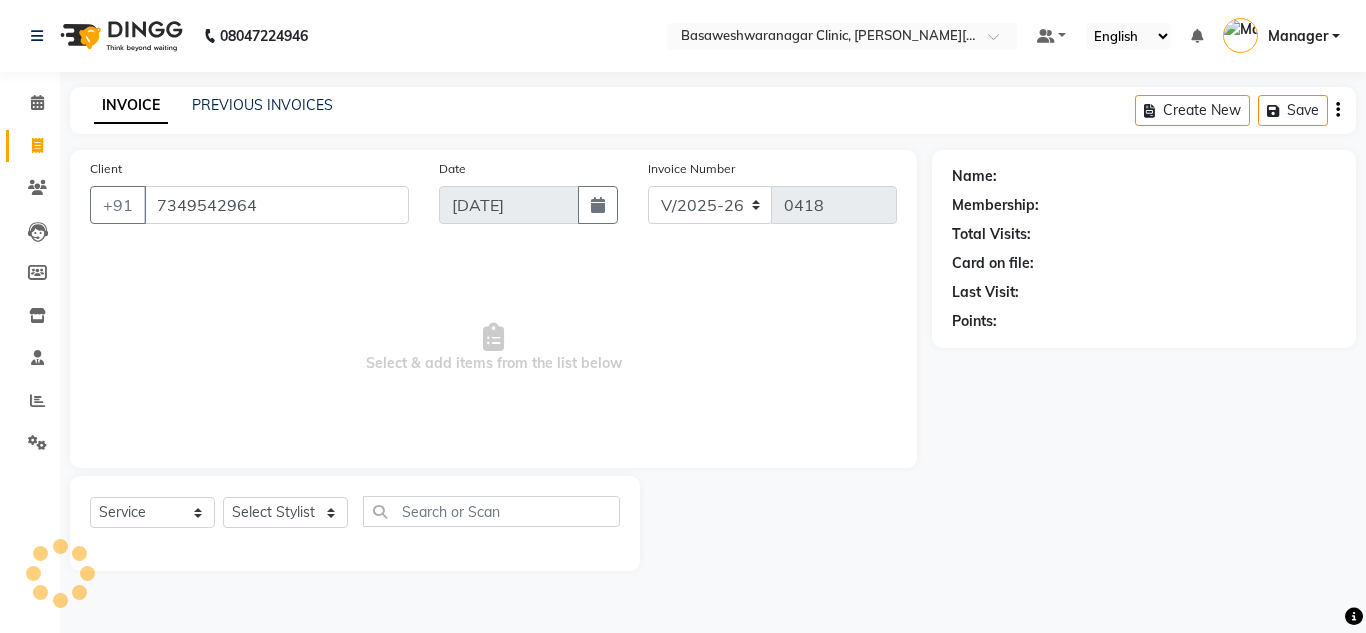 type on "7349542964" 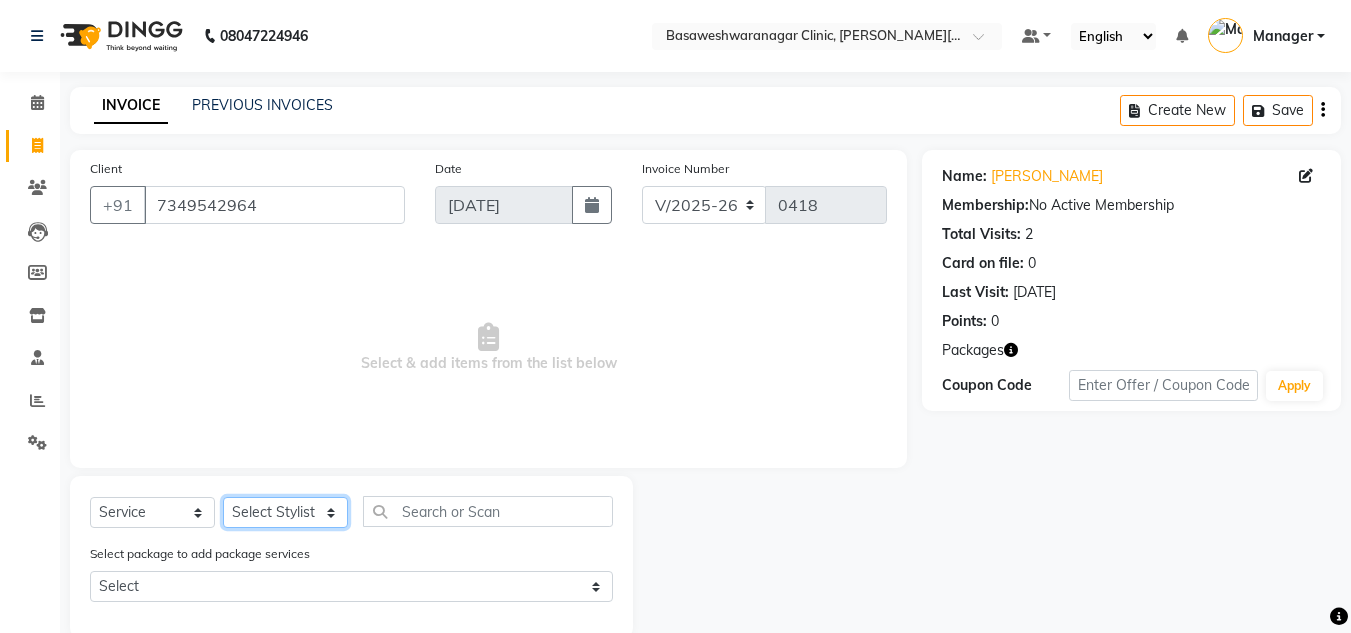 click on "Select Stylist [PERSON_NAME] [PERSON_NAME] Manager NAVYA [PERSON_NAME] shangnimwom [PERSON_NAME]" 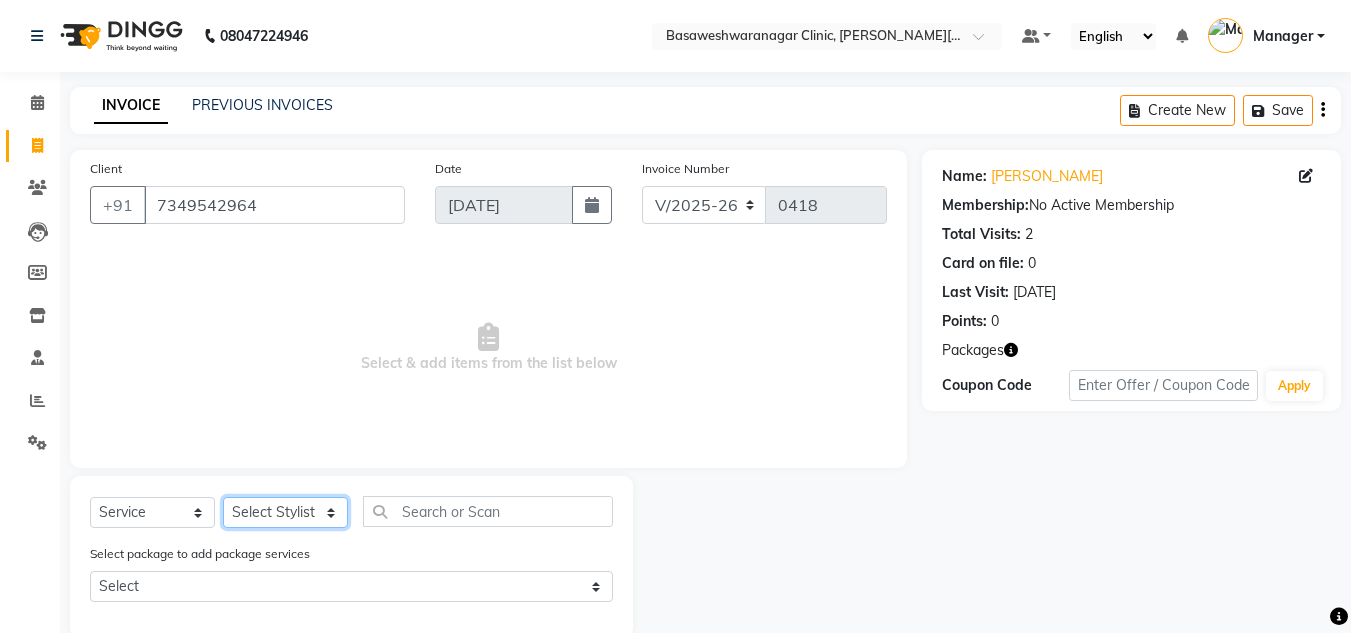 click on "Select Stylist [PERSON_NAME] [PERSON_NAME] Manager NAVYA [PERSON_NAME] shangnimwom [PERSON_NAME]" 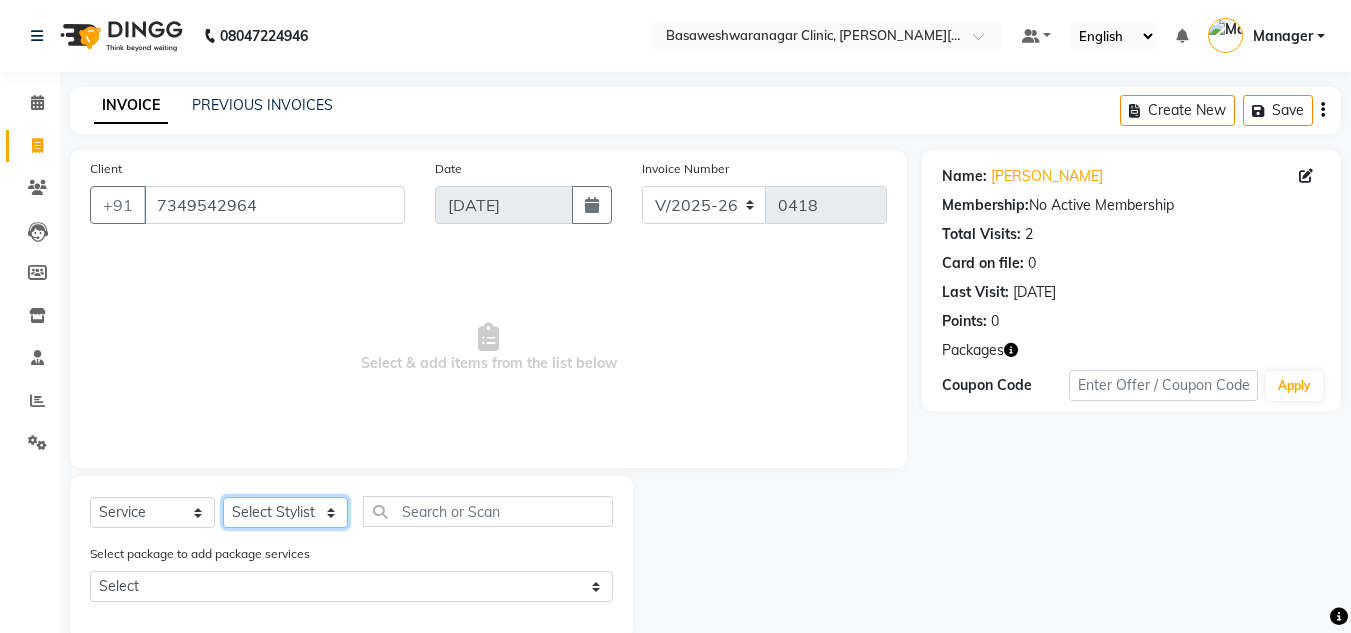 select on "65321" 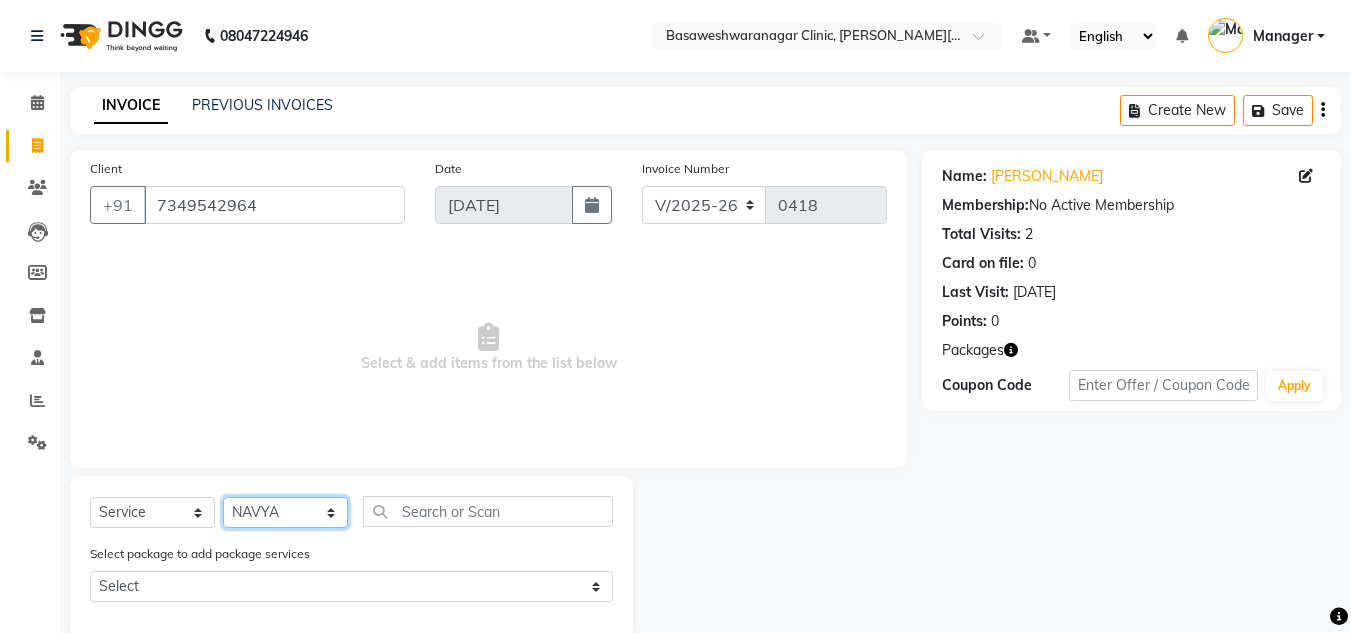 click on "Select Stylist [PERSON_NAME] [PERSON_NAME] Manager NAVYA [PERSON_NAME] shangnimwom [PERSON_NAME]" 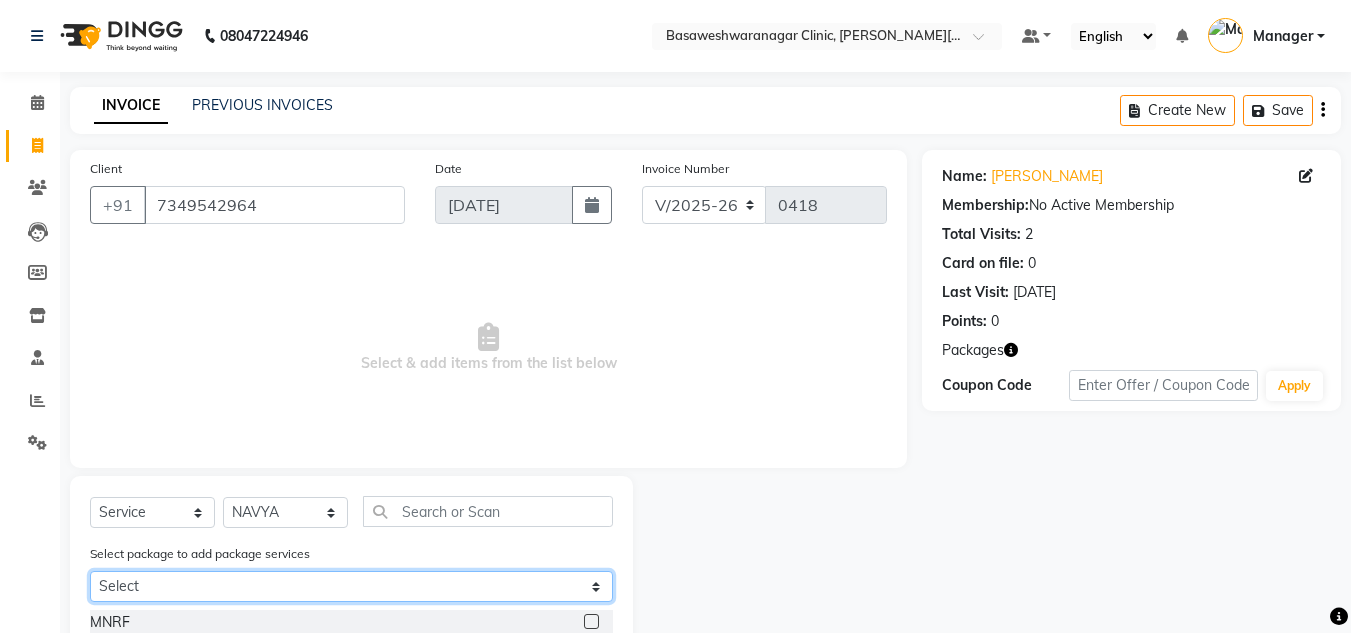 click on "Select JYOTHI BB +HYDRA" 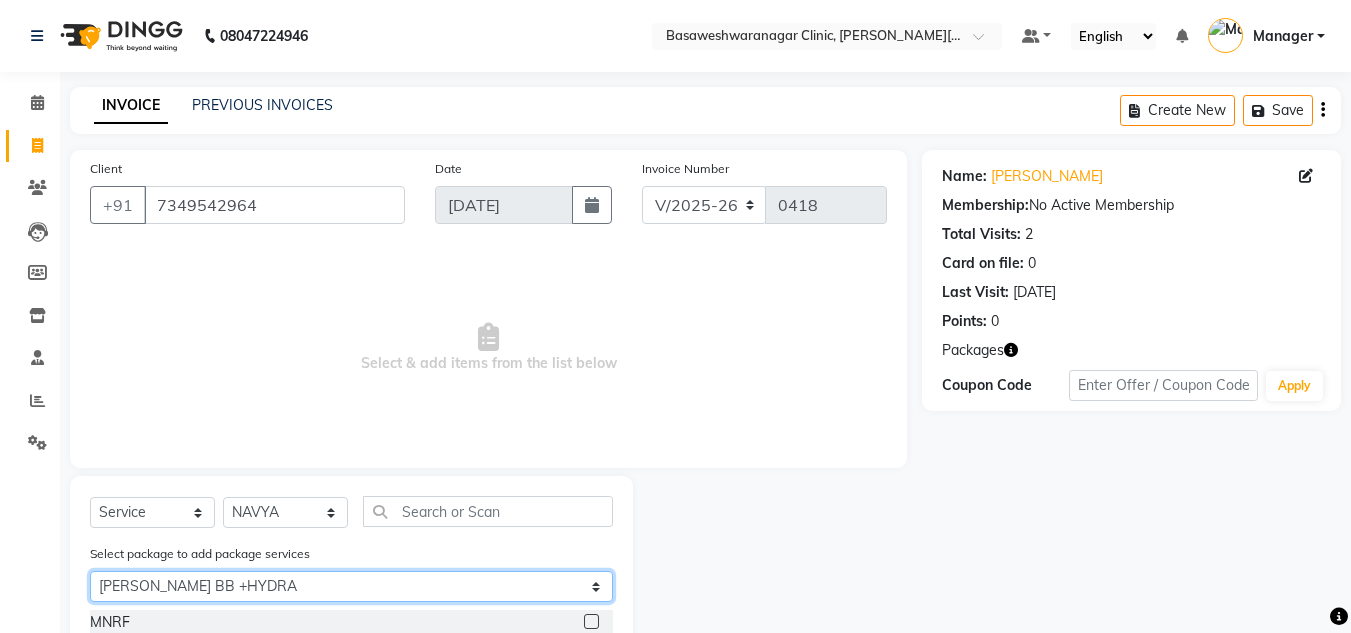 click on "Select JYOTHI BB +HYDRA" 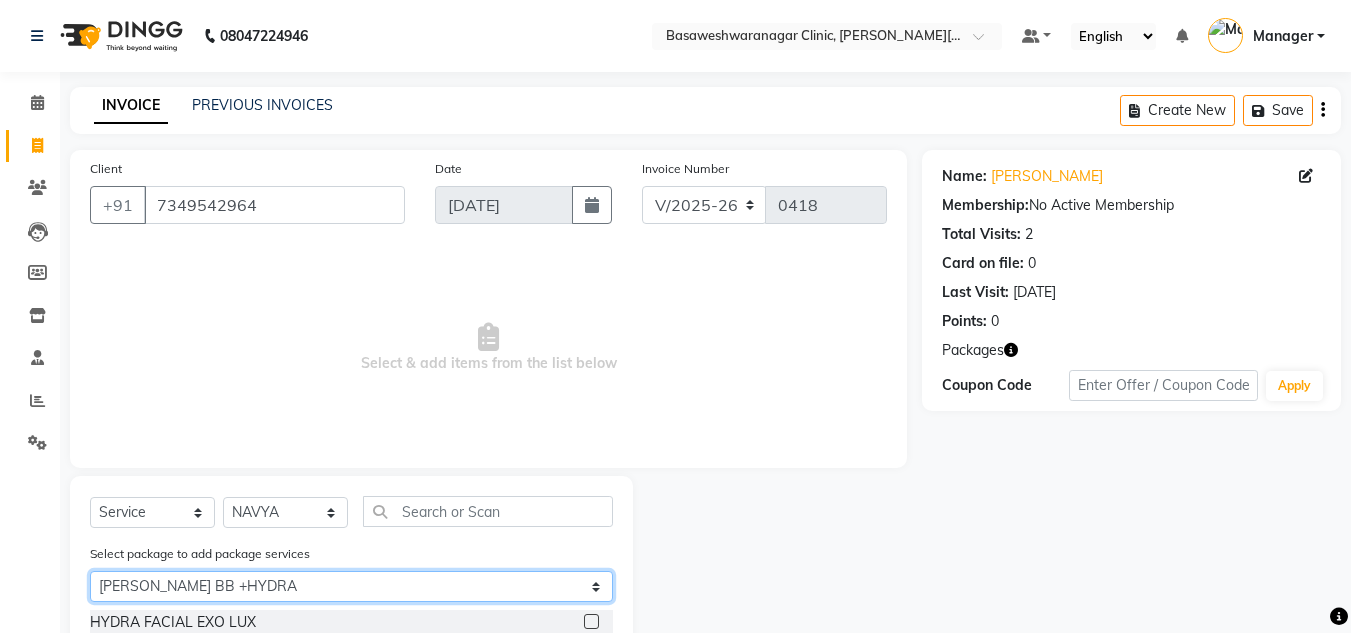 scroll, scrollTop: 64, scrollLeft: 0, axis: vertical 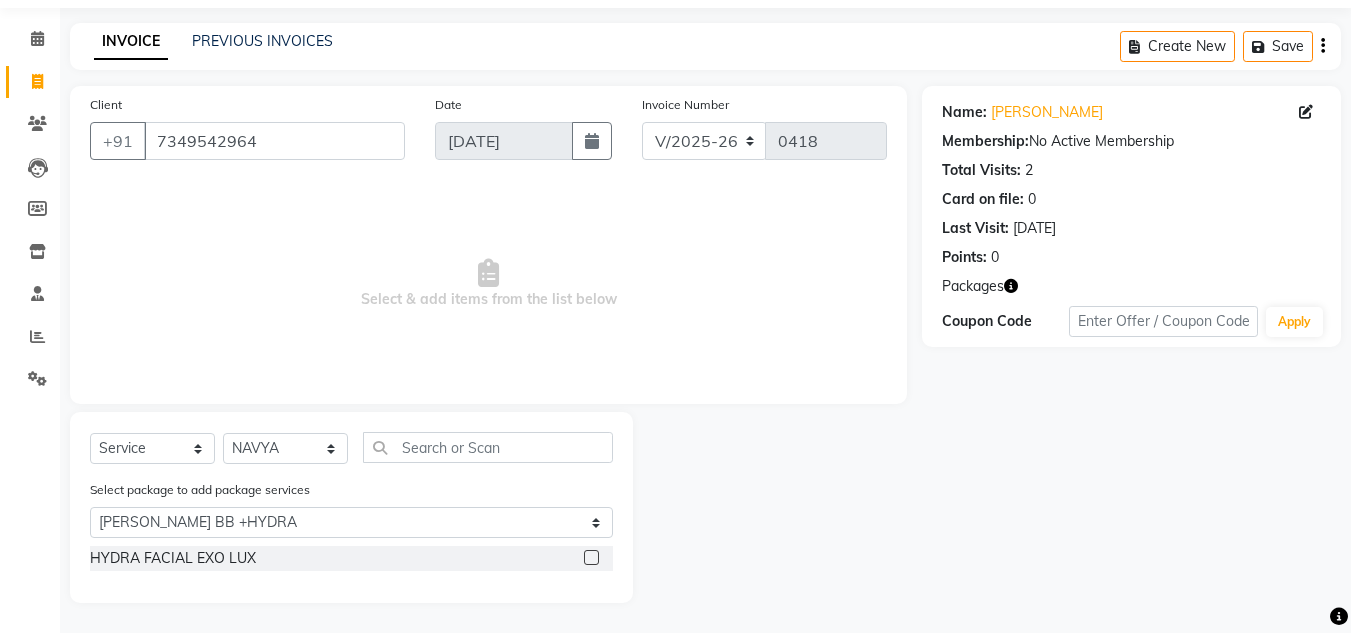 click 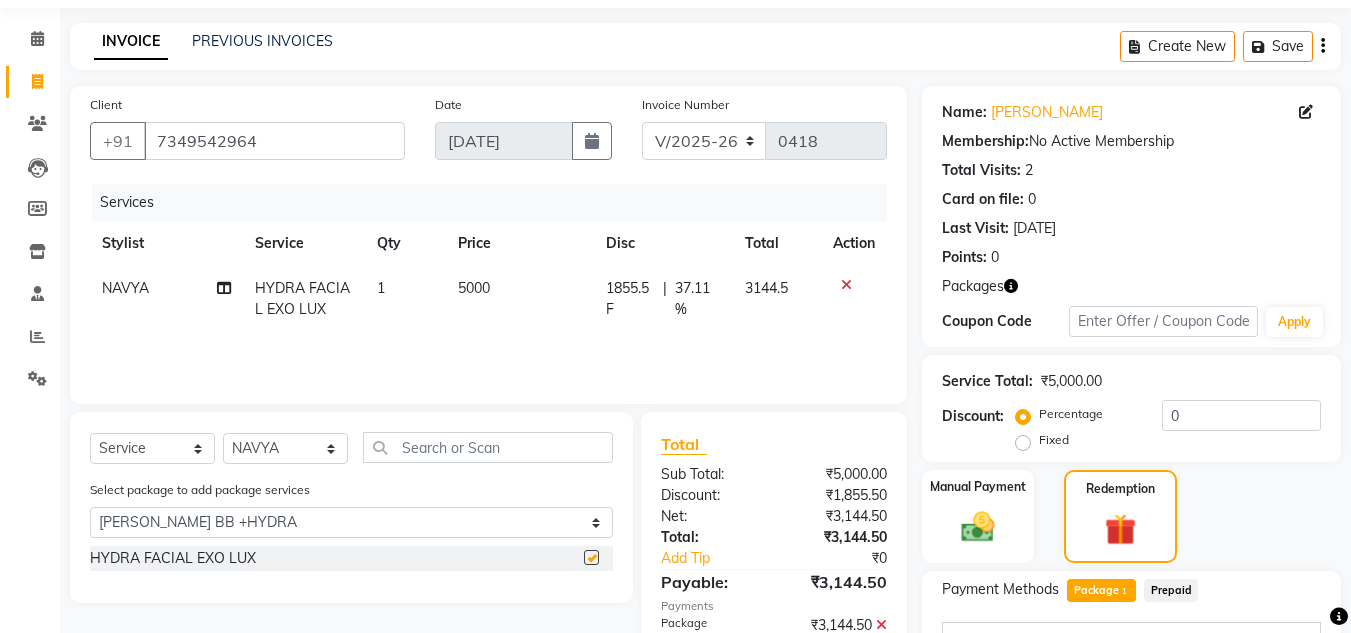 checkbox on "false" 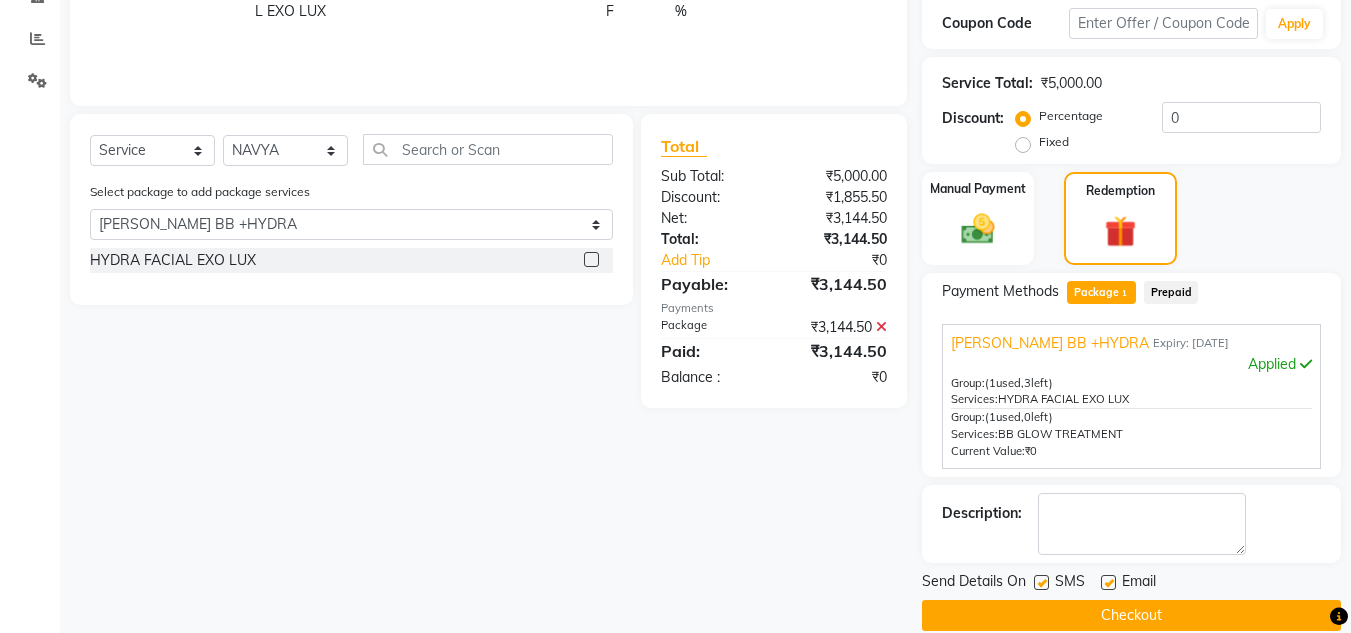 scroll, scrollTop: 390, scrollLeft: 0, axis: vertical 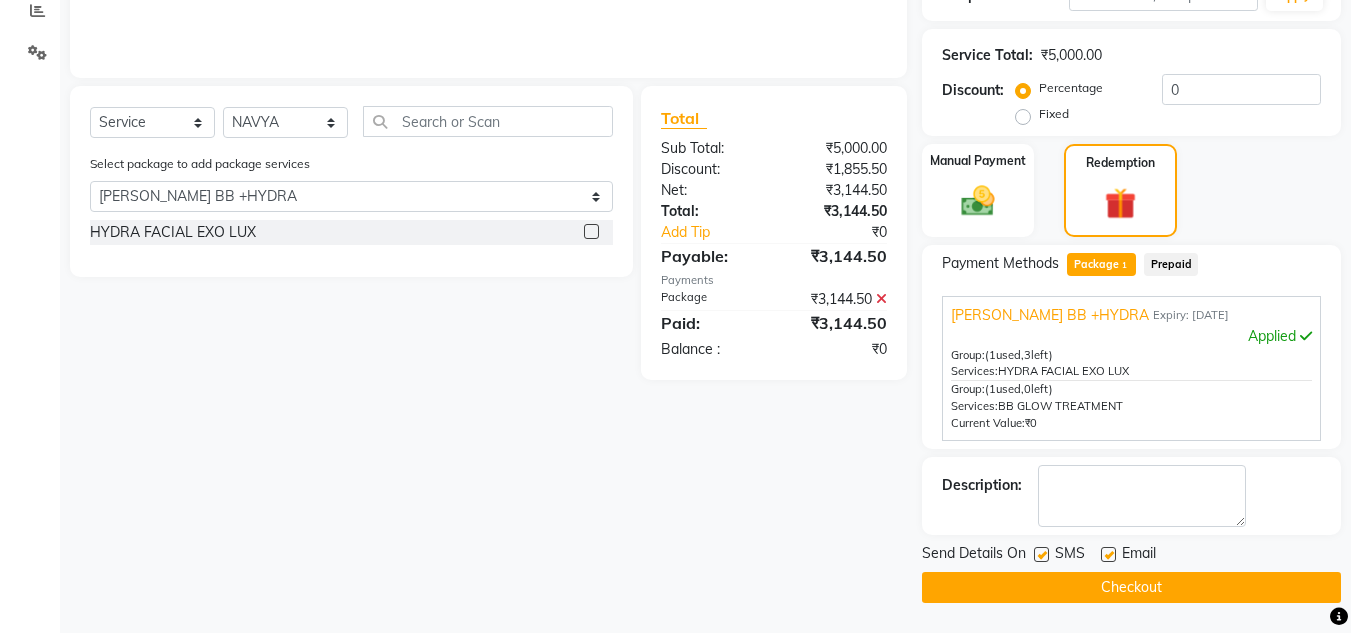 click on "Checkout" 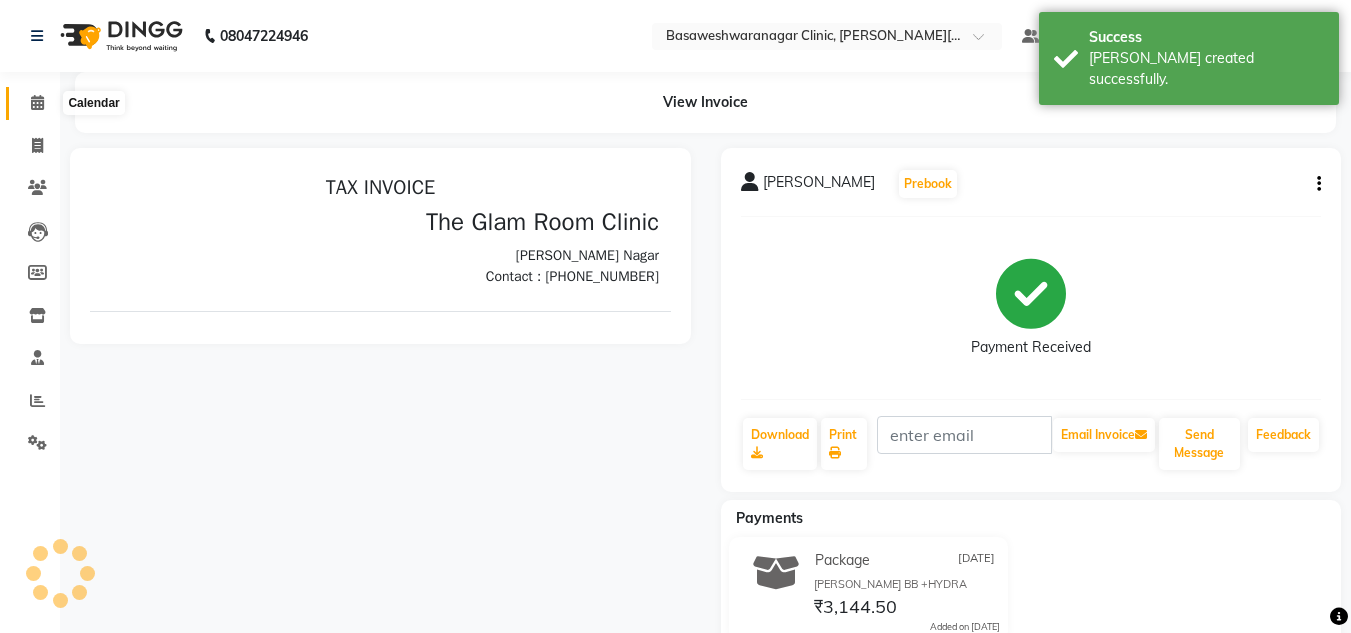 scroll, scrollTop: 0, scrollLeft: 0, axis: both 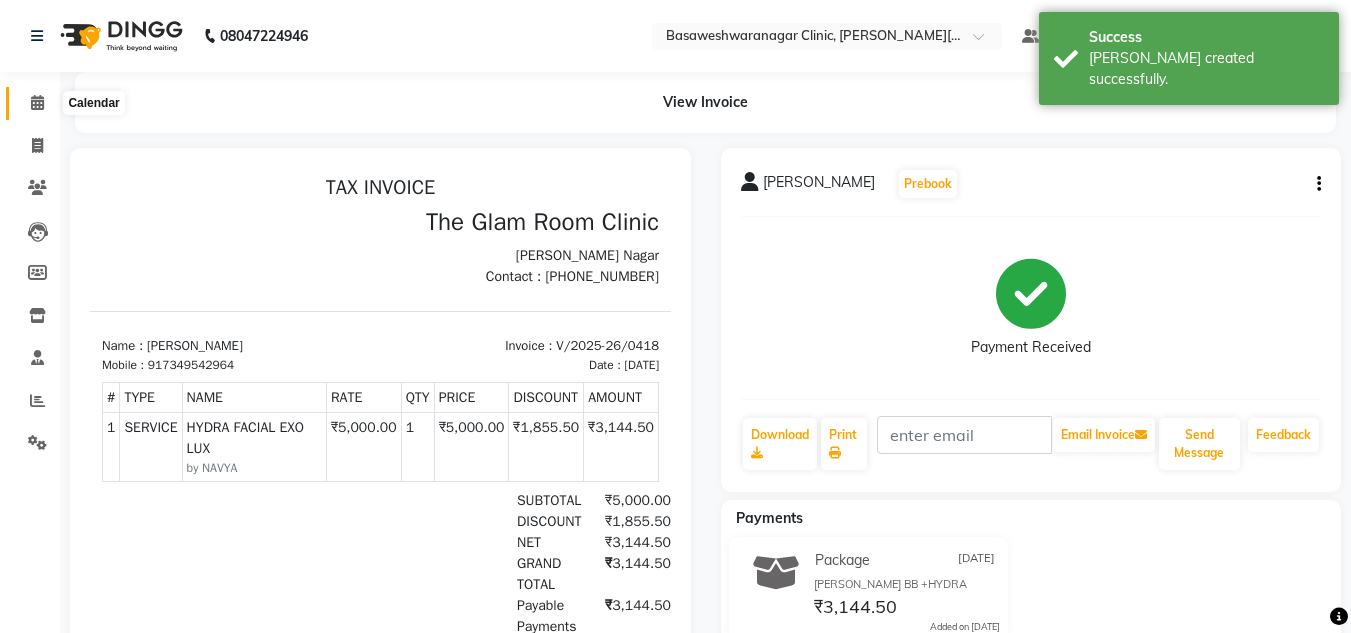 click 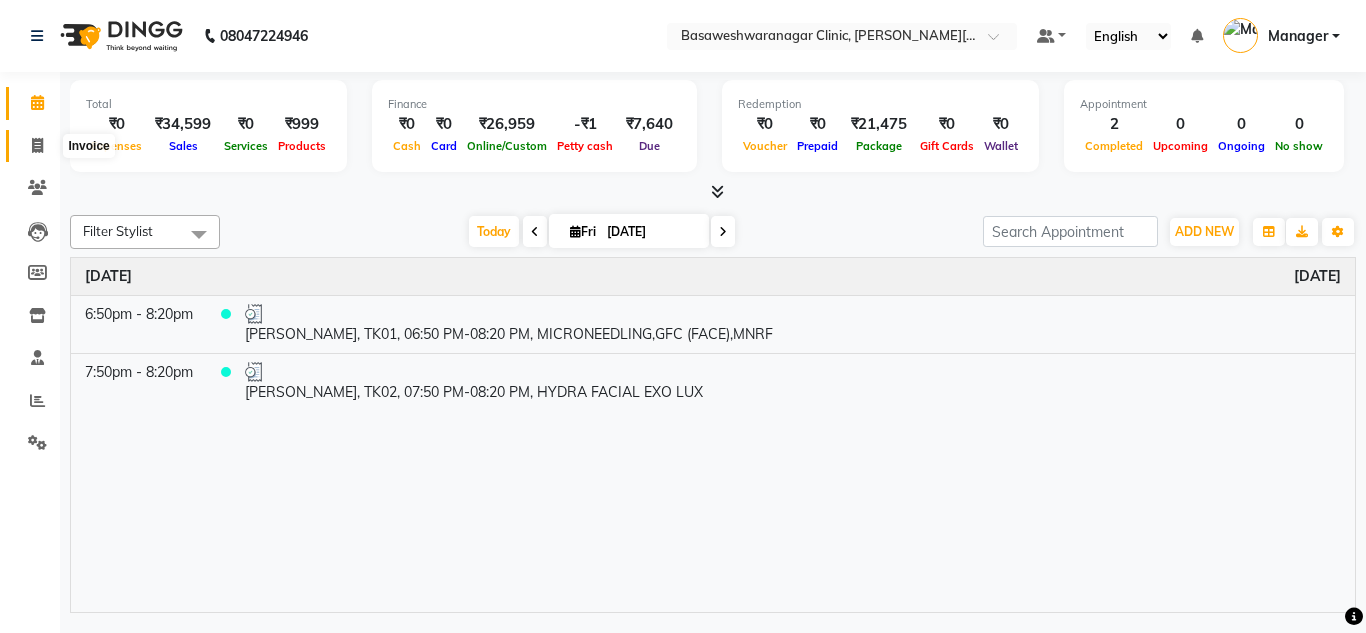 click 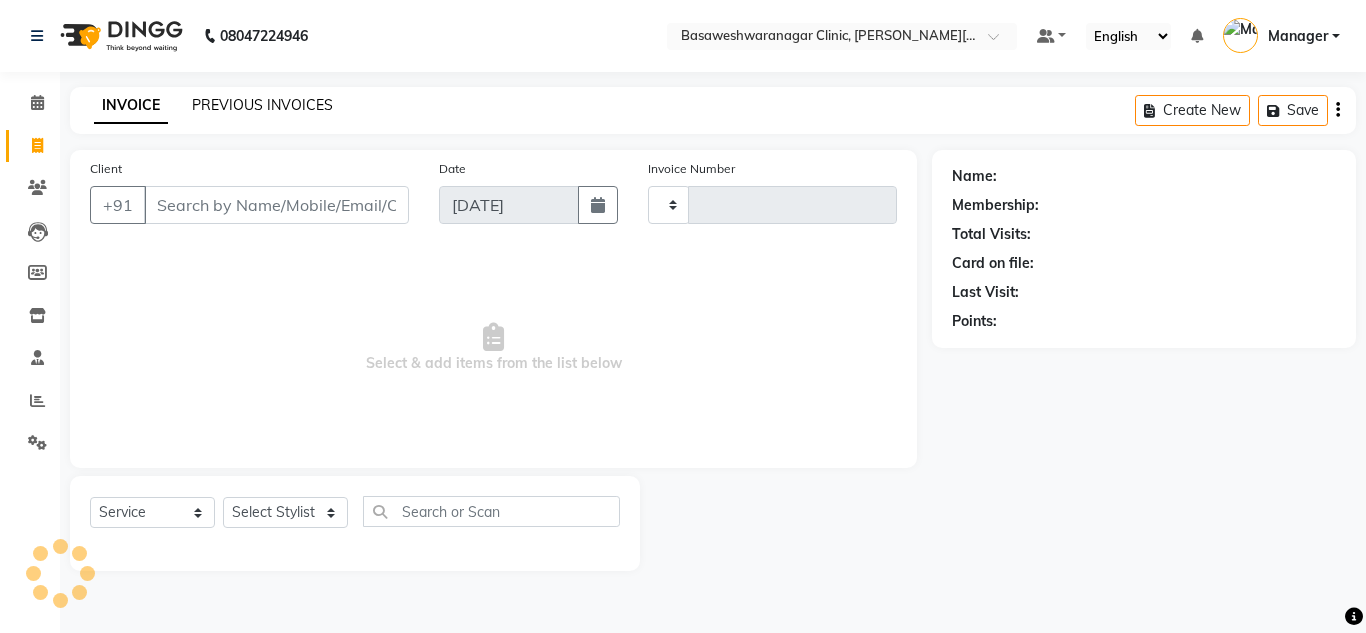 type on "0419" 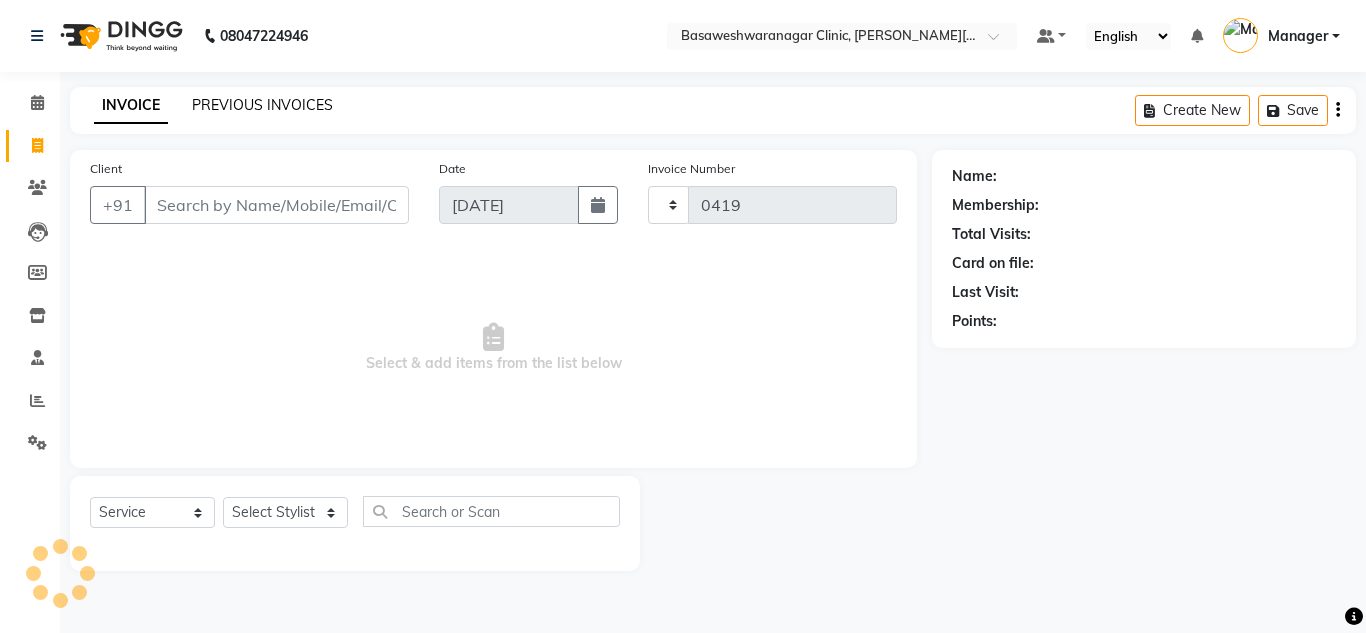 select on "7441" 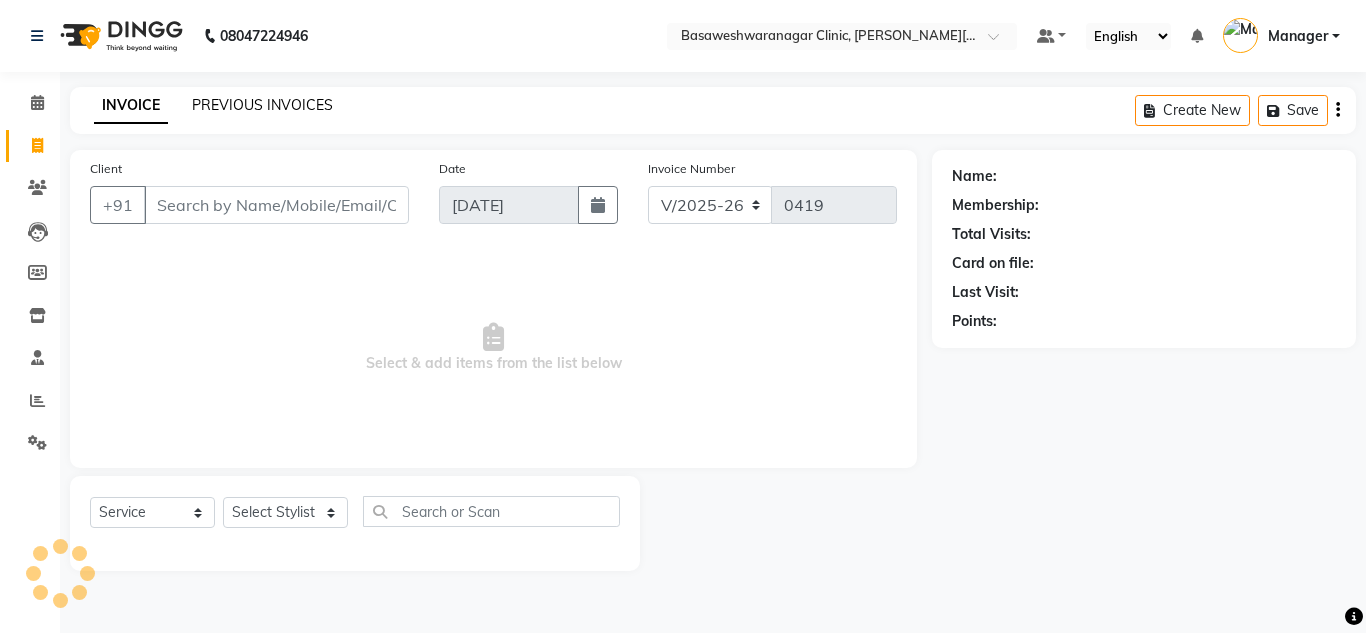 click on "PREVIOUS INVOICES" 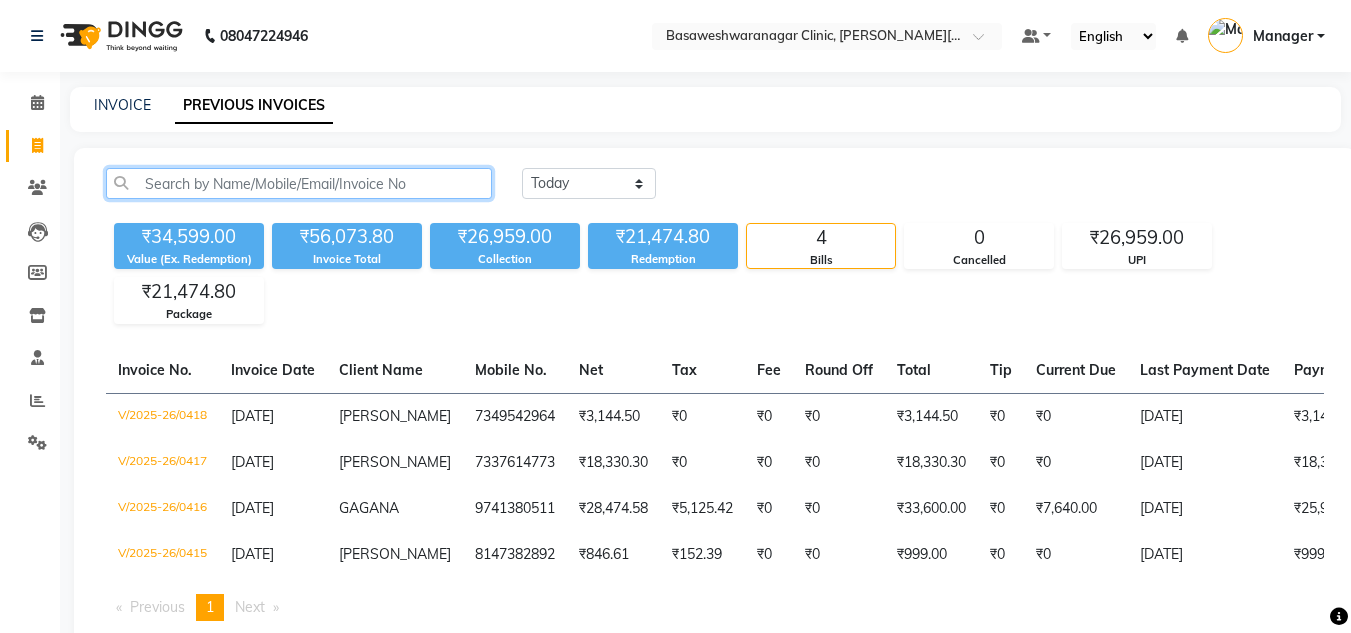 click 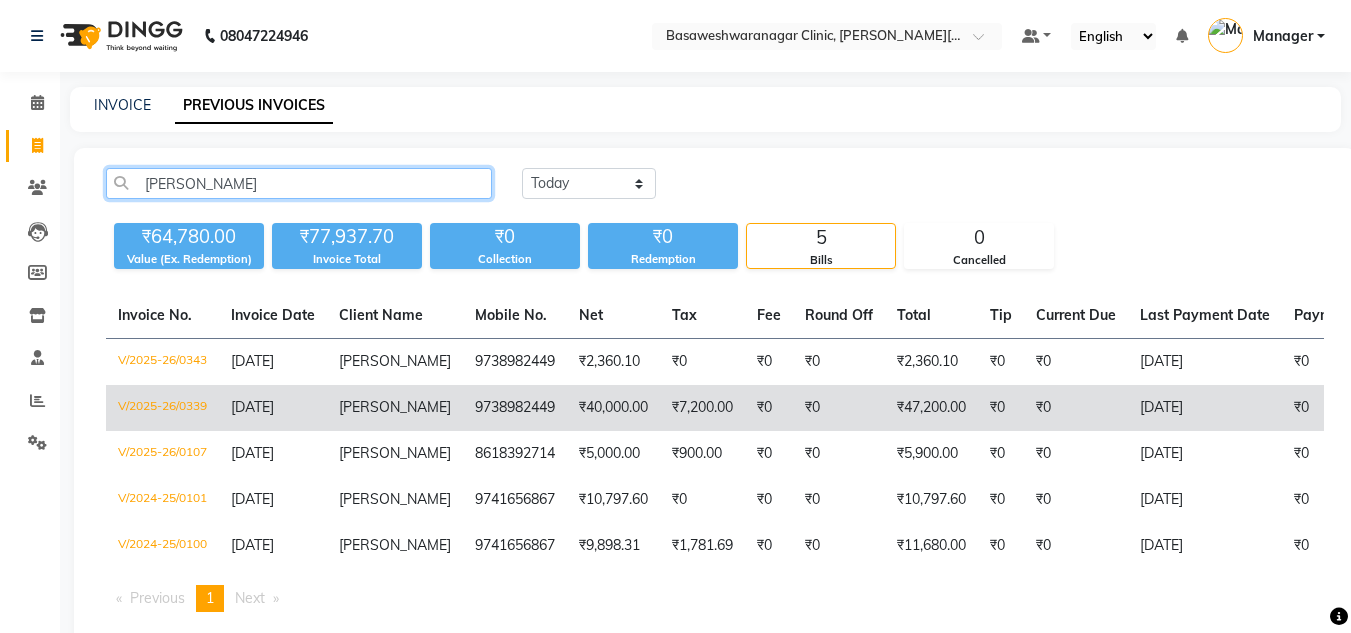 type on "[PERSON_NAME]" 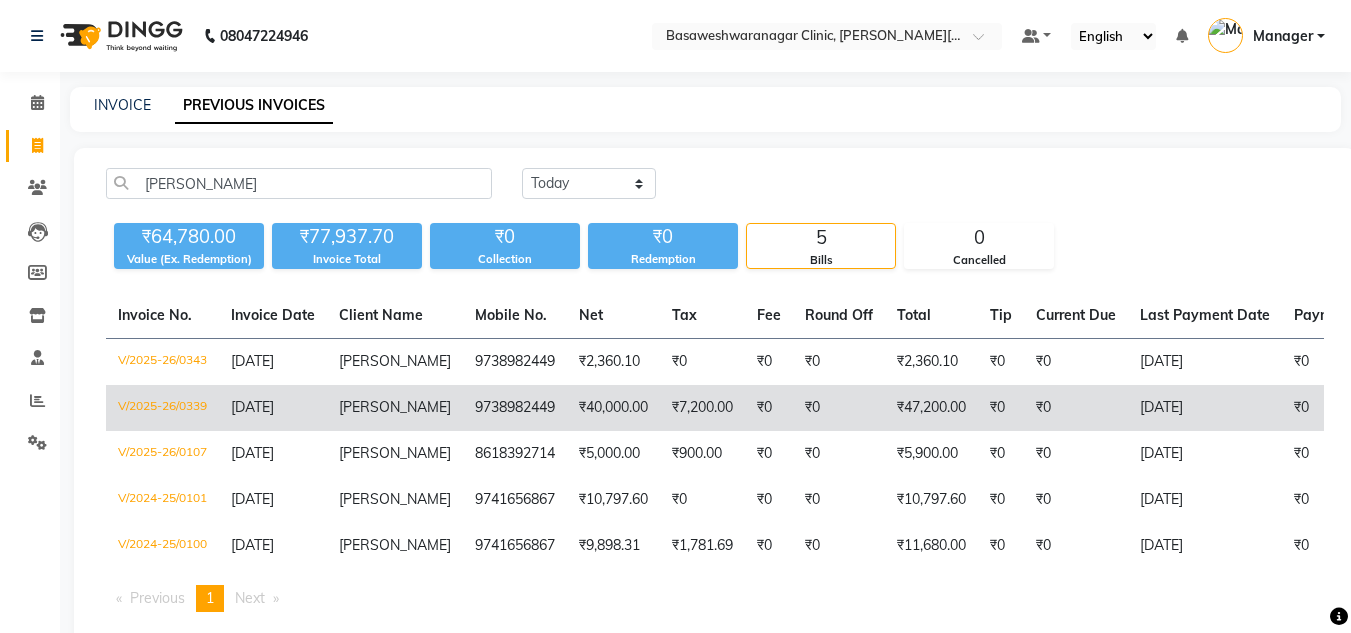 click on "[PERSON_NAME]" 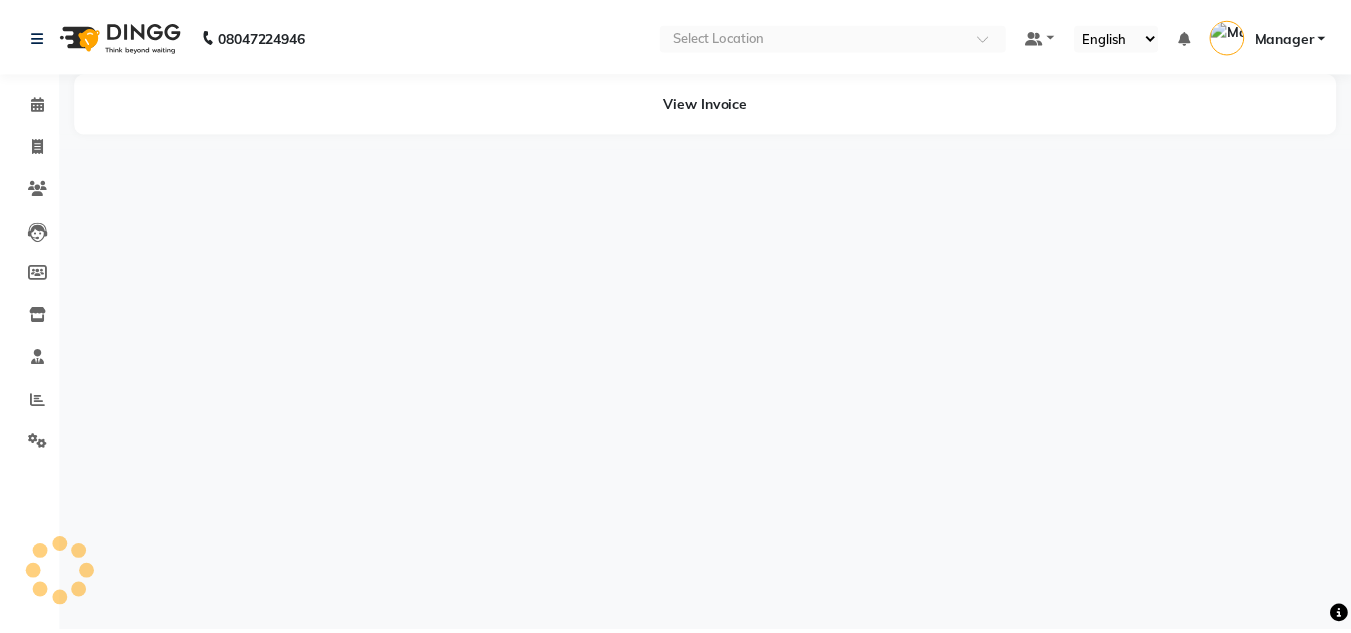 scroll, scrollTop: 0, scrollLeft: 0, axis: both 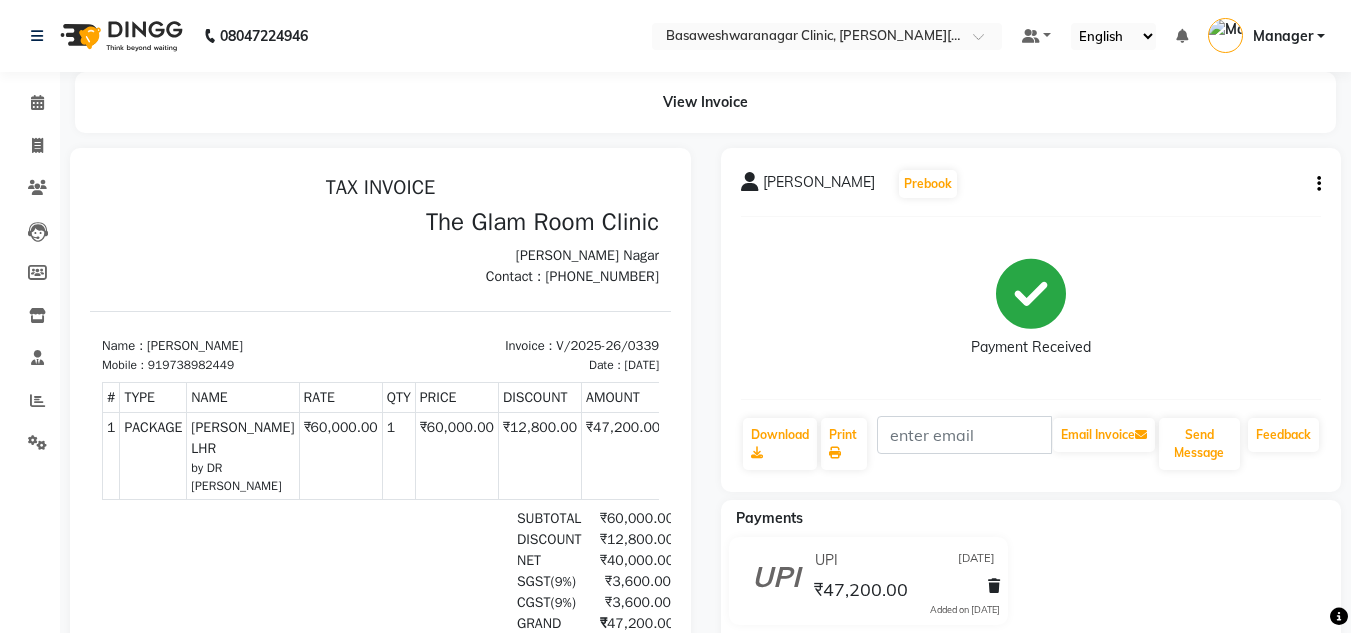 click on "919738982449" at bounding box center (191, 365) 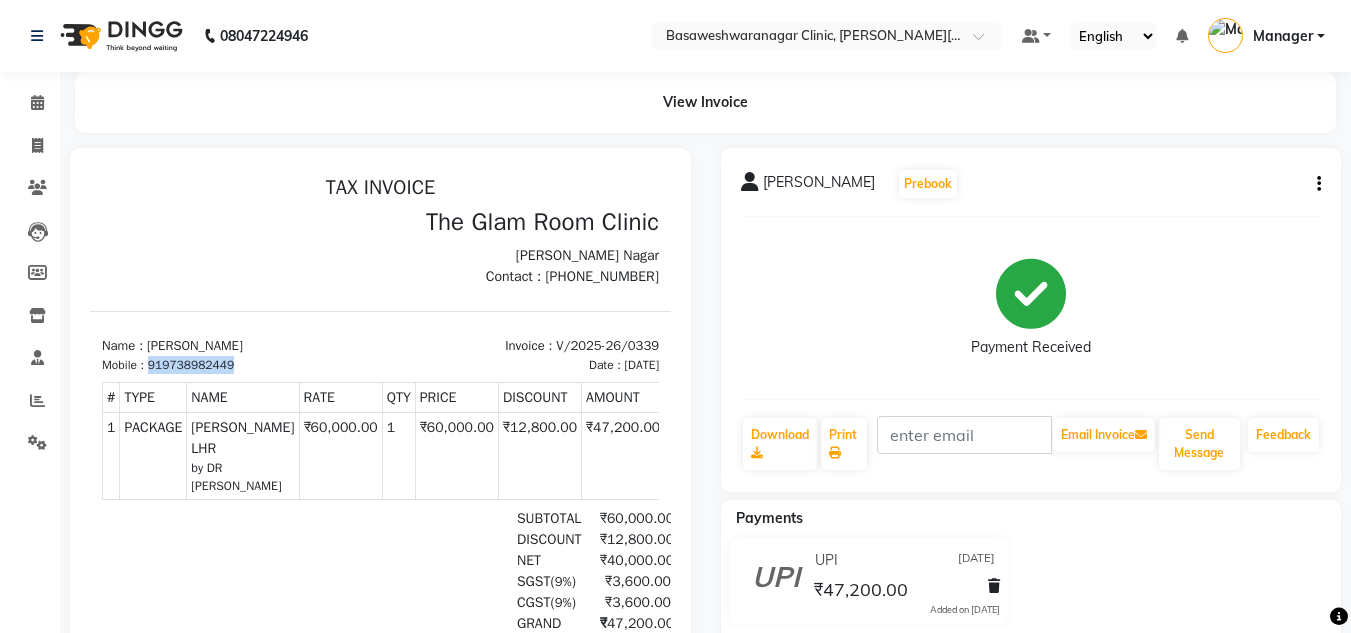 click on "919738982449" at bounding box center (191, 365) 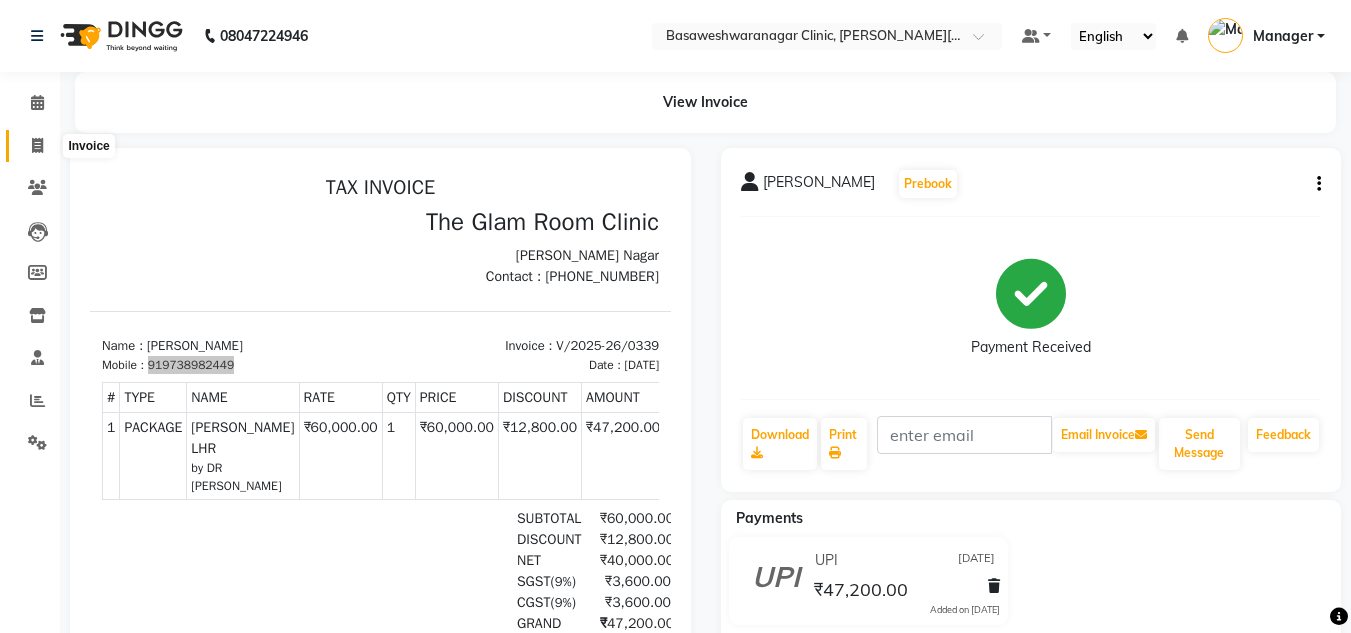 click 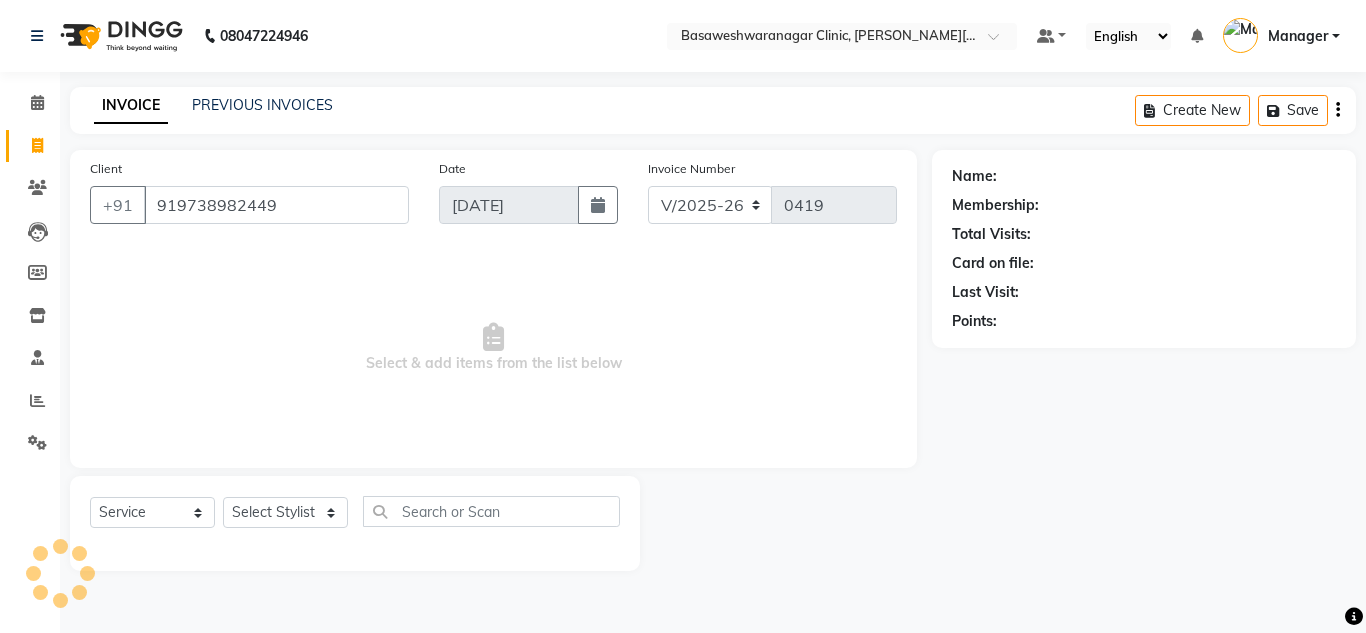 type on "919738982449" 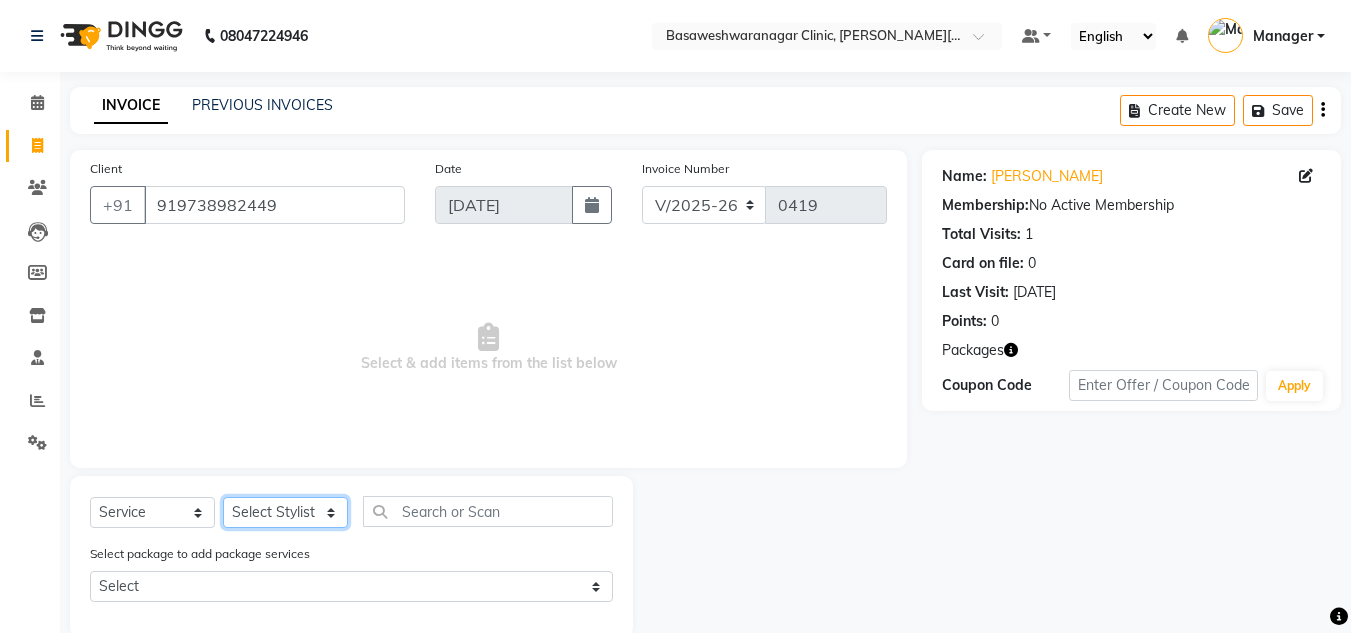 click on "Select Stylist [PERSON_NAME] [PERSON_NAME] Manager NAVYA [PERSON_NAME] shangnimwom [PERSON_NAME]" 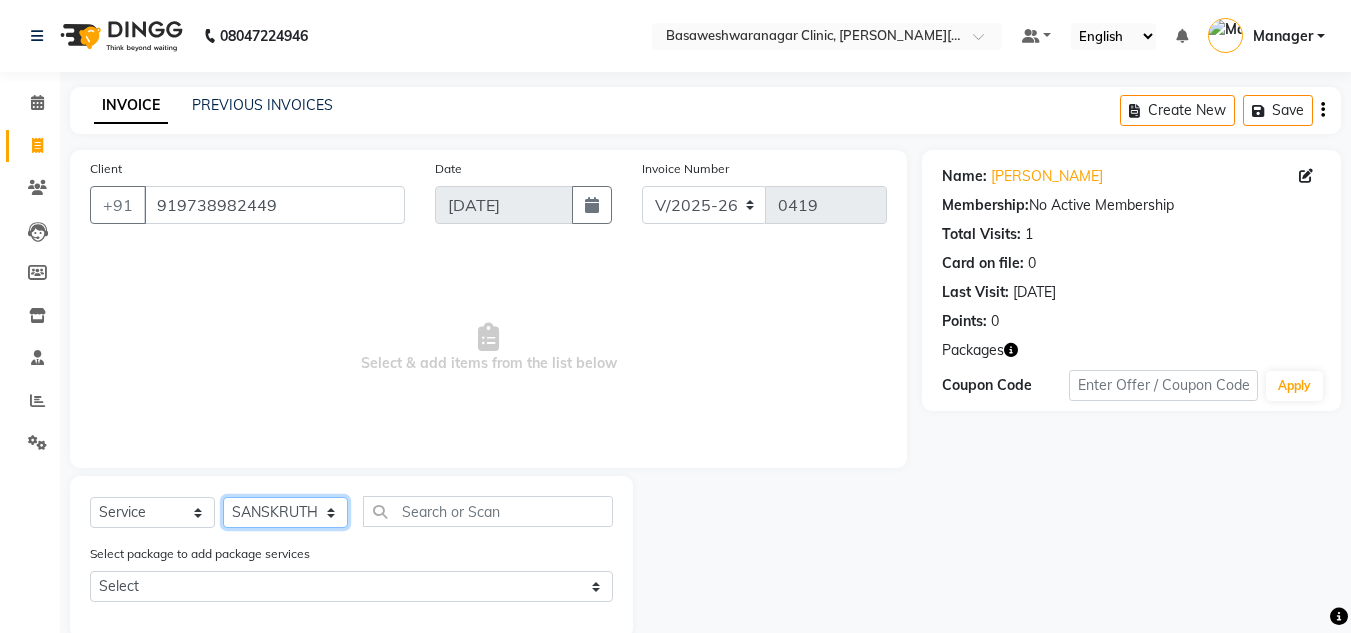 click on "Select Stylist [PERSON_NAME] [PERSON_NAME] Manager NAVYA [PERSON_NAME] shangnimwom [PERSON_NAME]" 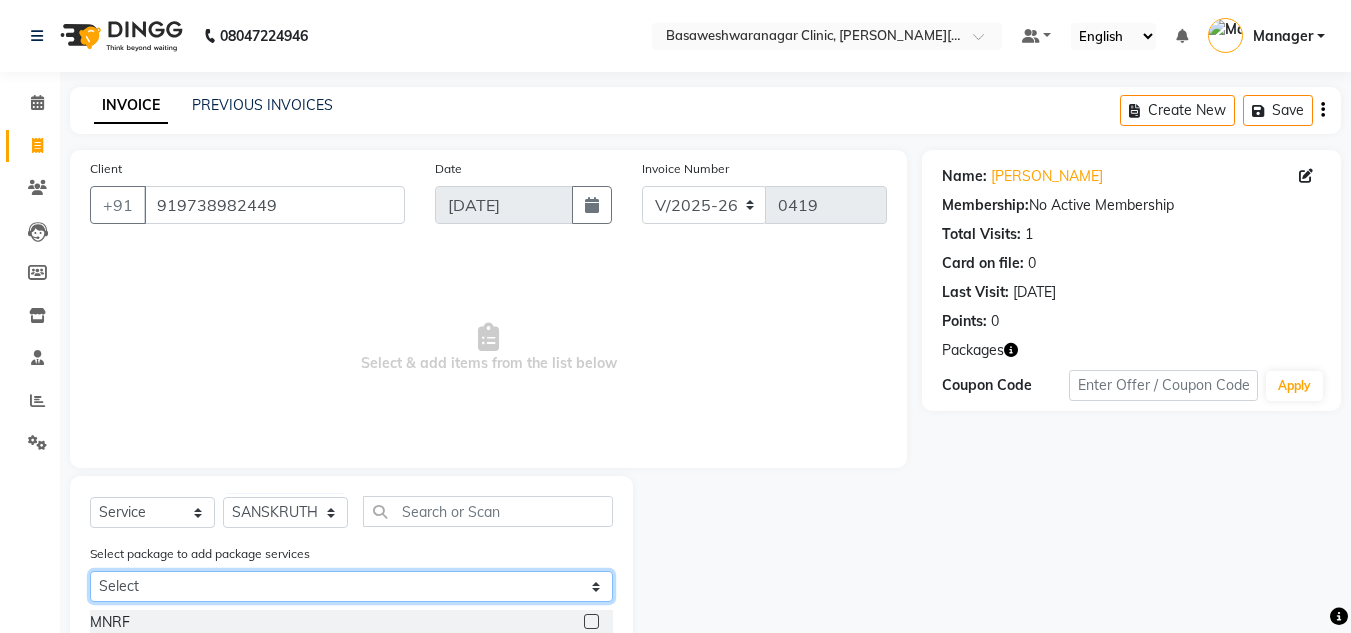click on "Select [PERSON_NAME] LHR" 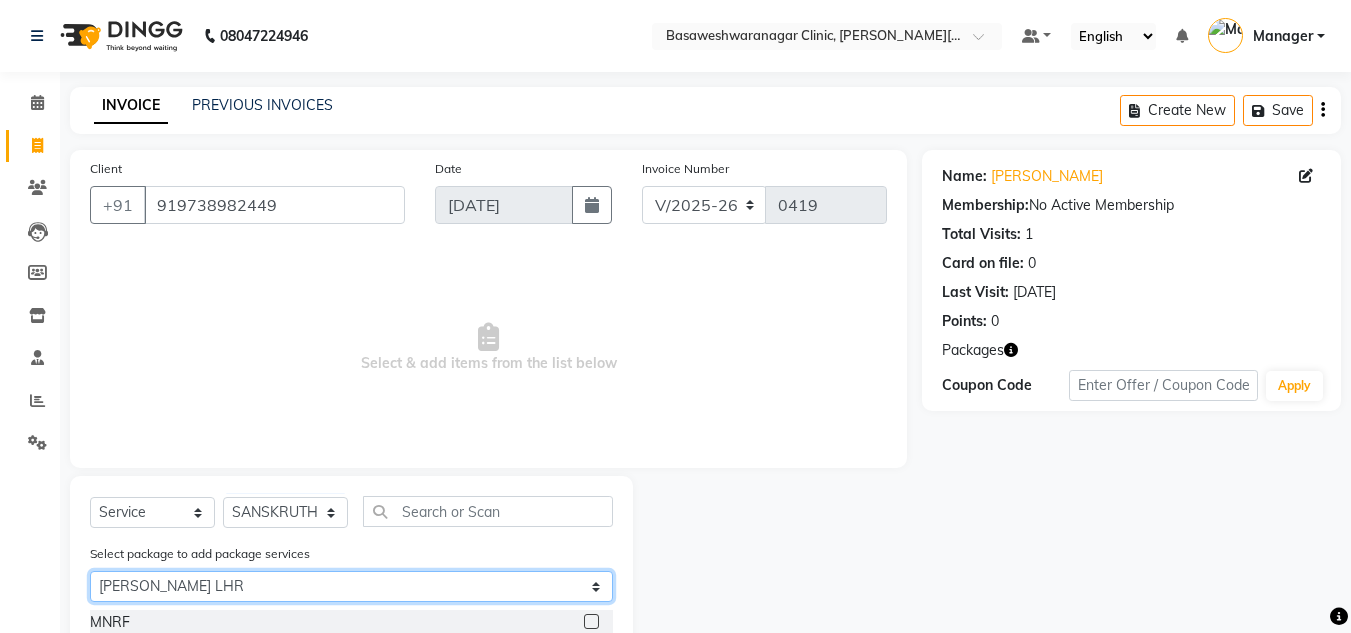 click on "Select [PERSON_NAME] LHR" 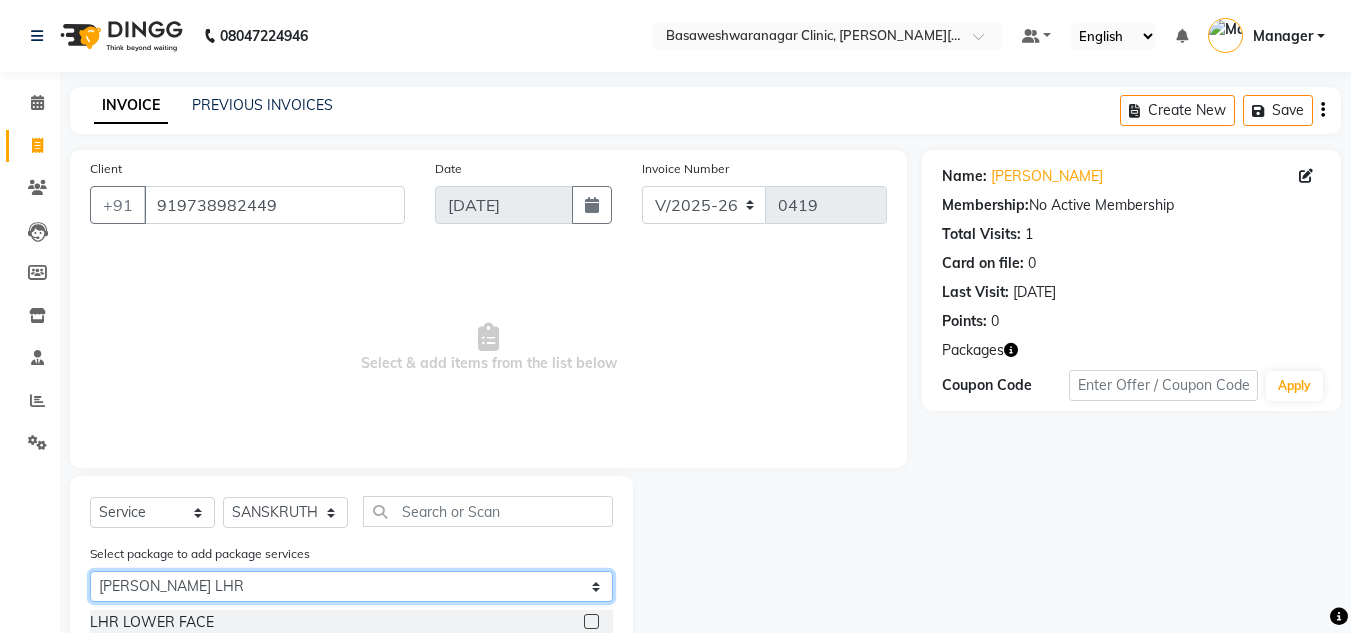 scroll, scrollTop: 64, scrollLeft: 0, axis: vertical 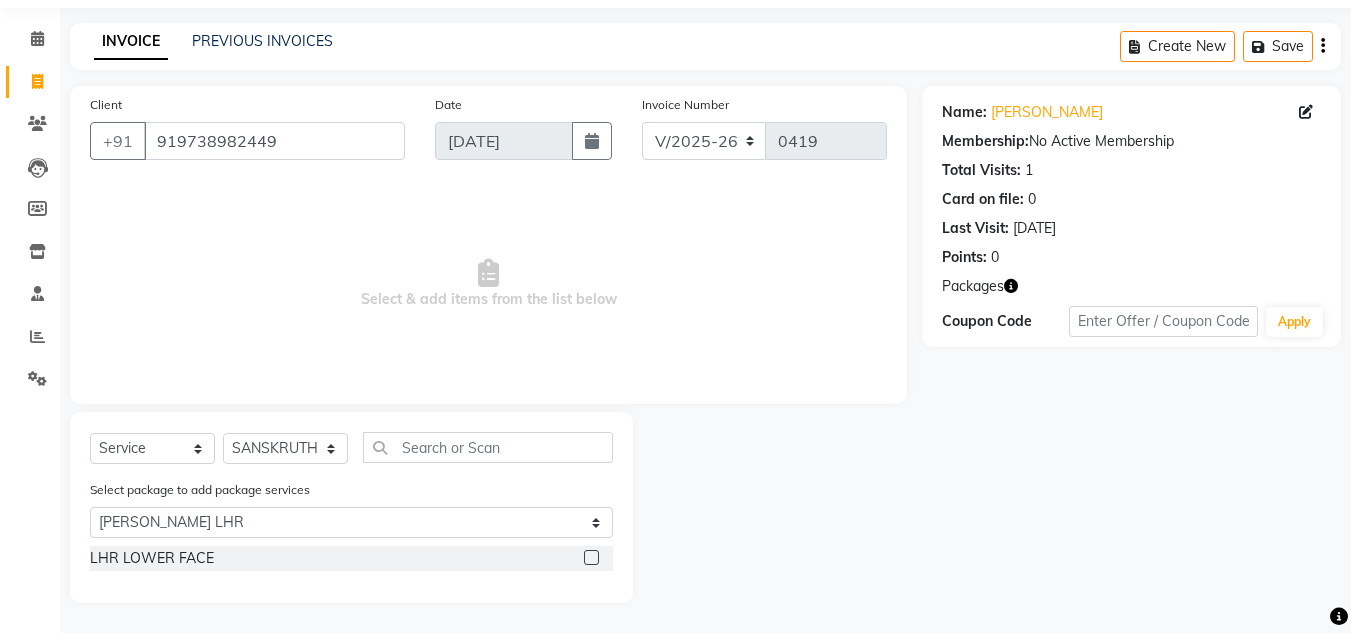 click 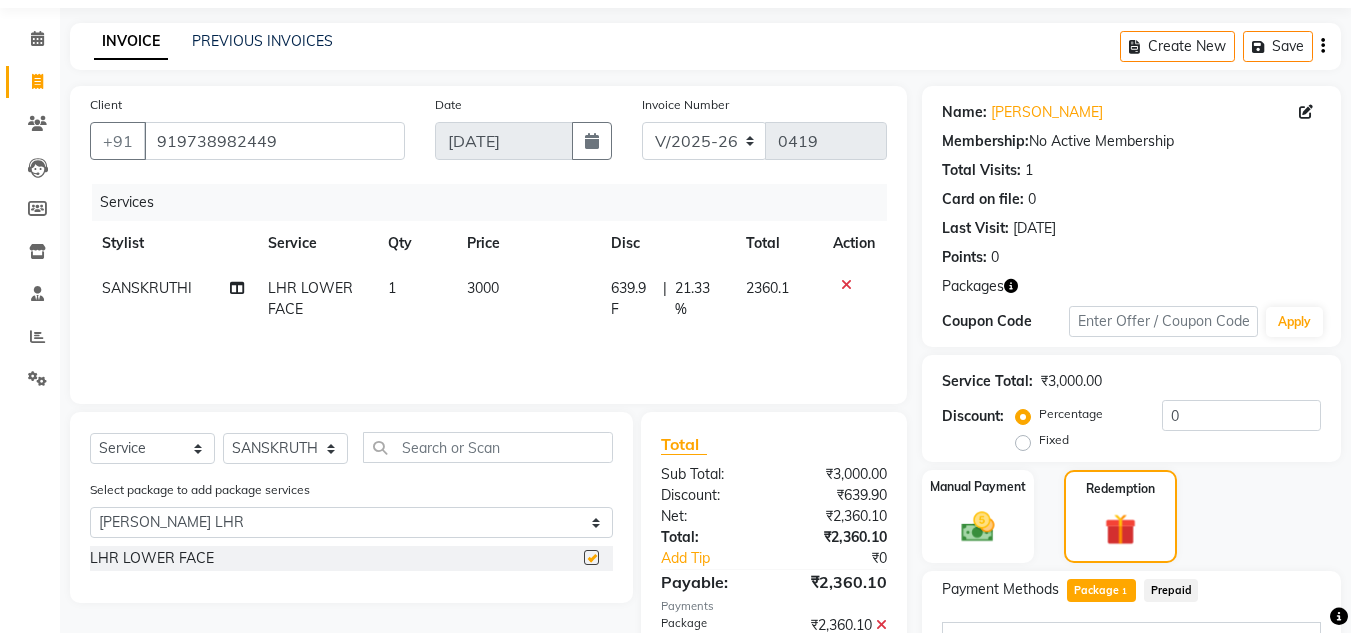 checkbox on "false" 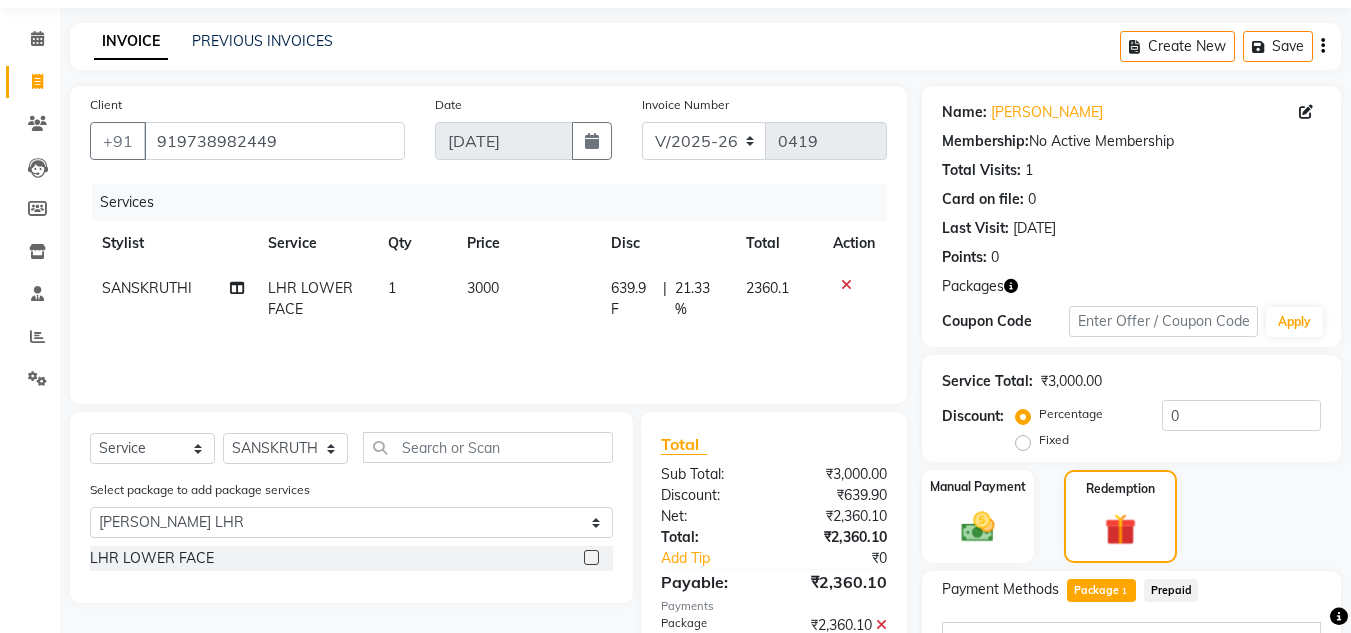 scroll, scrollTop: 355, scrollLeft: 0, axis: vertical 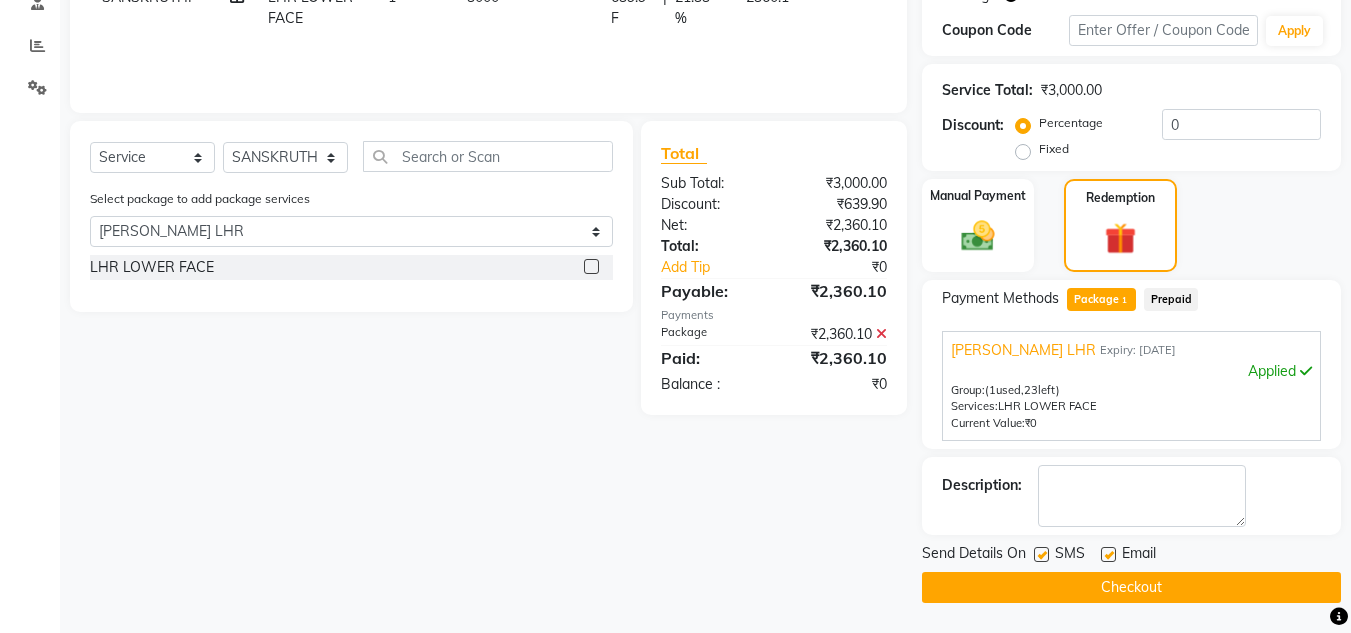 click on "Checkout" 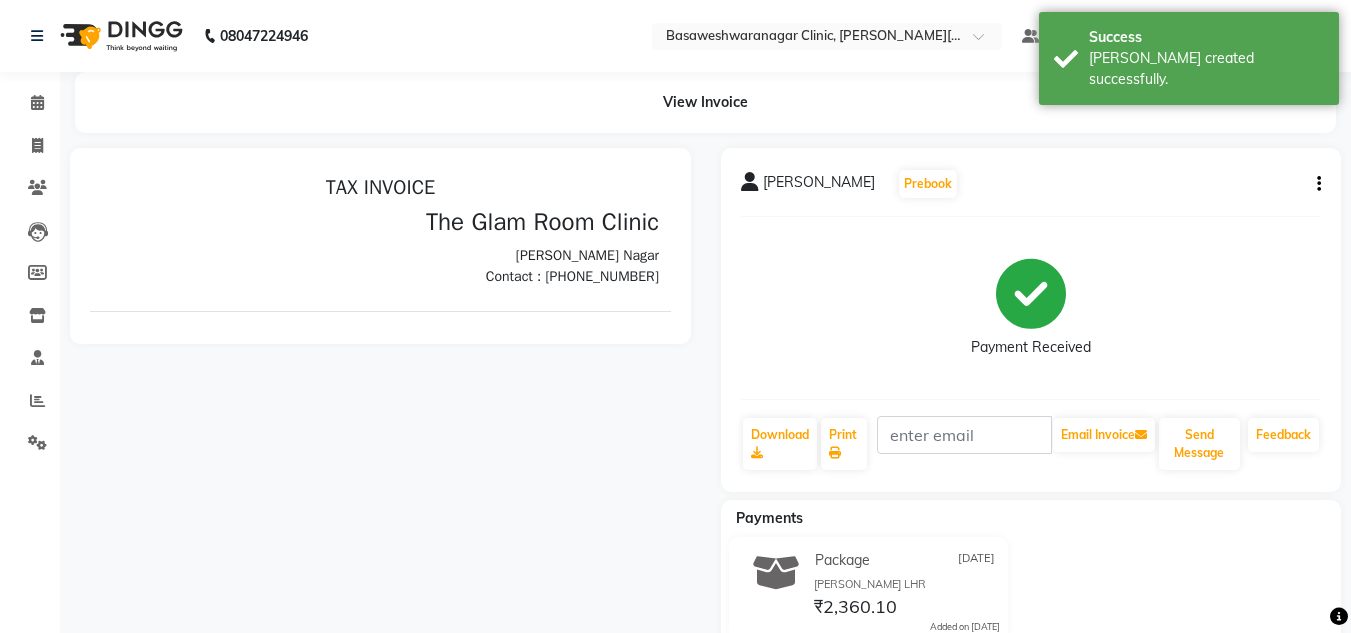 scroll, scrollTop: 0, scrollLeft: 0, axis: both 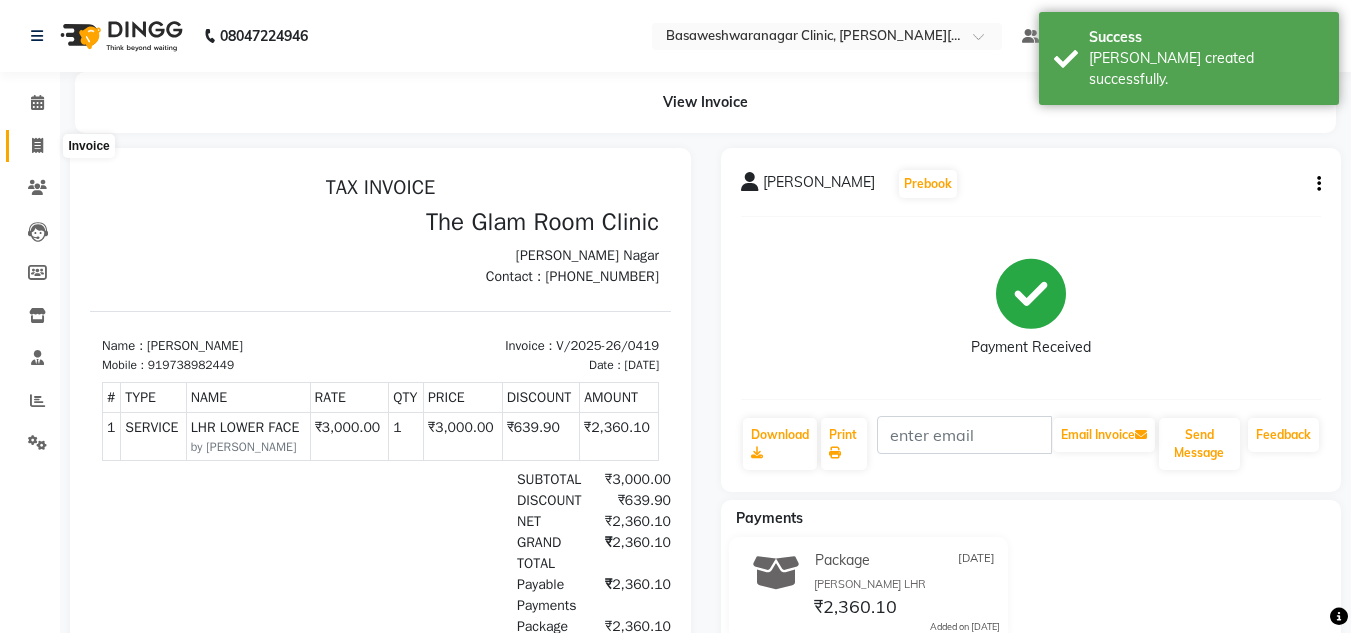 click 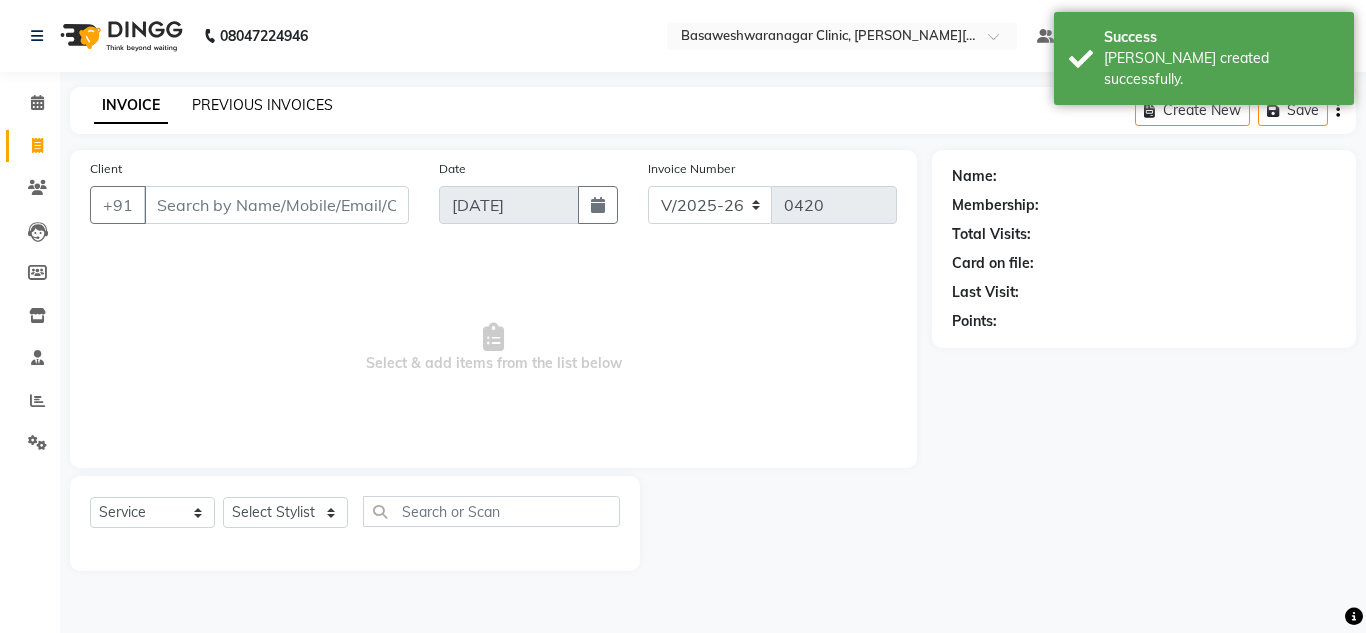 click on "PREVIOUS INVOICES" 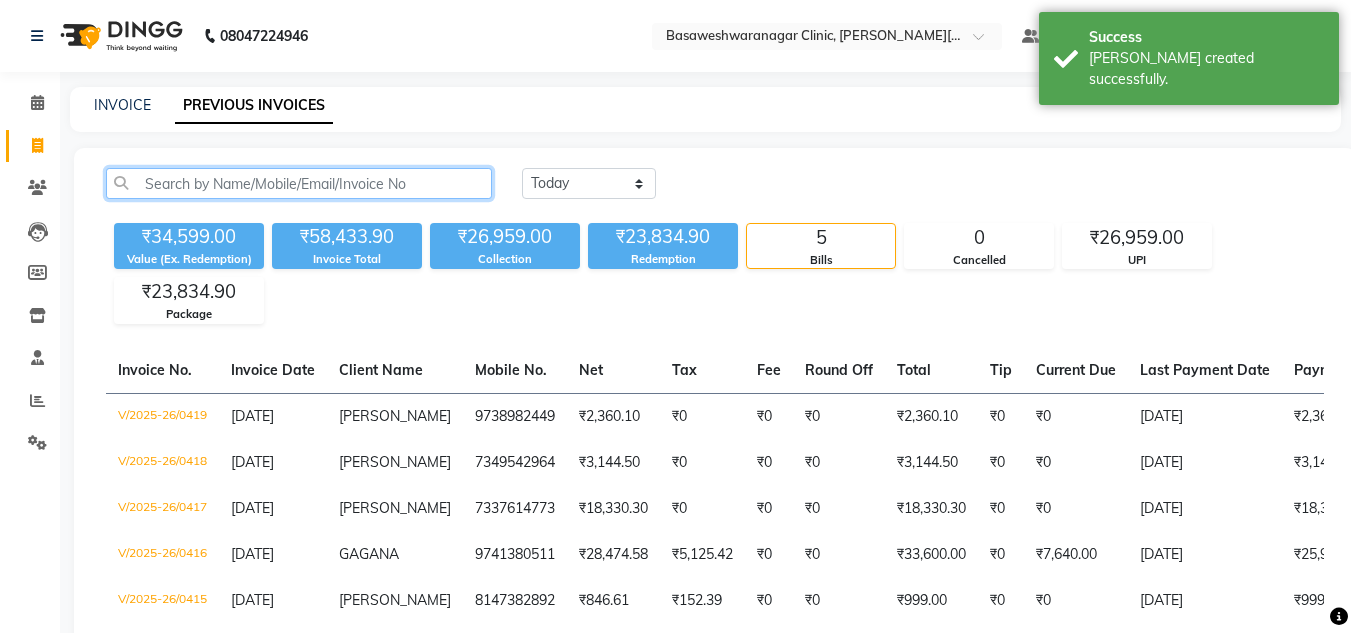 click 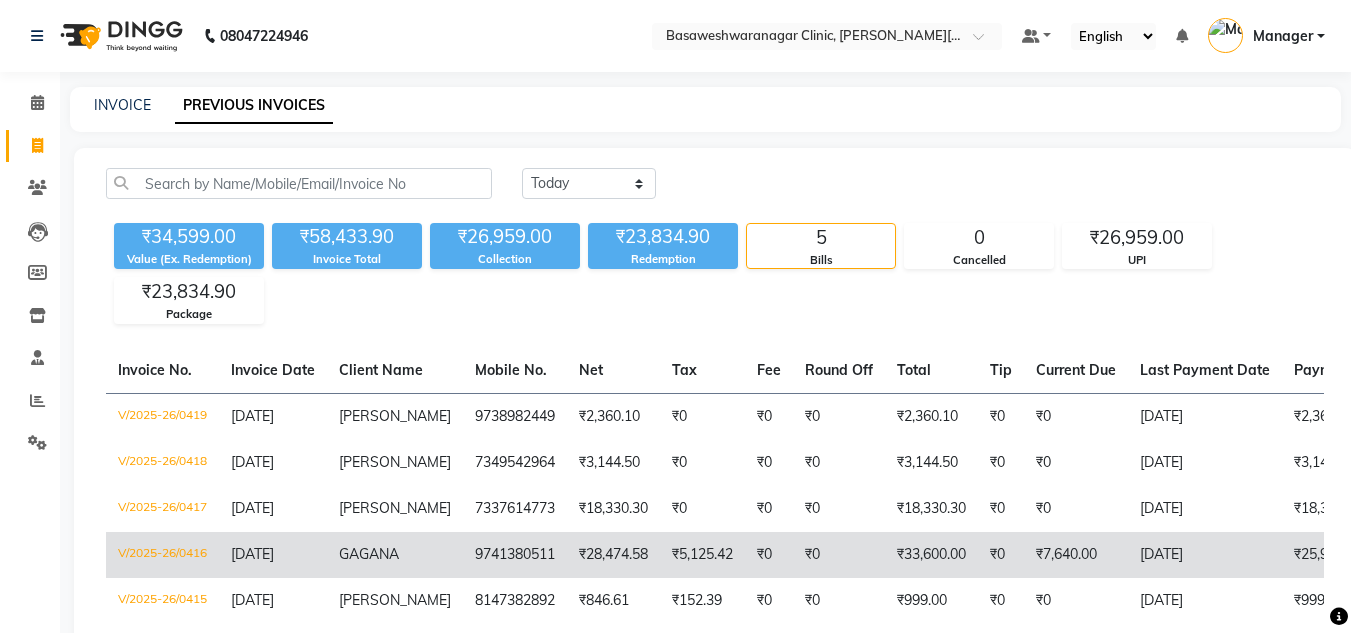 click on "9741380511" 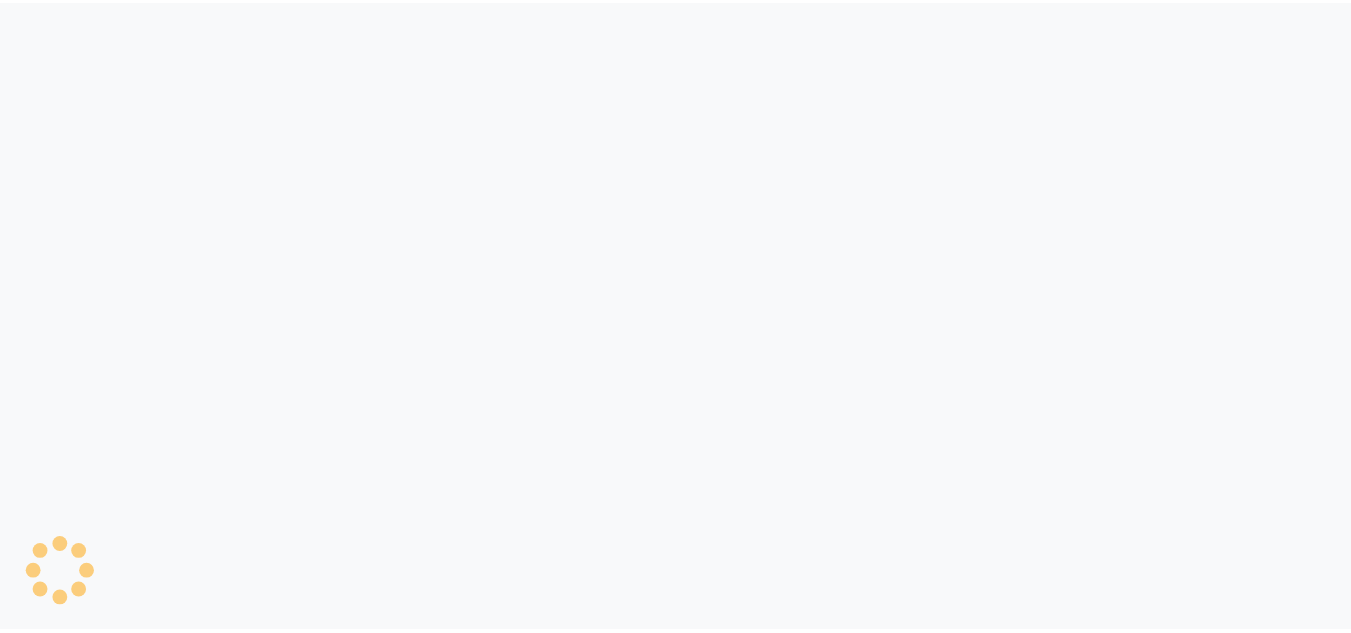 scroll, scrollTop: 0, scrollLeft: 0, axis: both 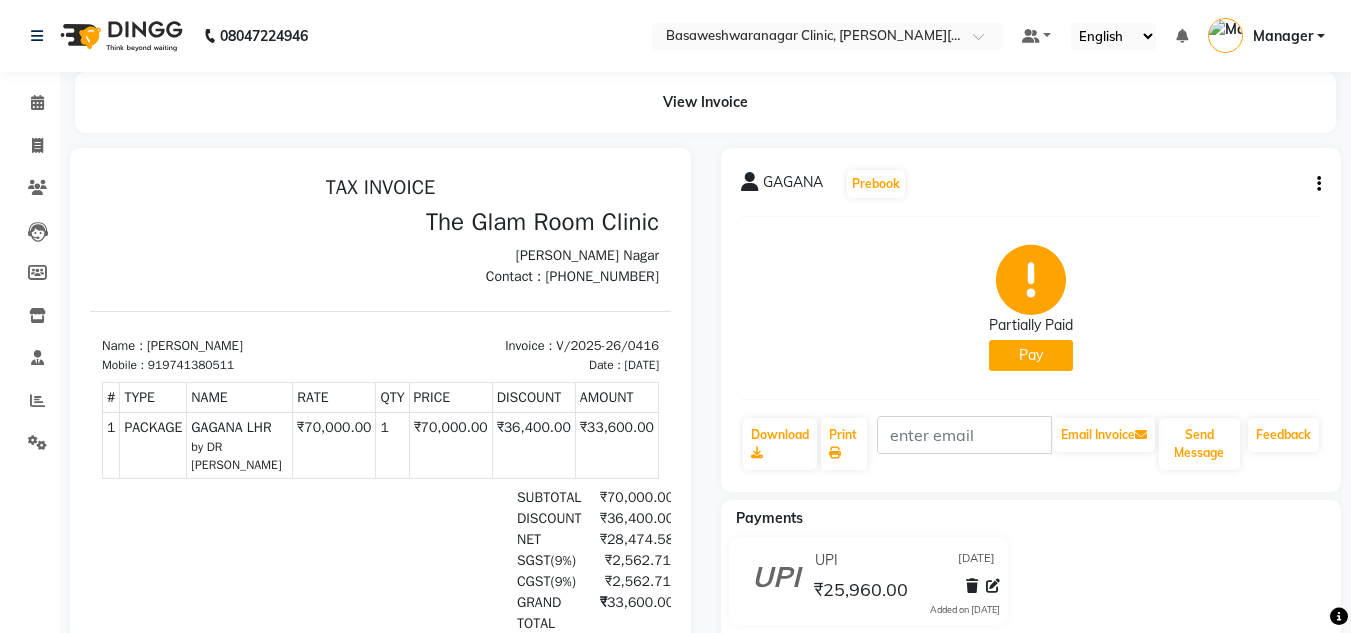 click on "919741380511" at bounding box center [191, 365] 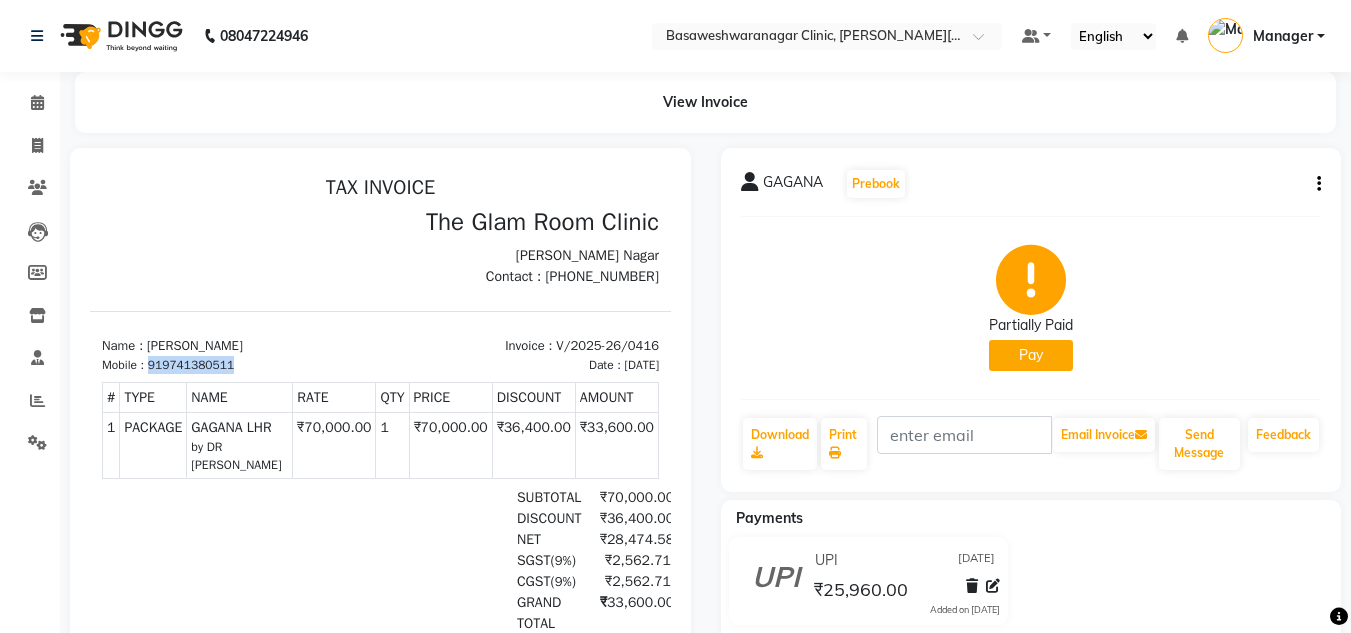 click on "919741380511" at bounding box center [191, 365] 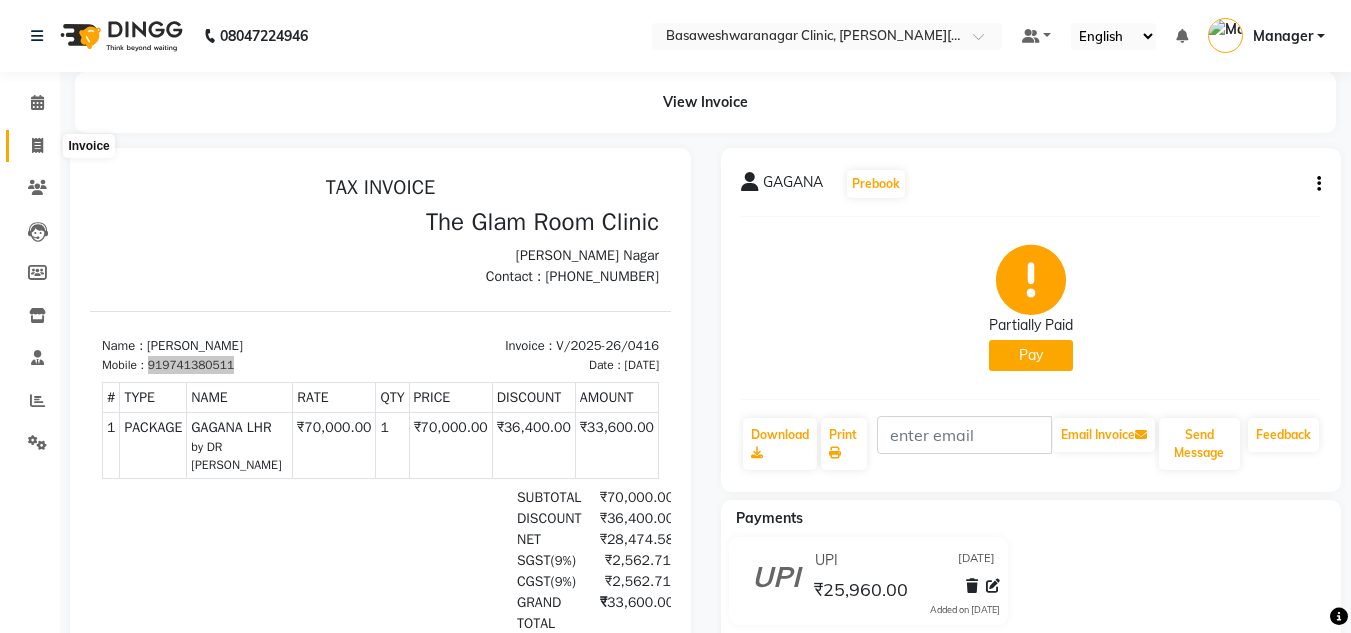 click 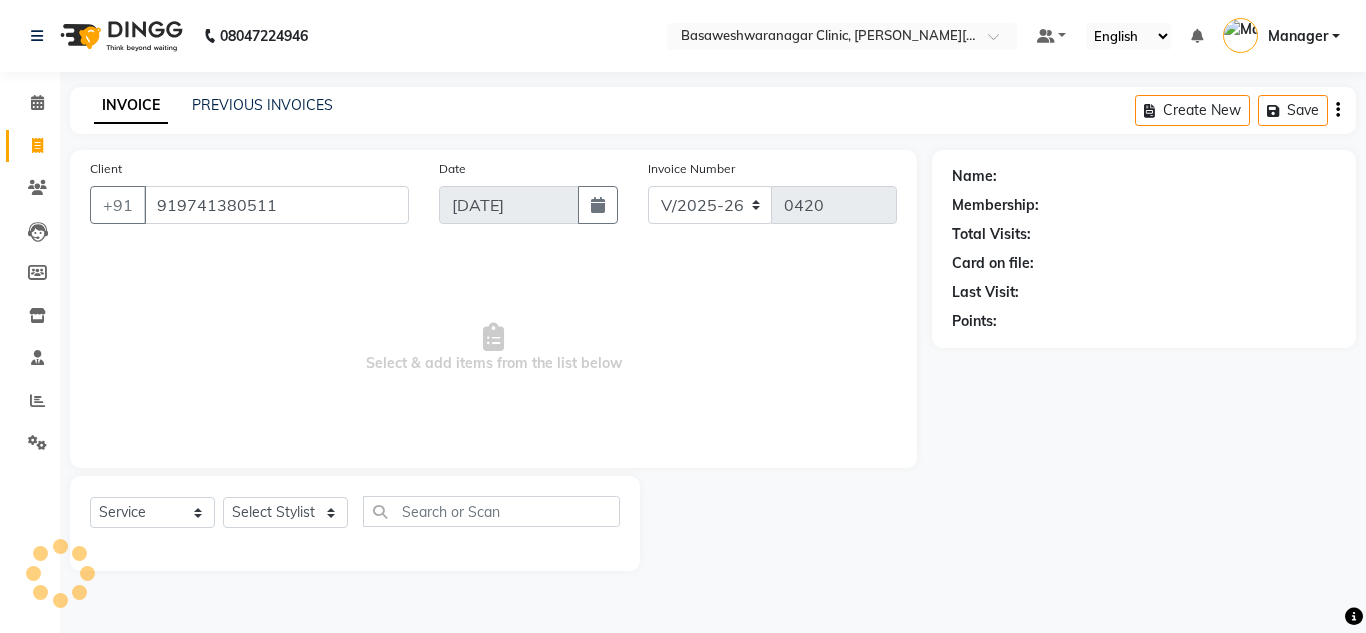 type on "919741380511" 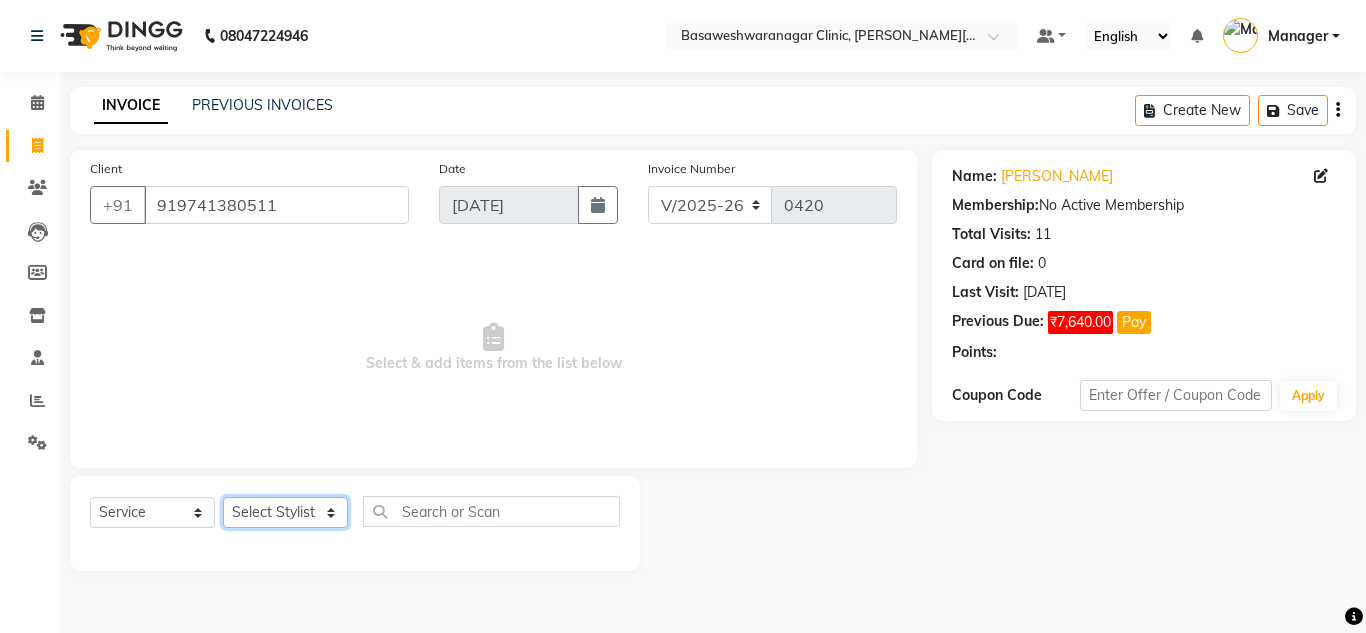 click on "Select Stylist [PERSON_NAME] [PERSON_NAME] Manager NAVYA [PERSON_NAME] shangnimwom [PERSON_NAME]" 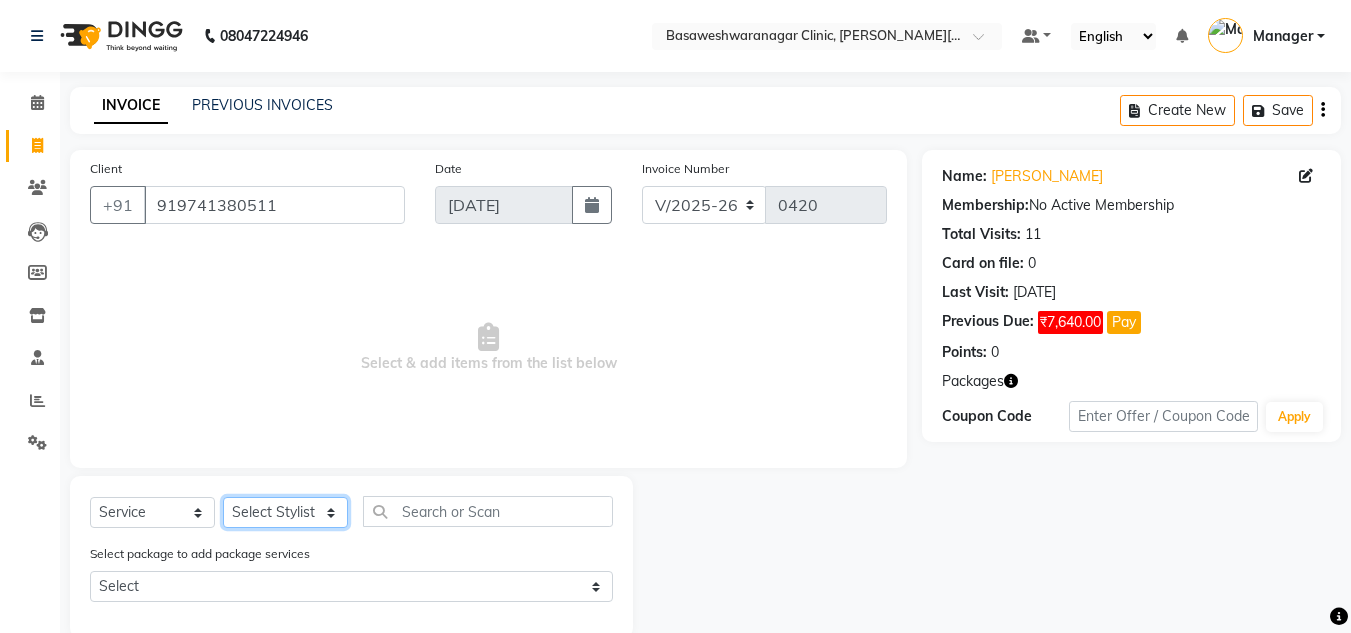 select on "65321" 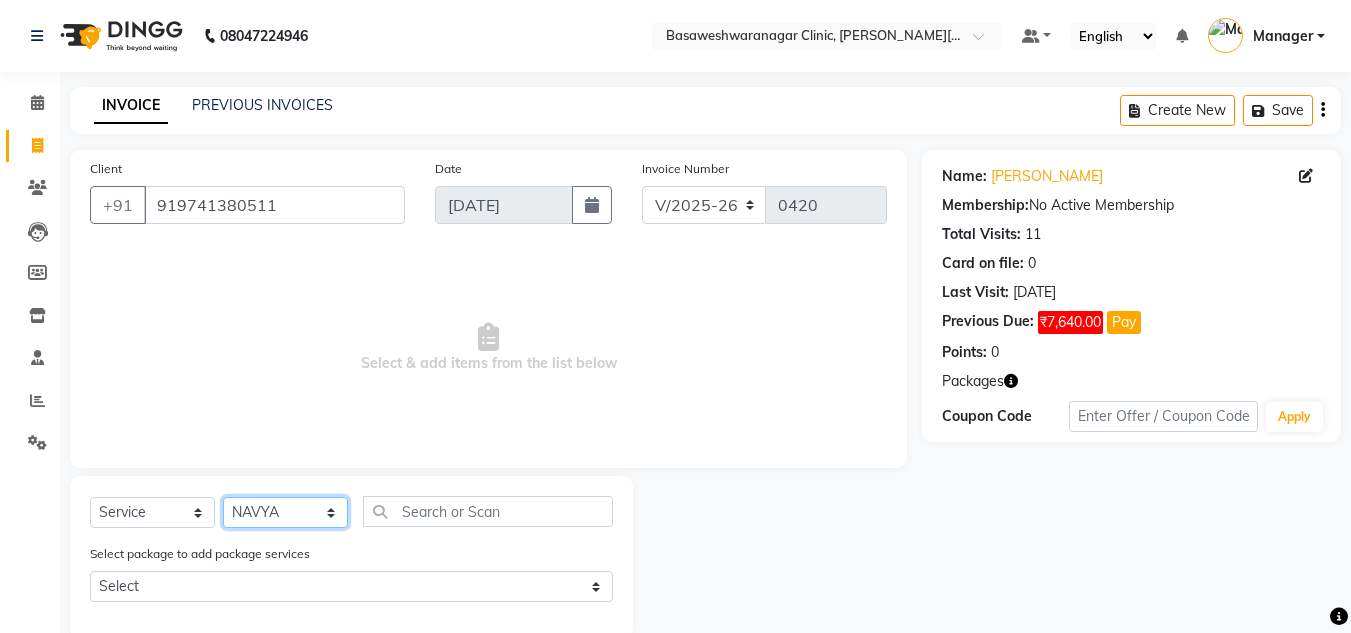click on "Select Stylist [PERSON_NAME] [PERSON_NAME] Manager NAVYA [PERSON_NAME] shangnimwom [PERSON_NAME]" 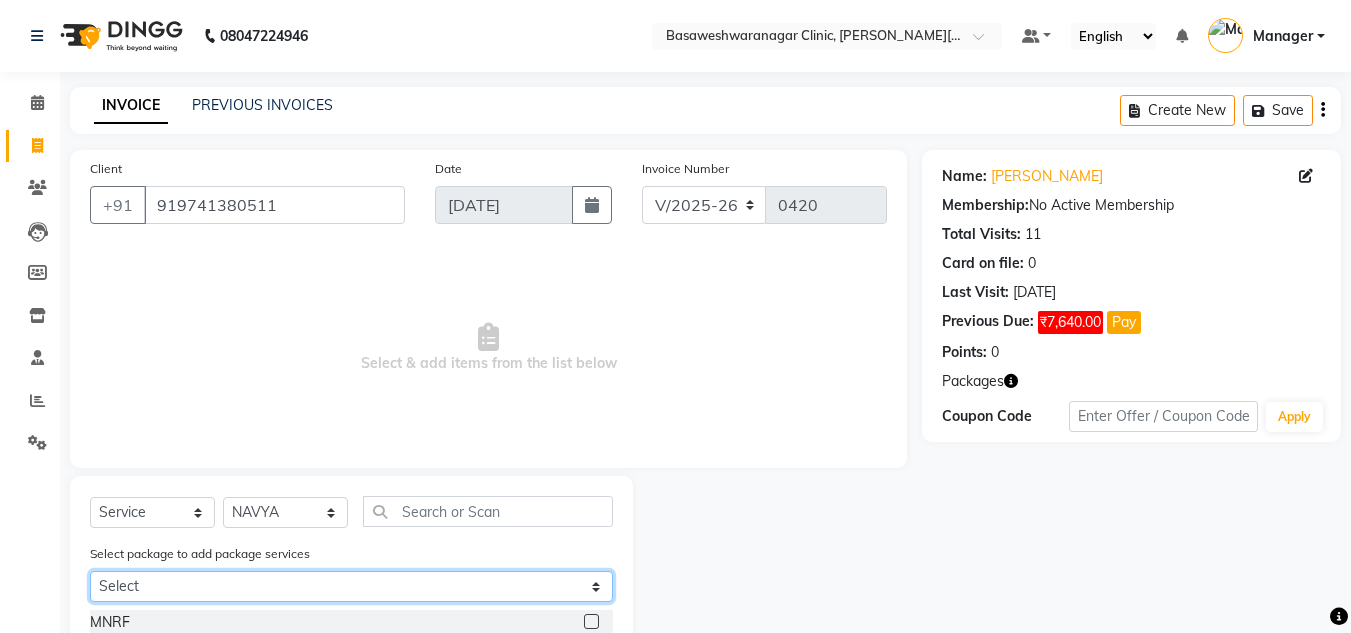 click on "Select GAGANA LHR GAGANA HYDRA+PEEL+MNRF" 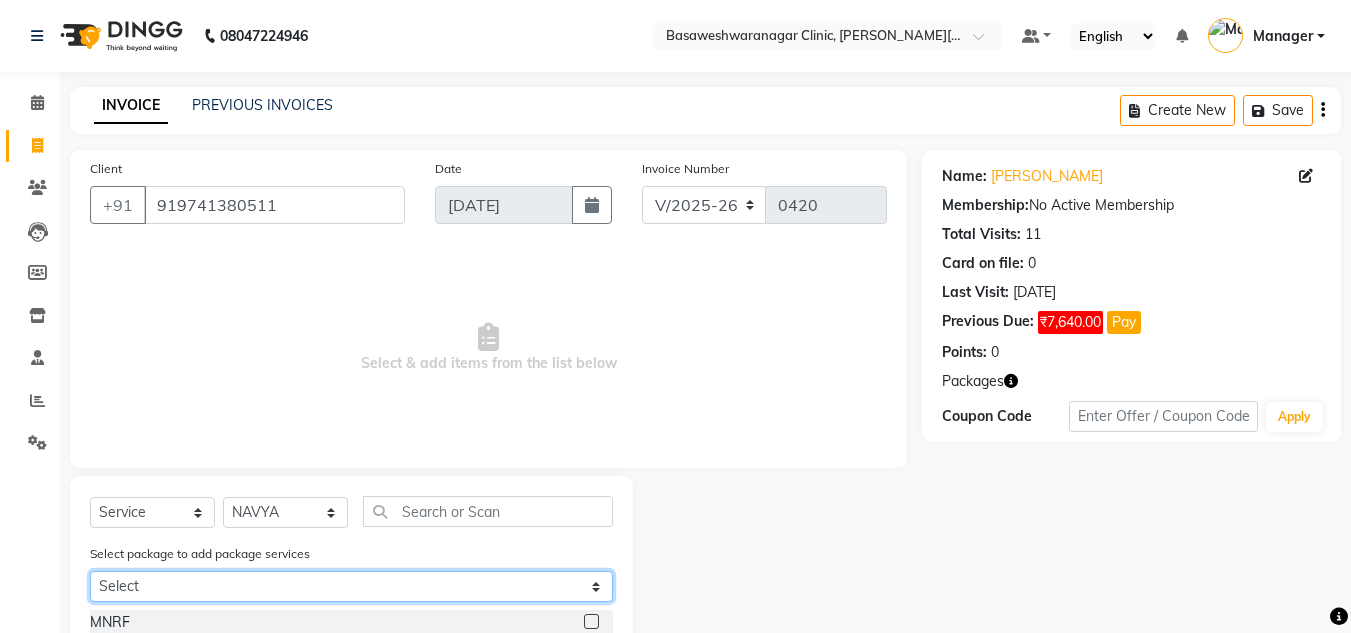 select on "1: Object" 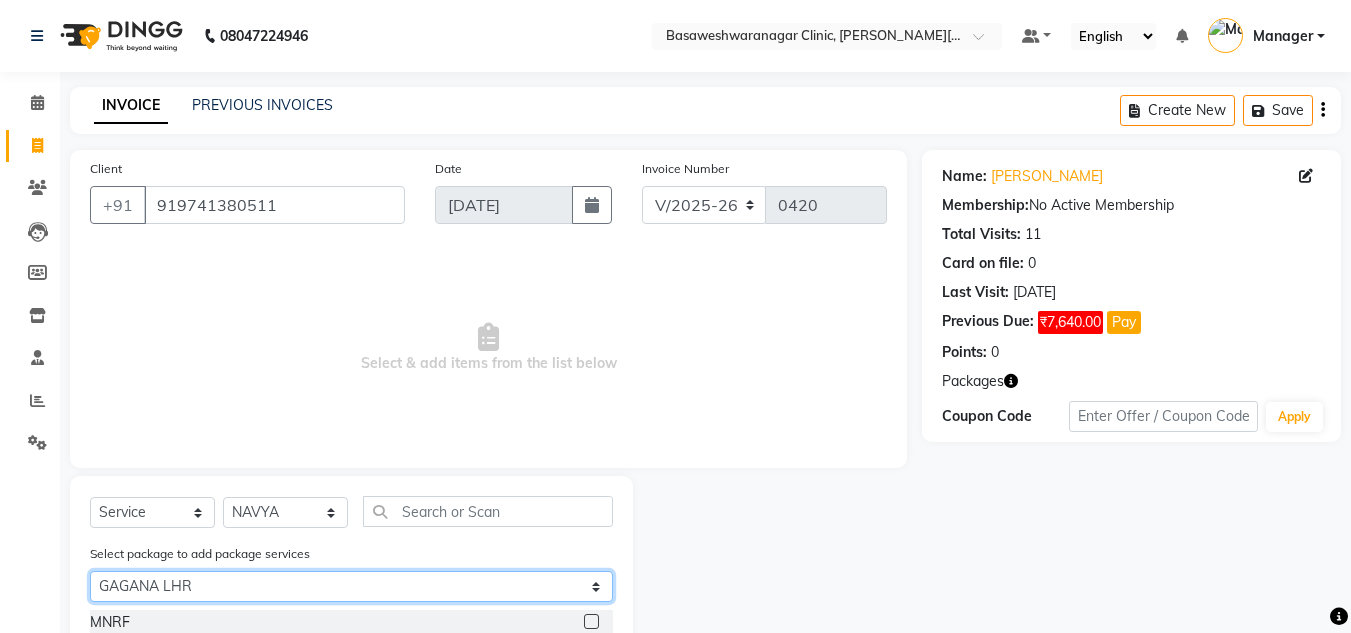 click on "Select GAGANA LHR GAGANA HYDRA+PEEL+MNRF" 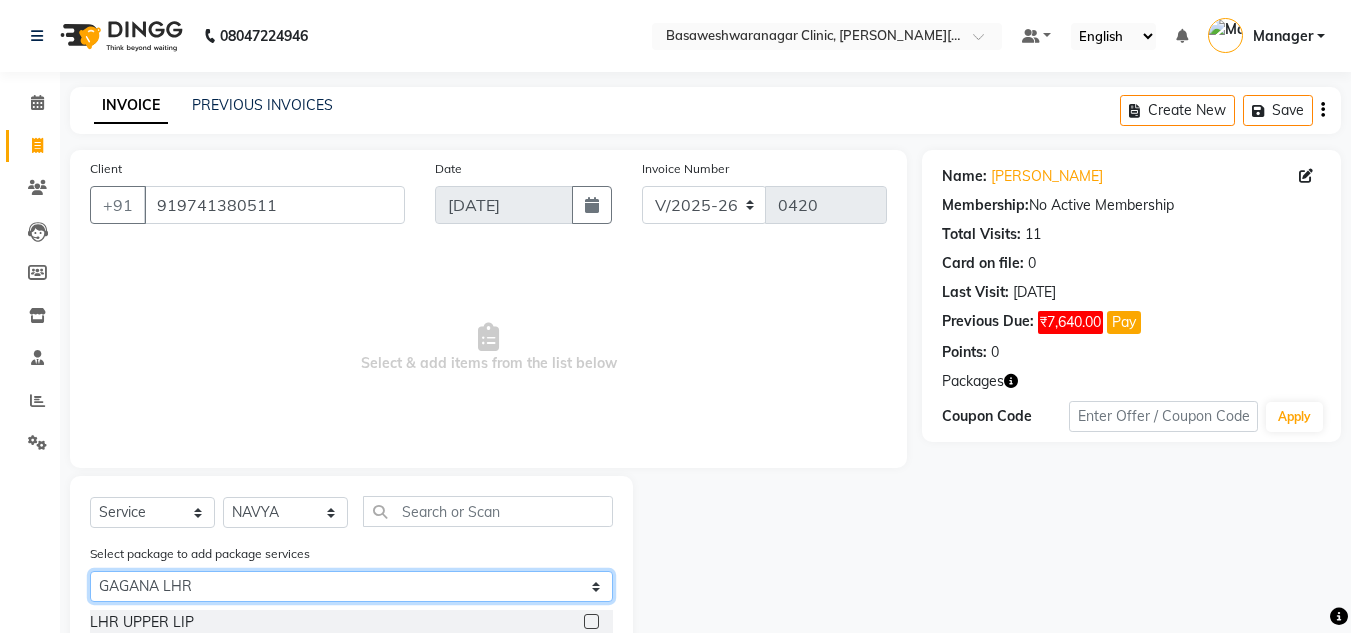 scroll, scrollTop: 93, scrollLeft: 0, axis: vertical 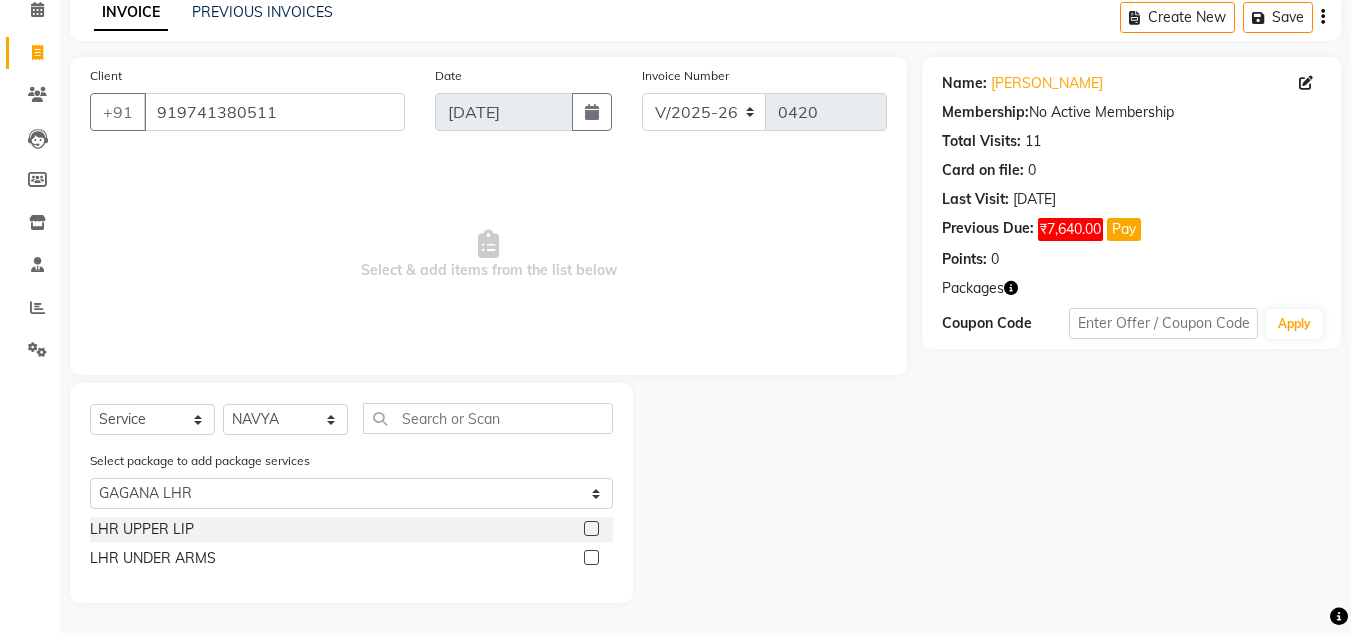 click 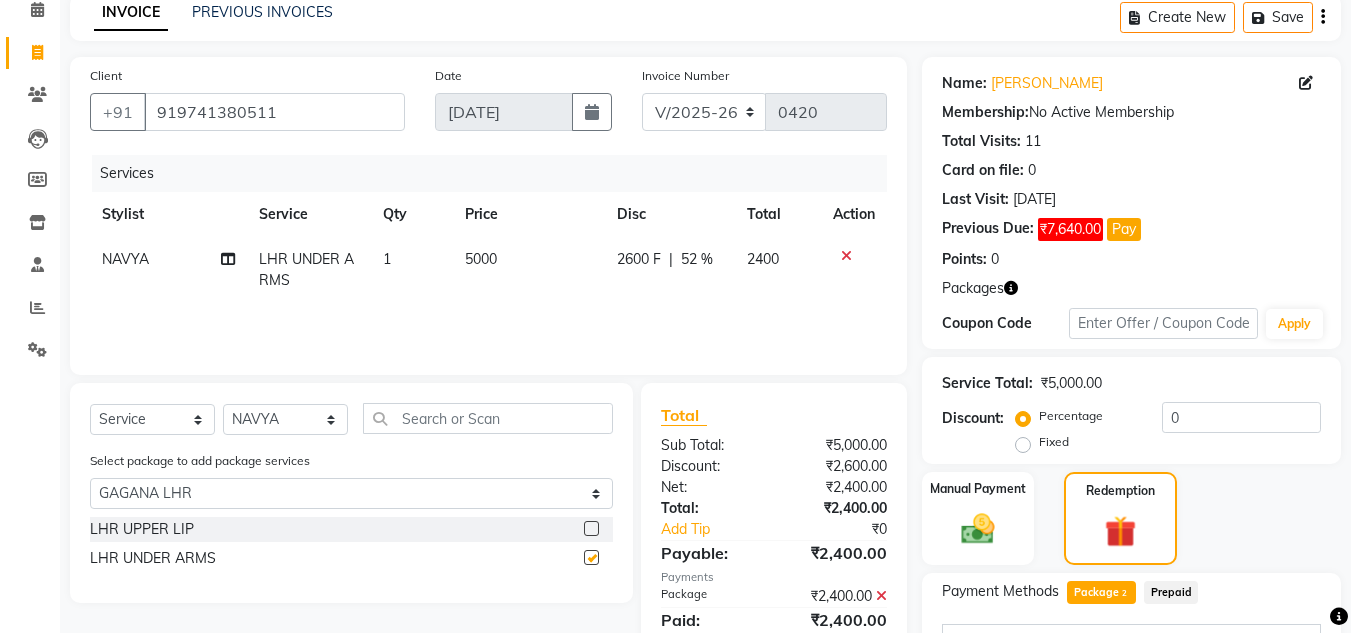 checkbox on "false" 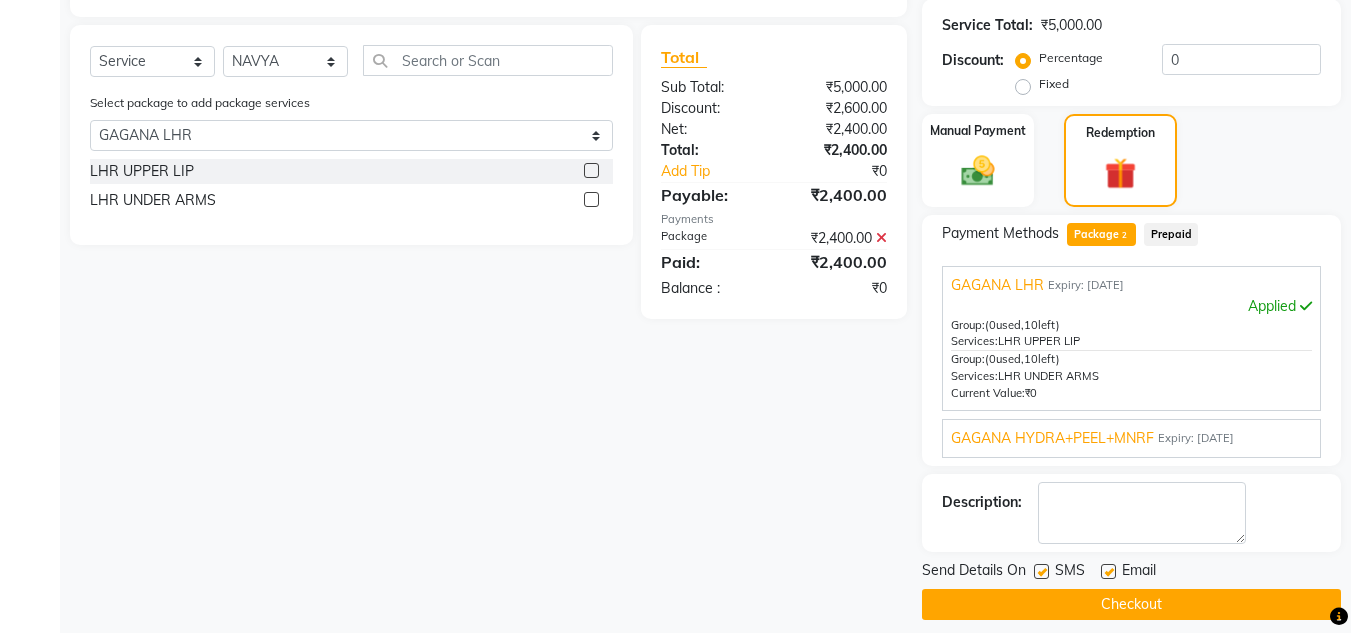 scroll, scrollTop: 468, scrollLeft: 0, axis: vertical 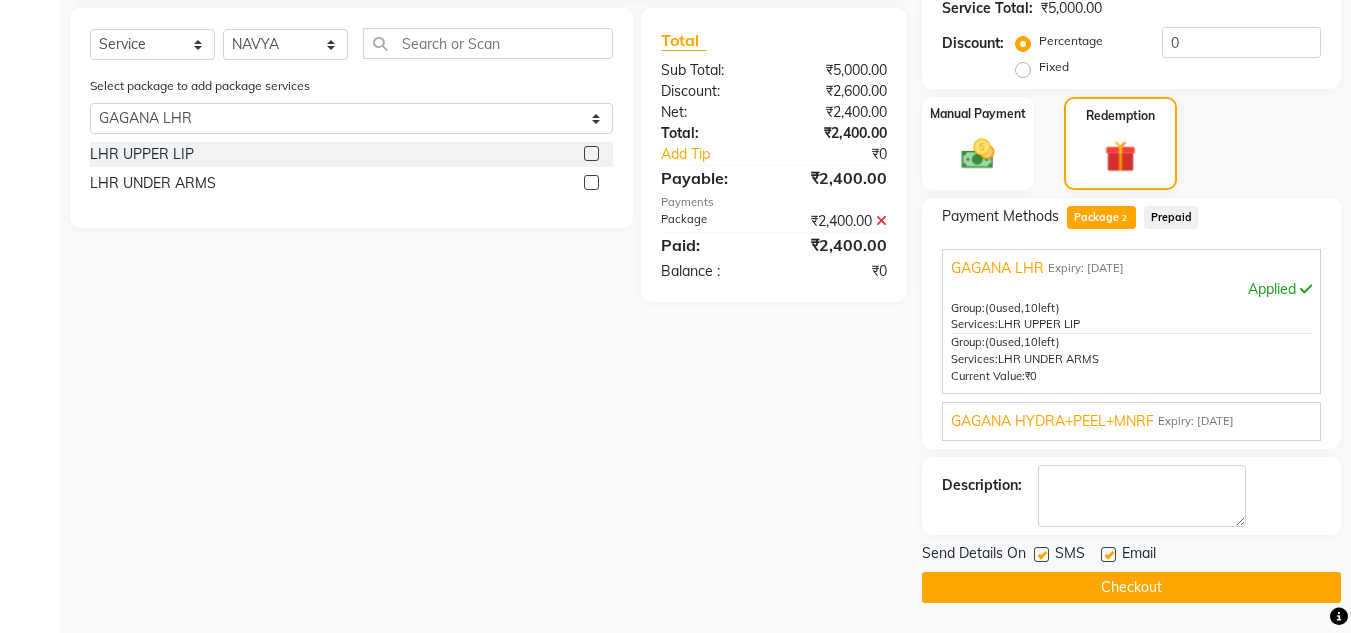 click on "Checkout" 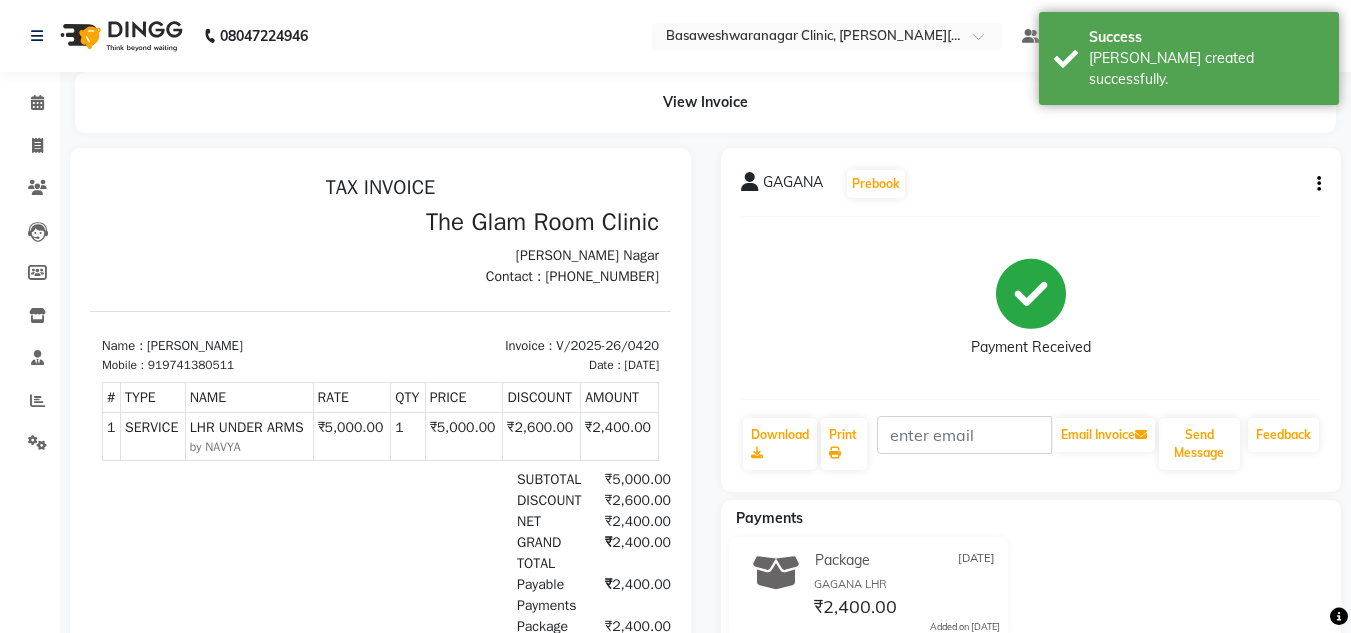 scroll, scrollTop: 0, scrollLeft: 0, axis: both 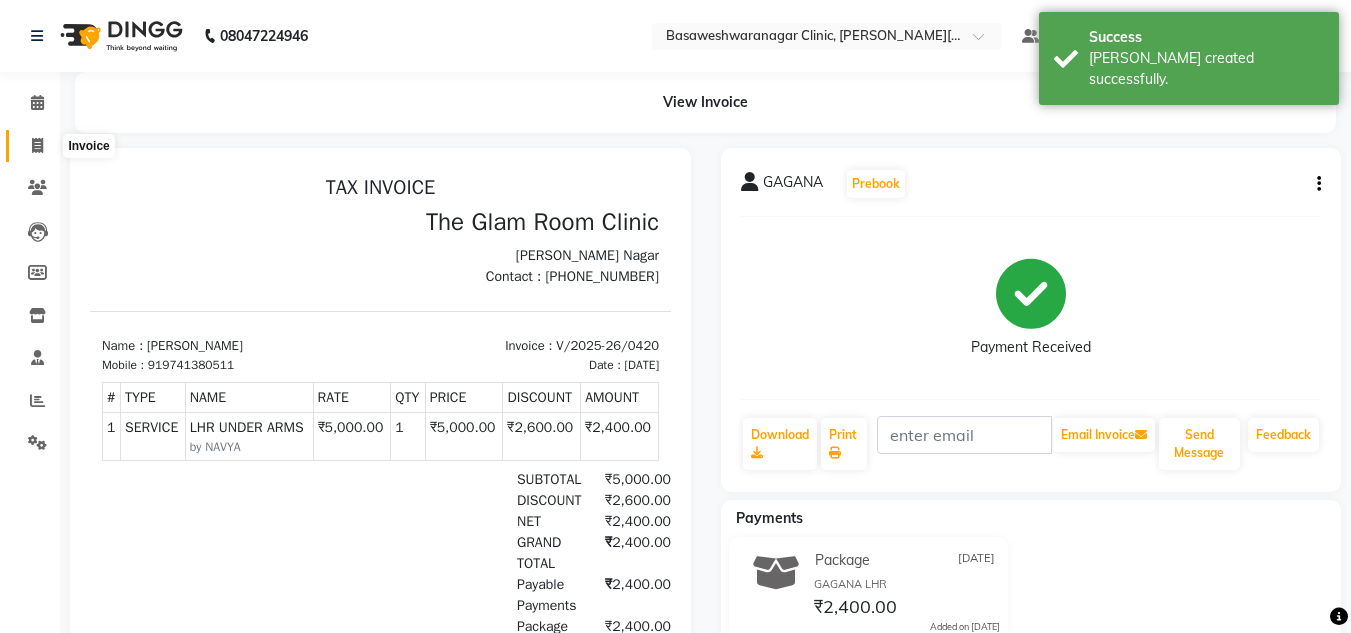 click 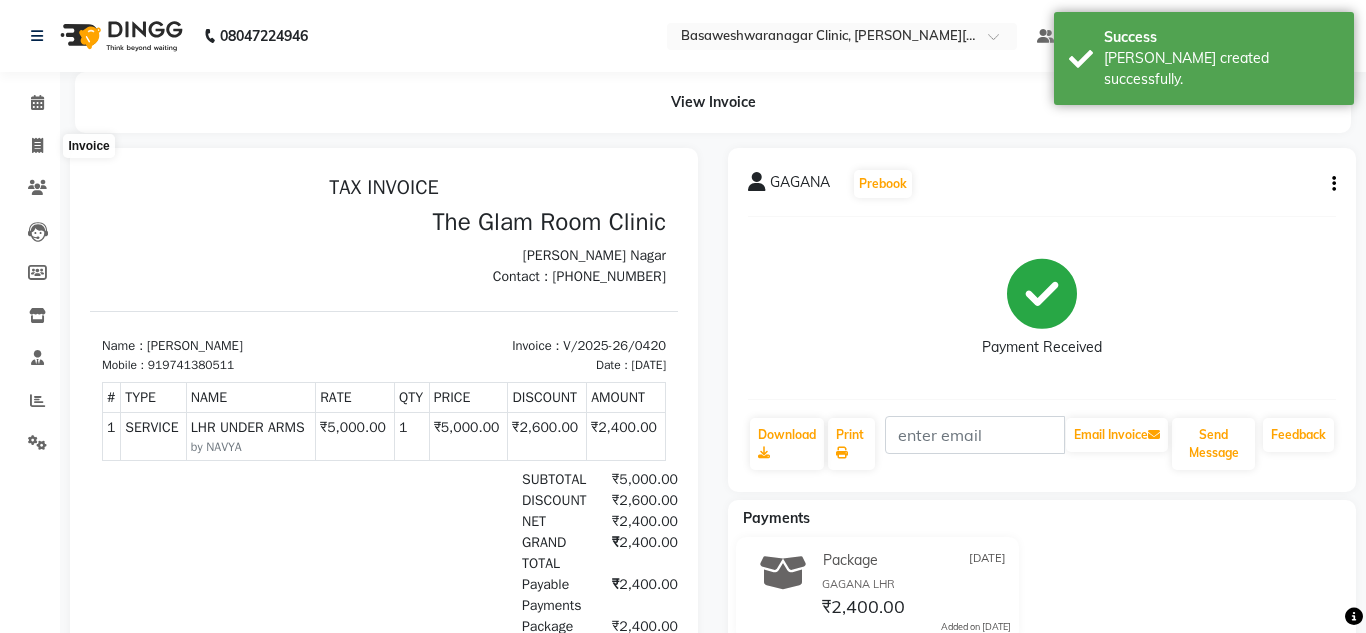 select on "7441" 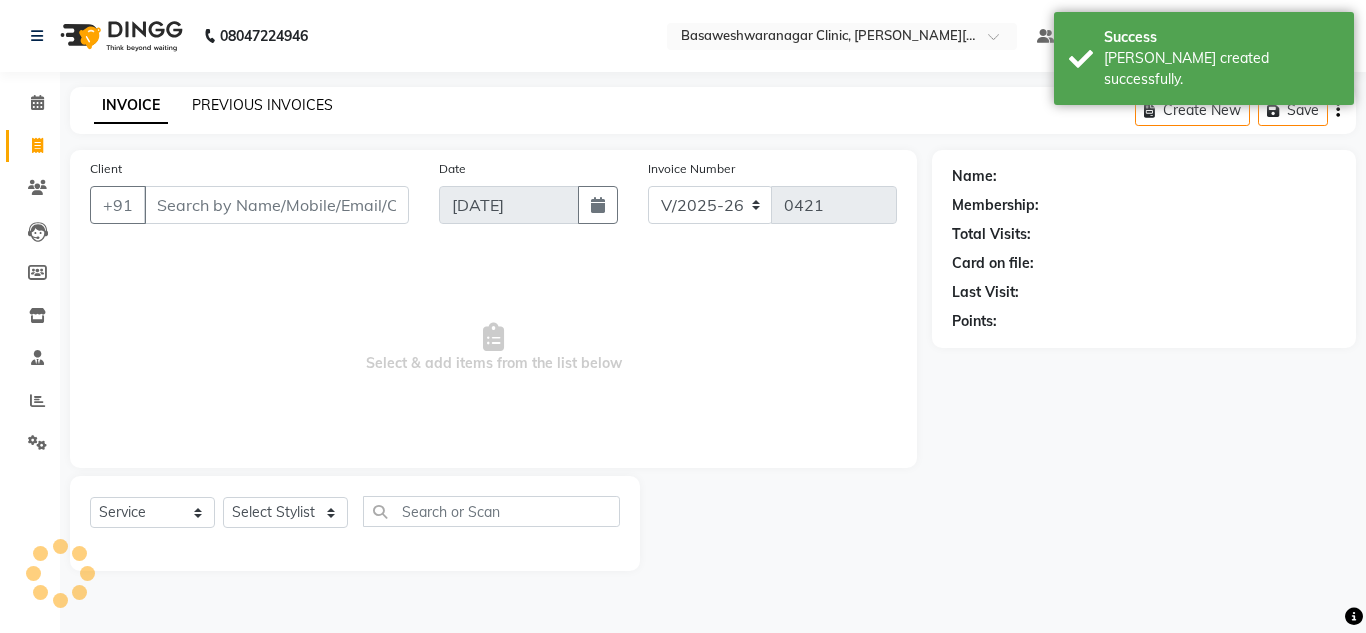 click on "PREVIOUS INVOICES" 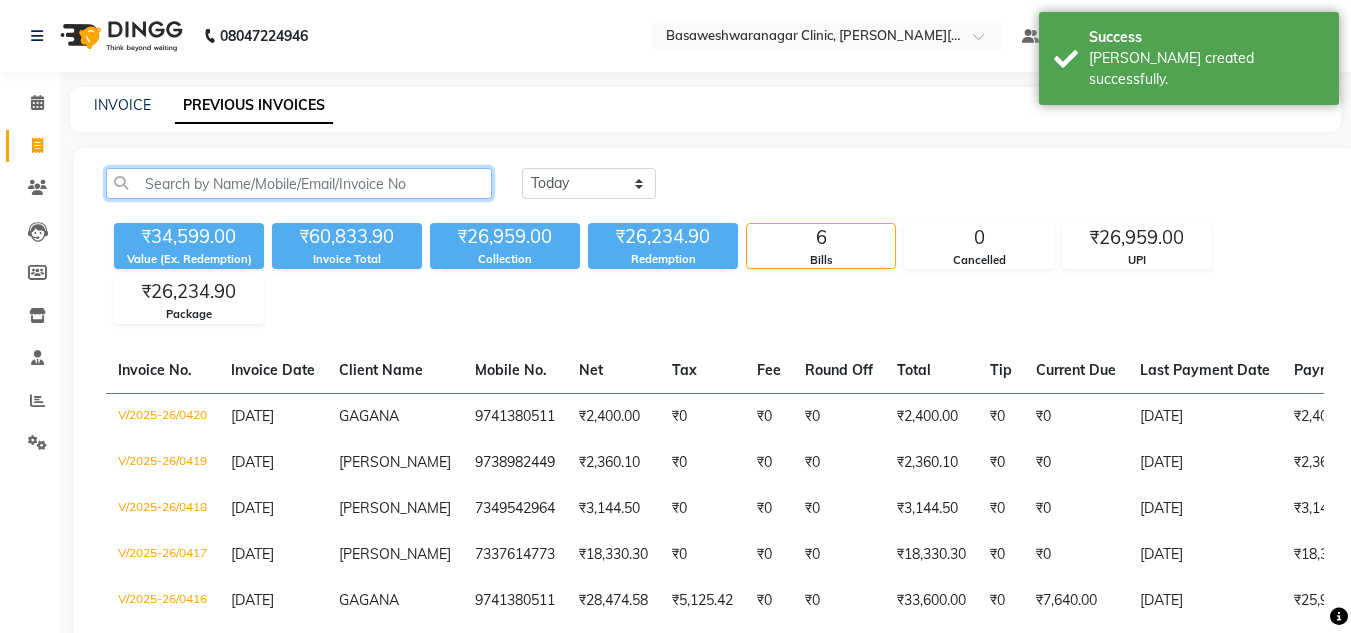 click 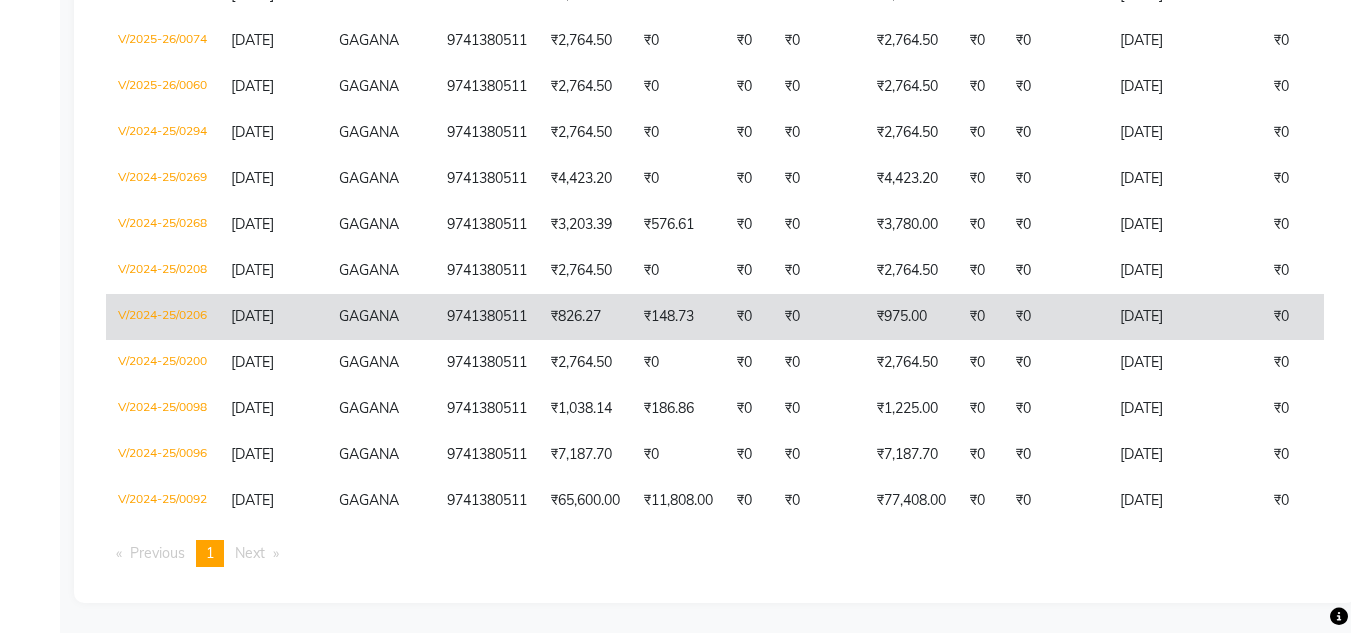 scroll, scrollTop: 0, scrollLeft: 0, axis: both 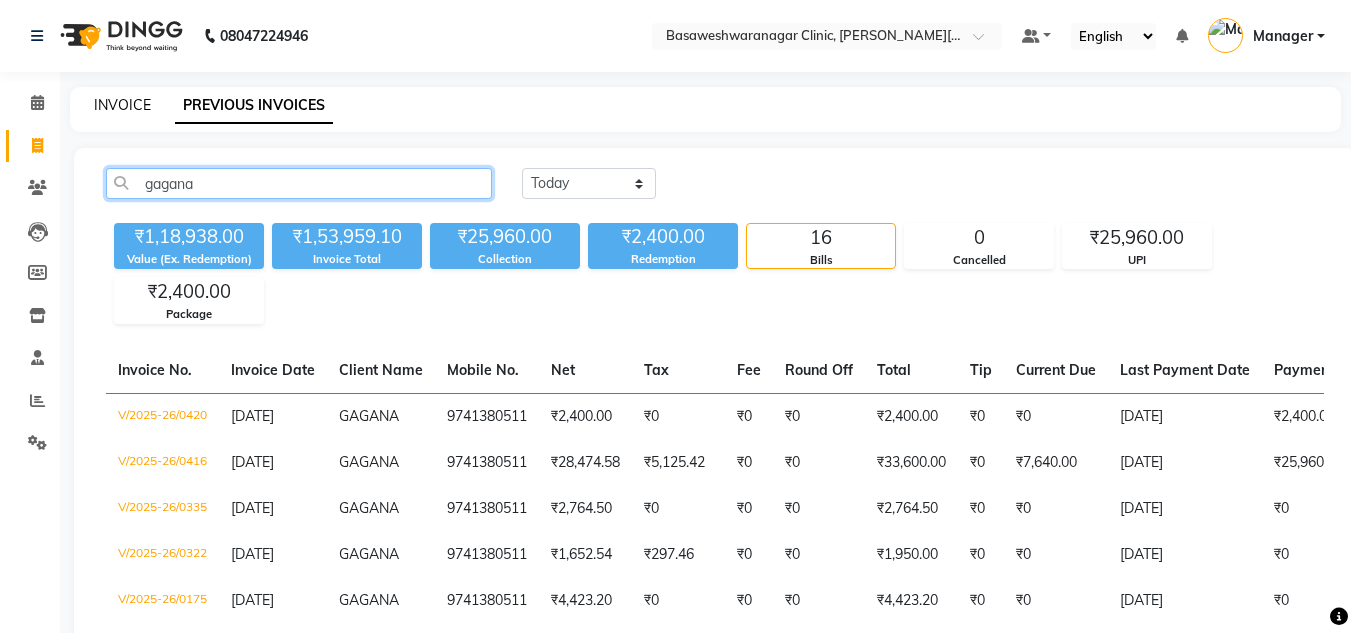 type on "gagana" 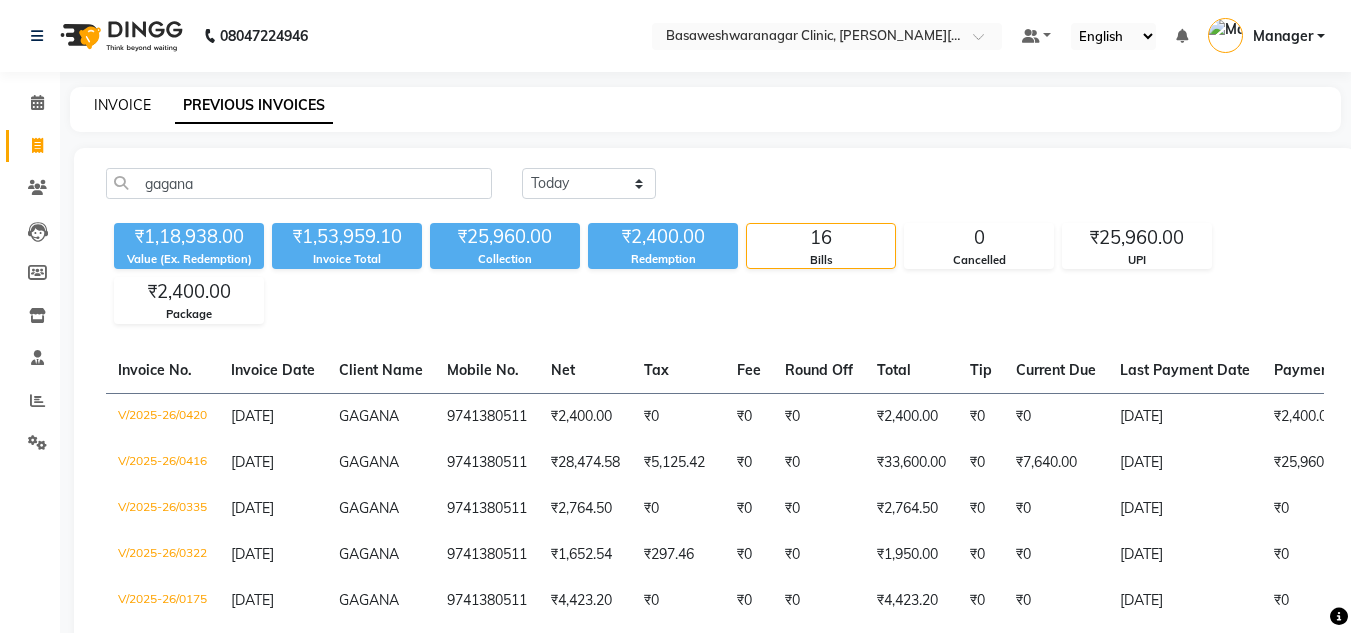 click on "INVOICE" 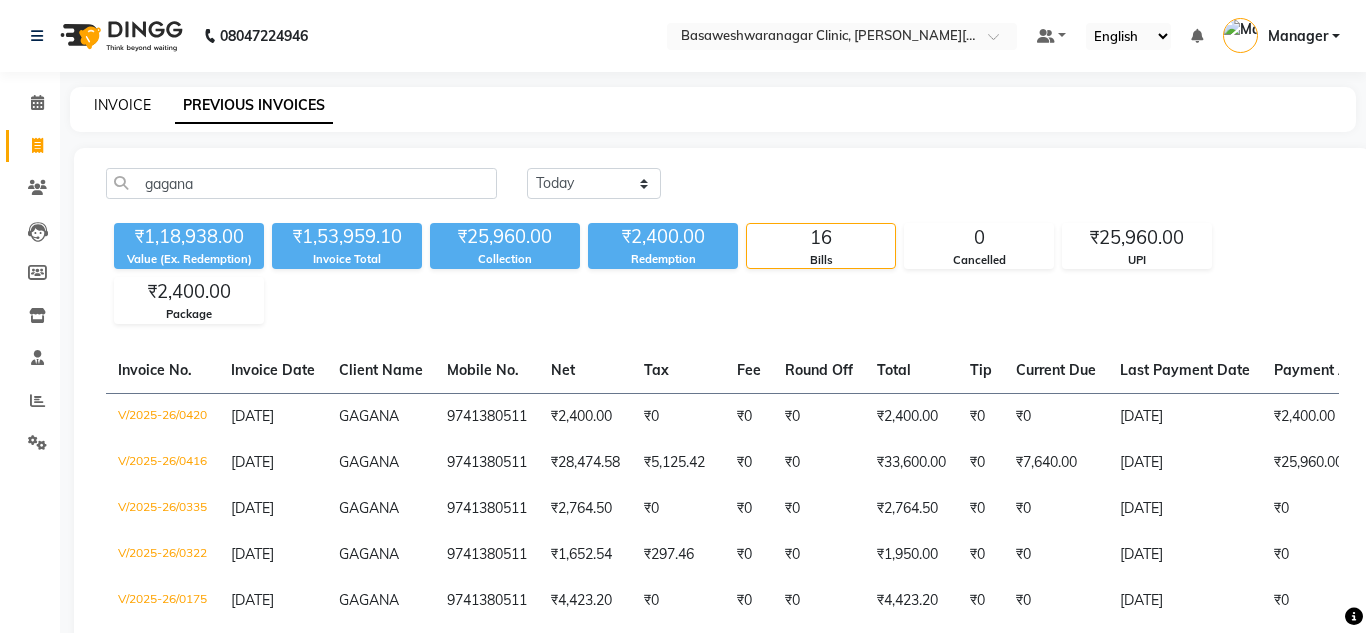 select on "service" 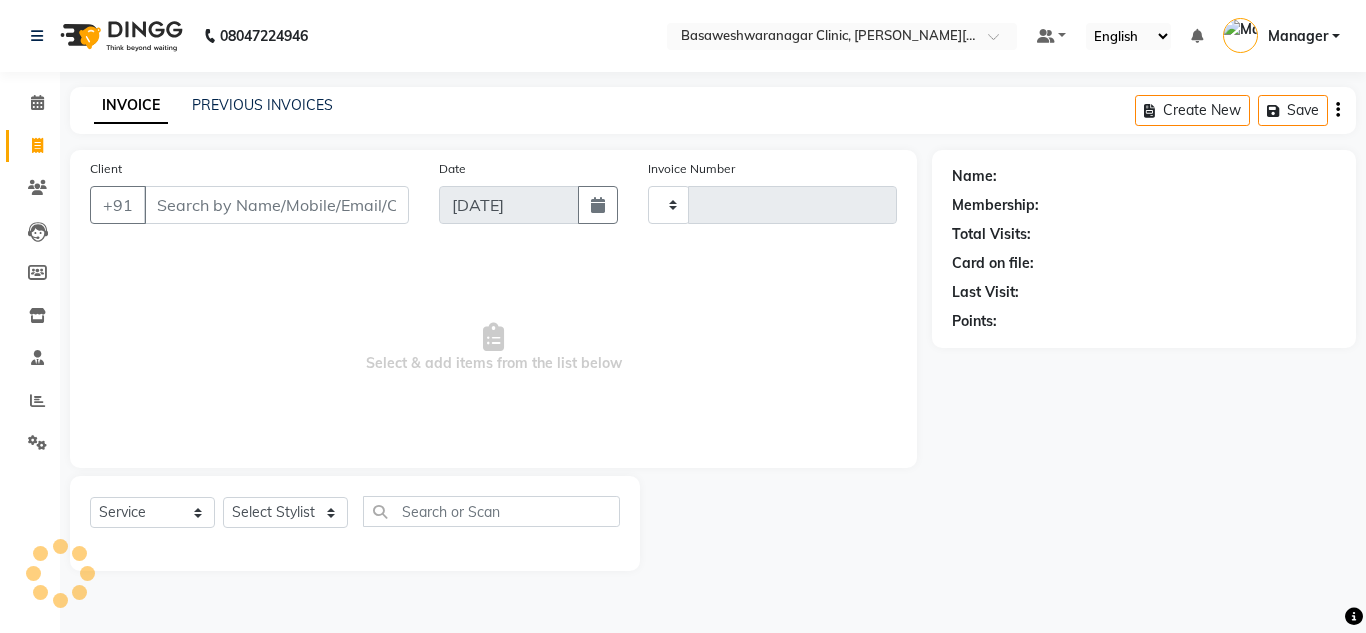 type on "0421" 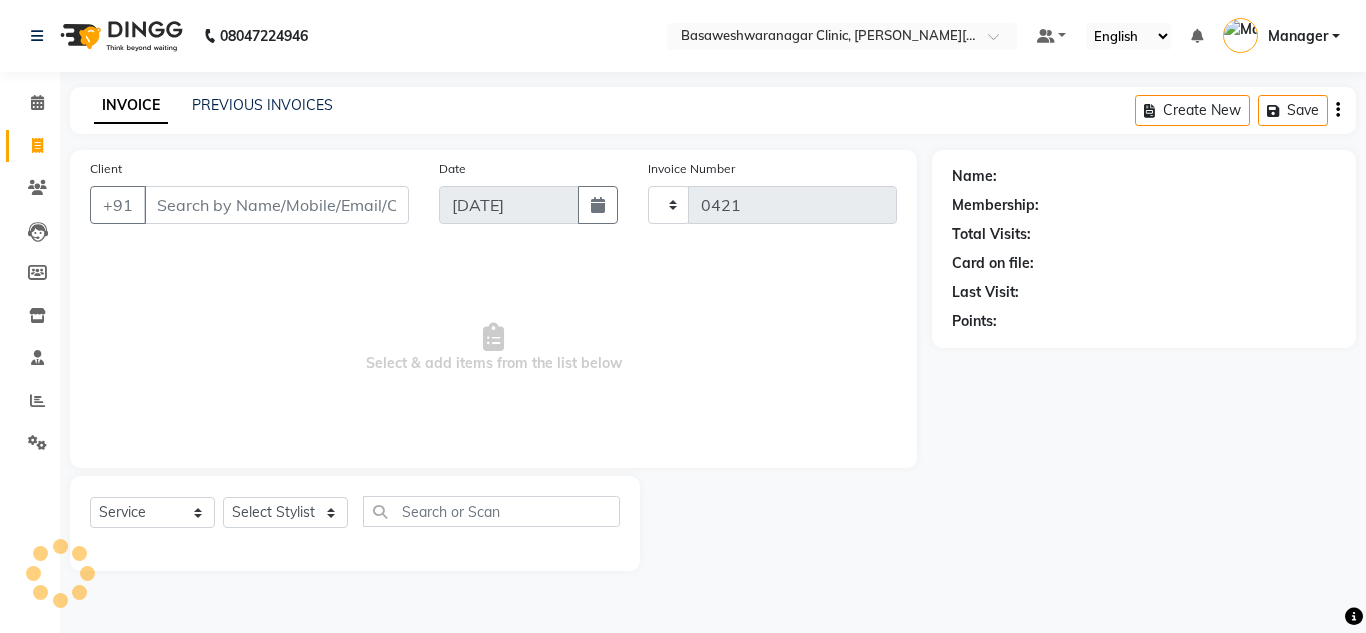 select on "7441" 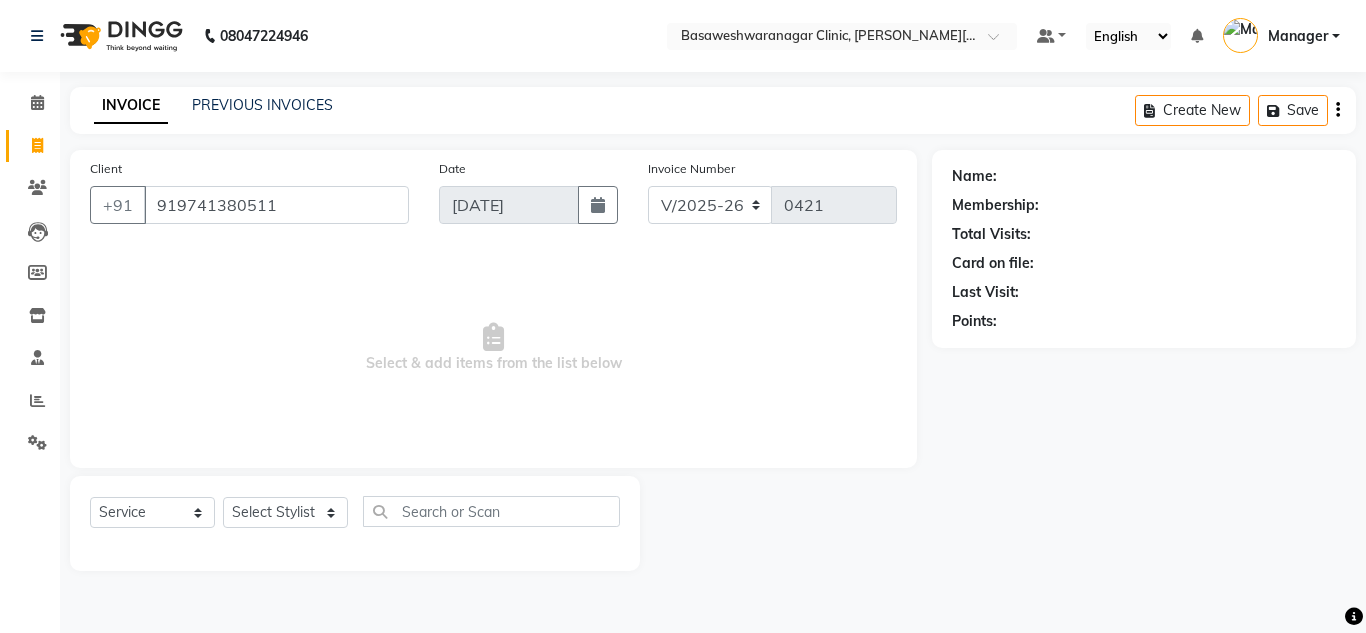 type on "919741380511" 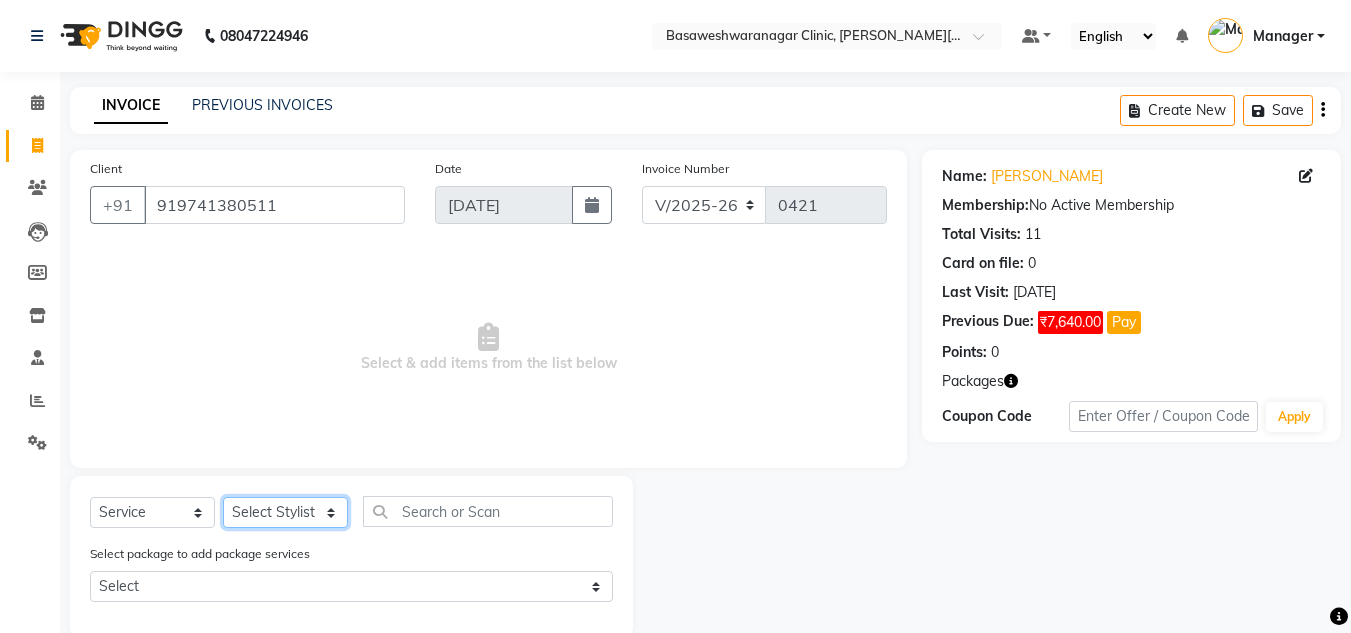 click on "Select Stylist [PERSON_NAME] [PERSON_NAME] Manager NAVYA [PERSON_NAME] shangnimwom [PERSON_NAME]" 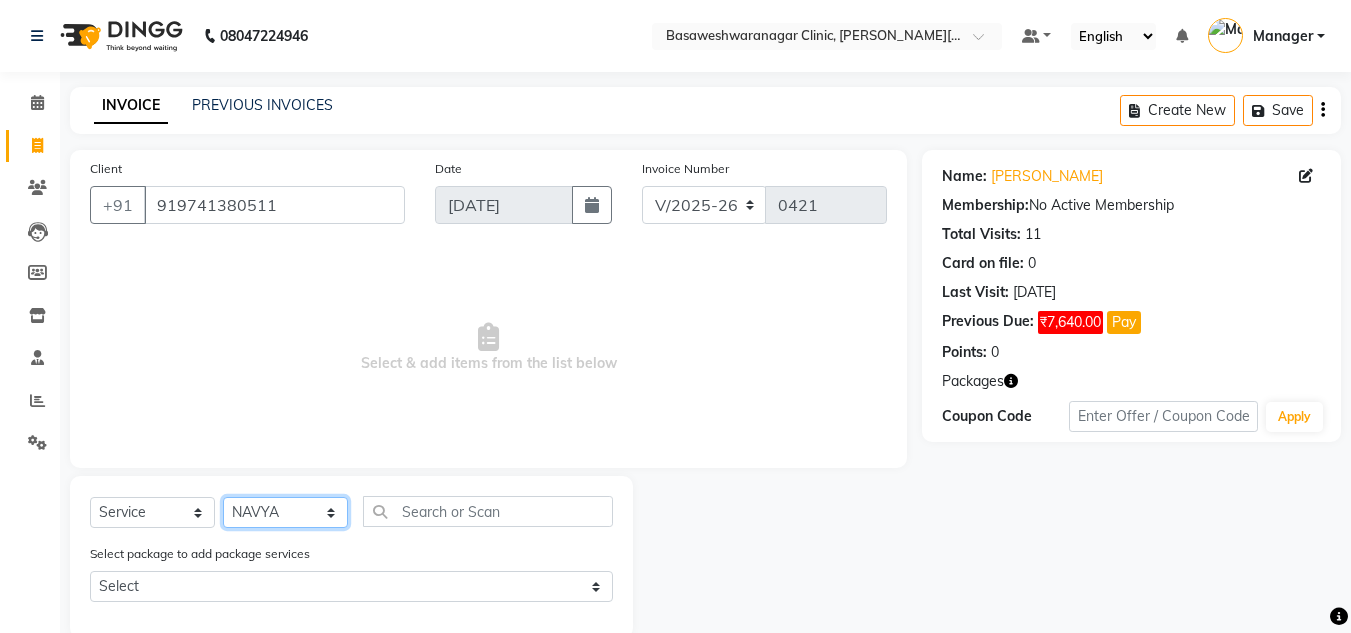 click on "Select Stylist [PERSON_NAME] [PERSON_NAME] Manager NAVYA [PERSON_NAME] shangnimwom [PERSON_NAME]" 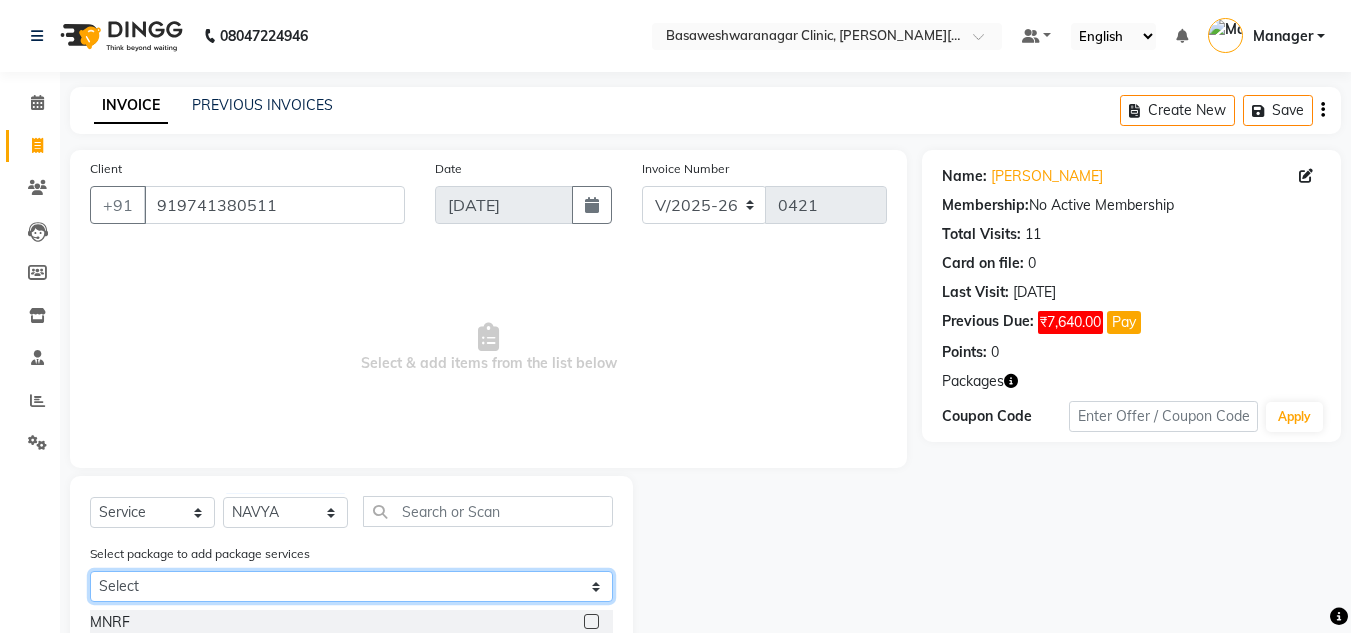 click on "Select GAGANA LHR GAGANA HYDRA+PEEL+MNRF" 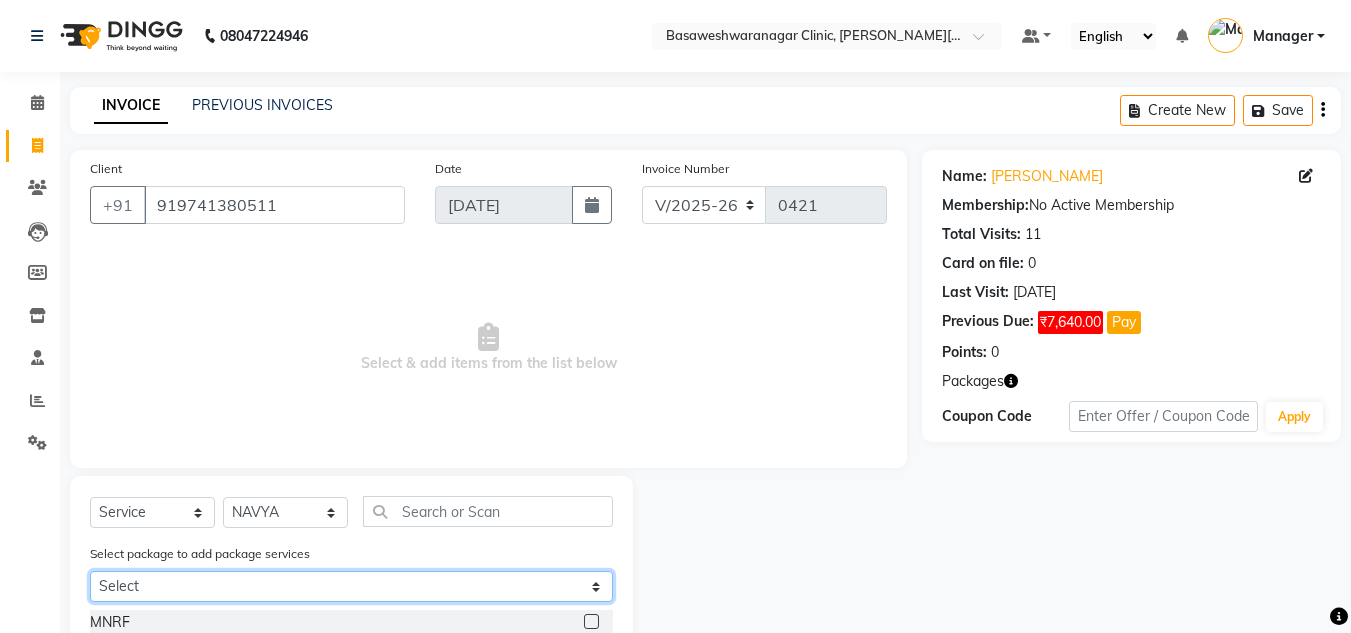 select on "1: Object" 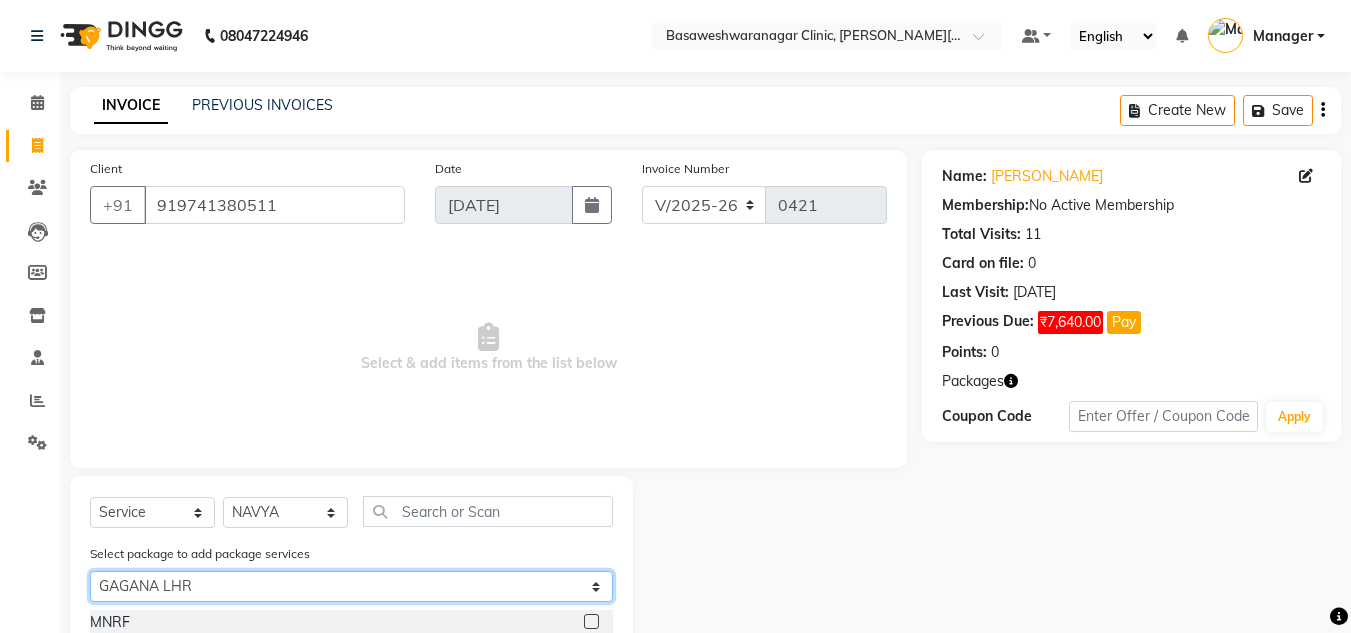 click on "Select GAGANA LHR GAGANA HYDRA+PEEL+MNRF" 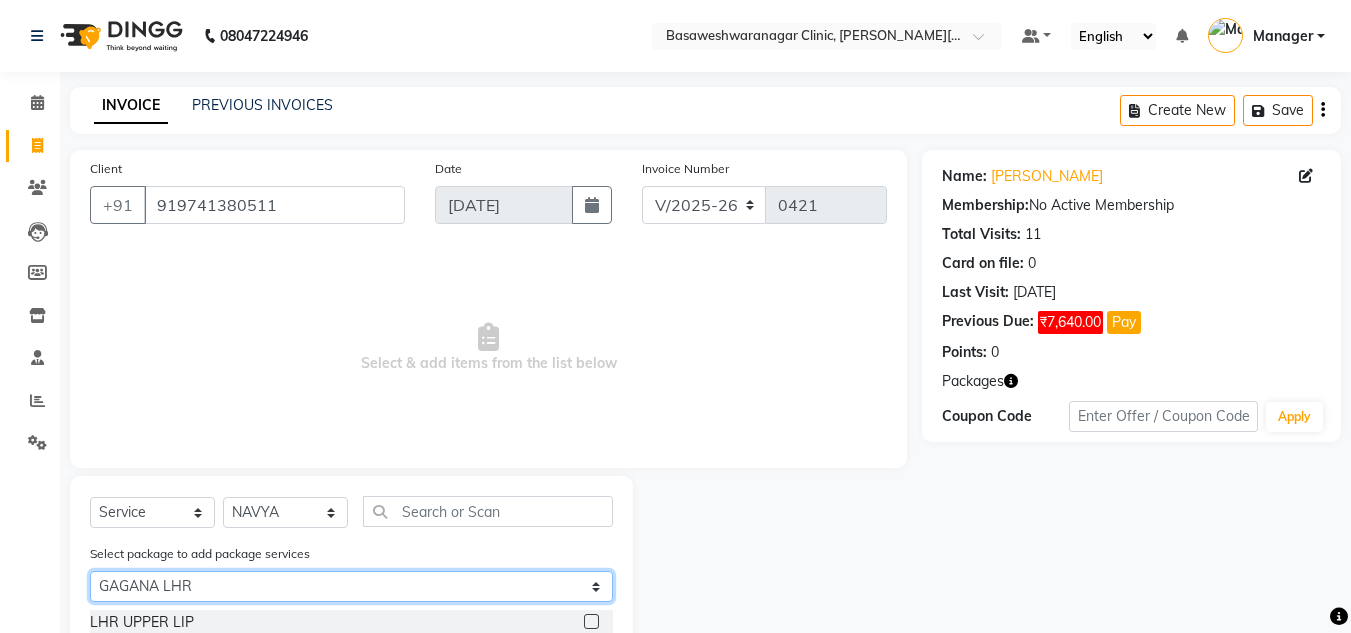 scroll, scrollTop: 93, scrollLeft: 0, axis: vertical 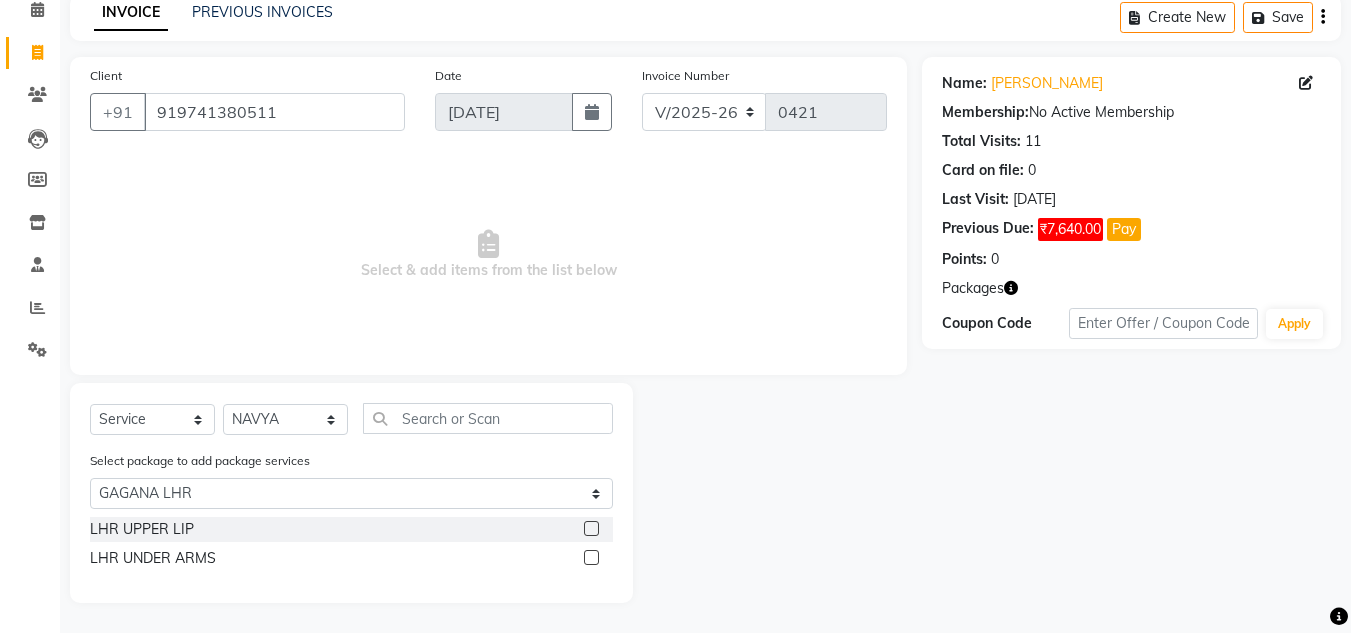 click 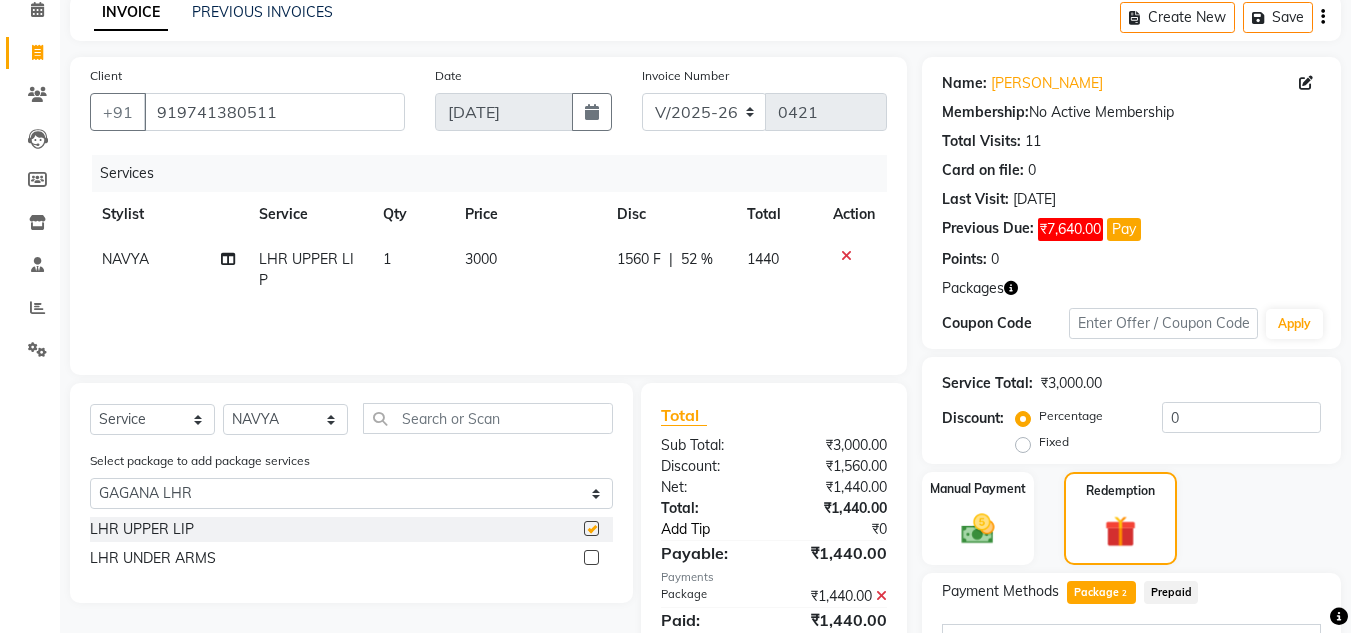 checkbox on "false" 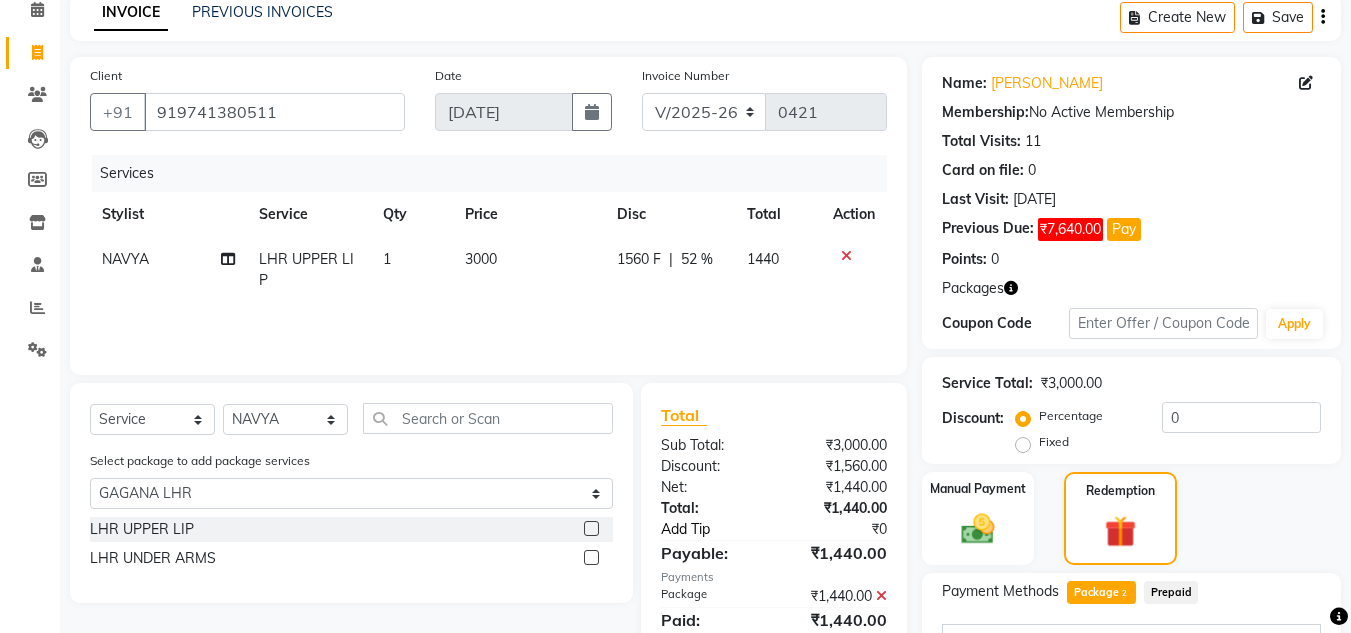 scroll, scrollTop: 468, scrollLeft: 0, axis: vertical 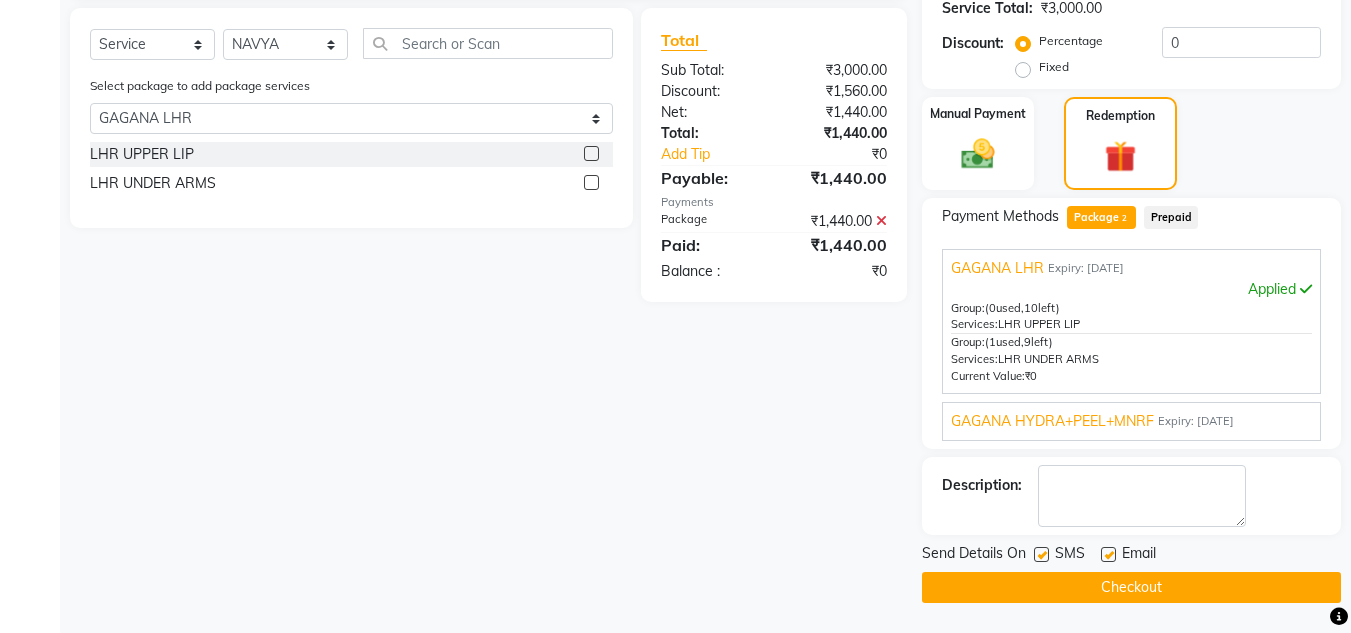 click on "Checkout" 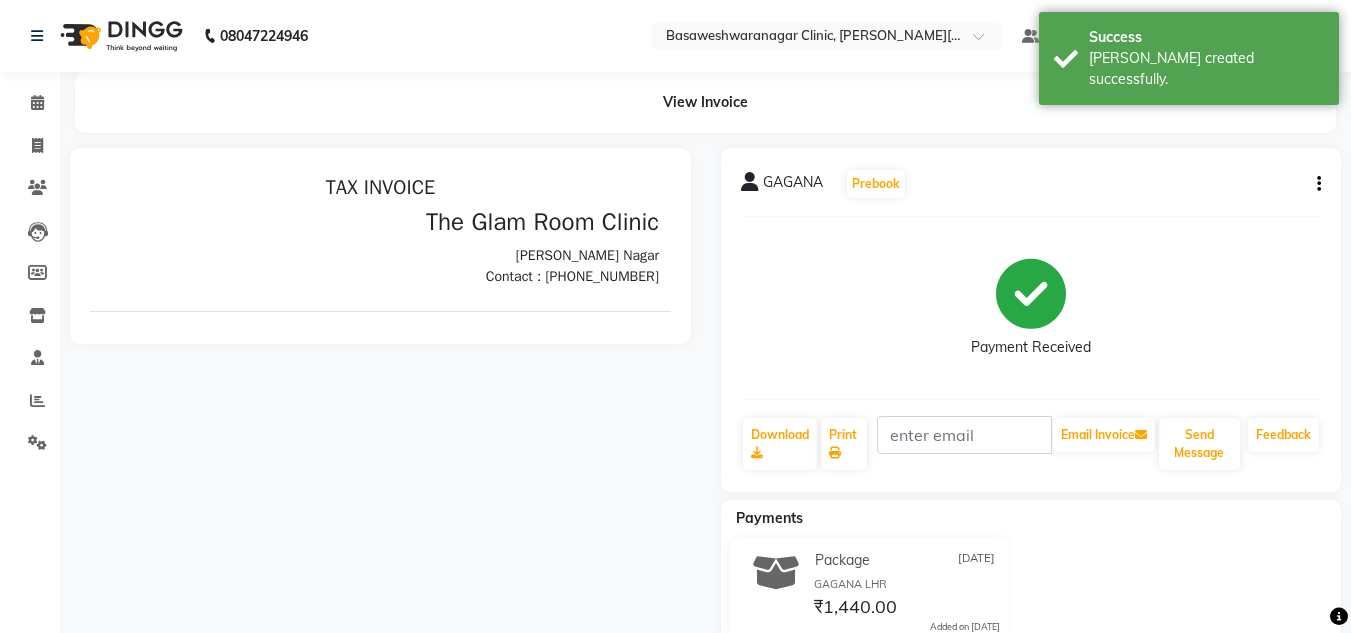 scroll, scrollTop: 0, scrollLeft: 0, axis: both 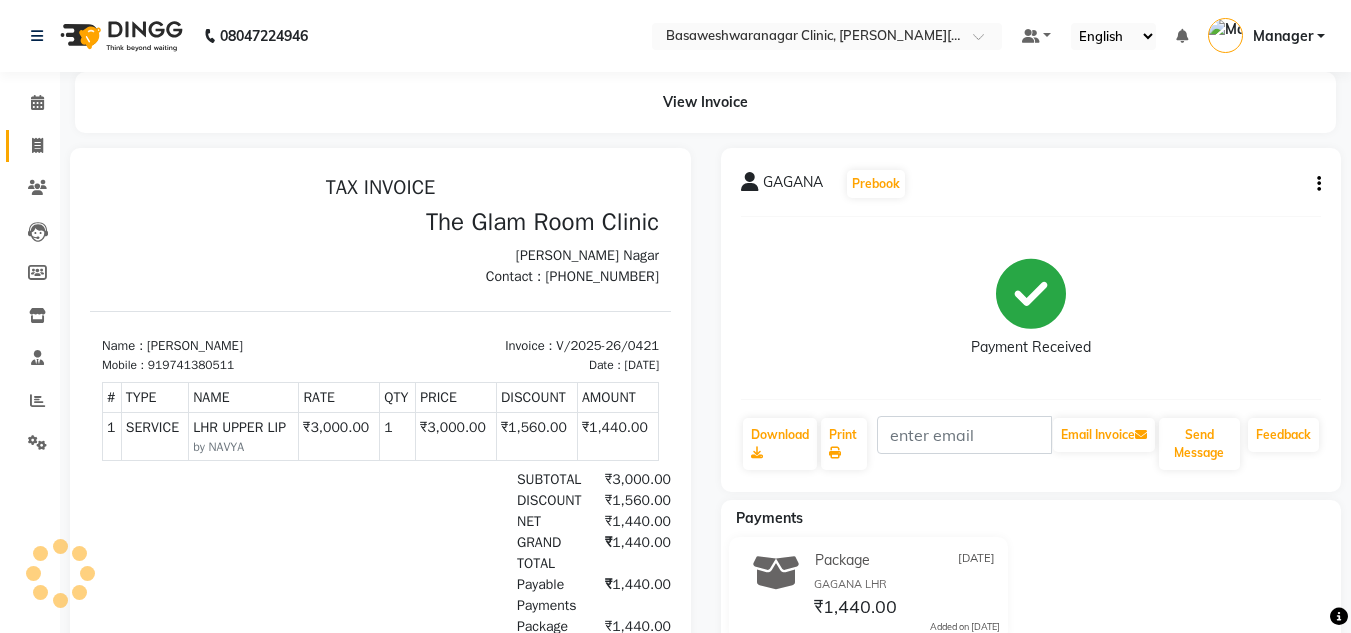 click on "Invoice" 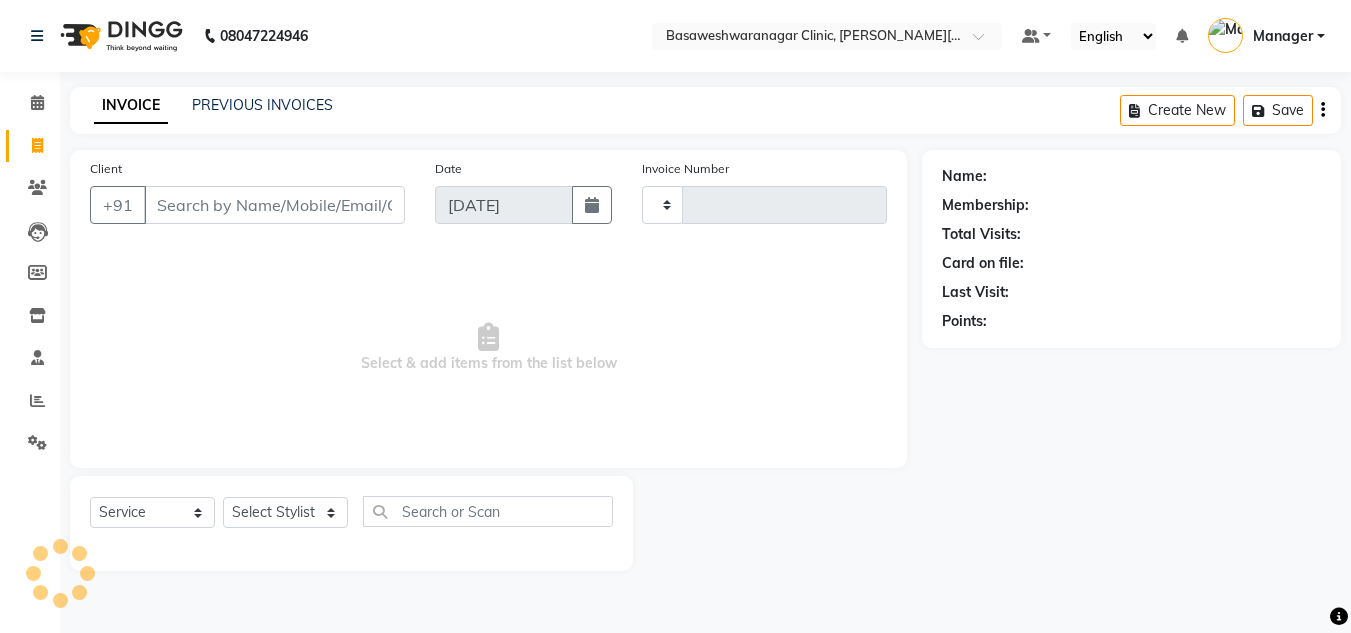 type on "0422" 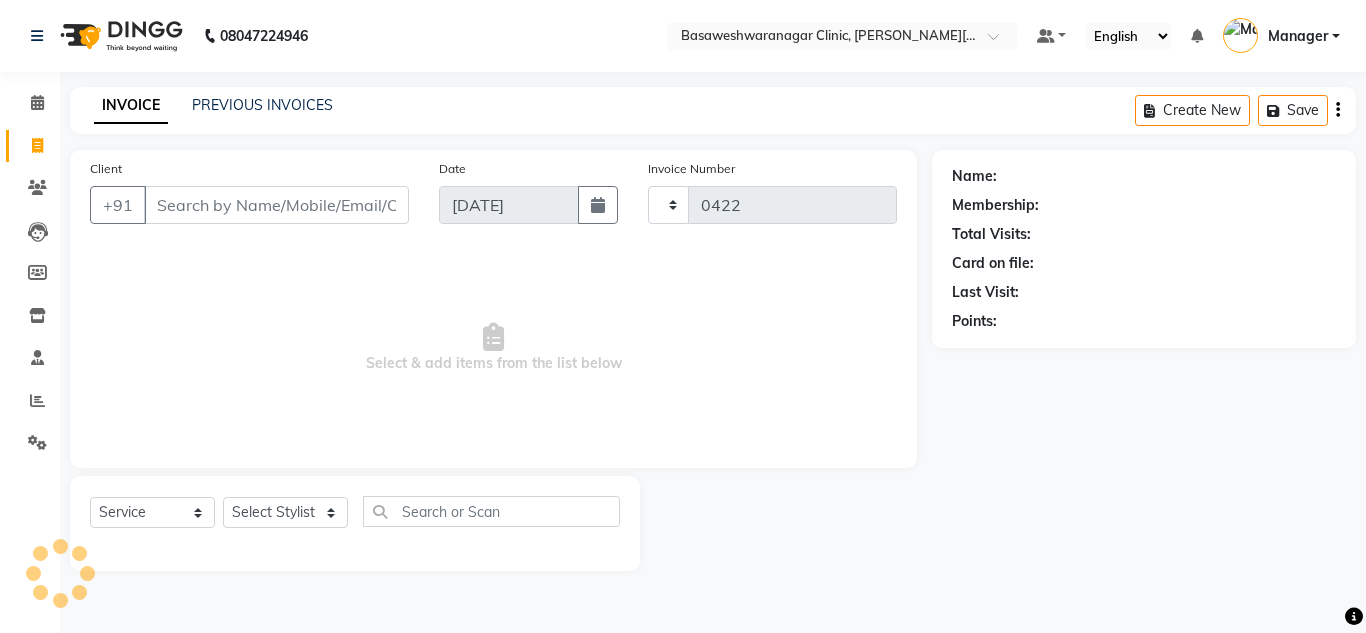 select on "7441" 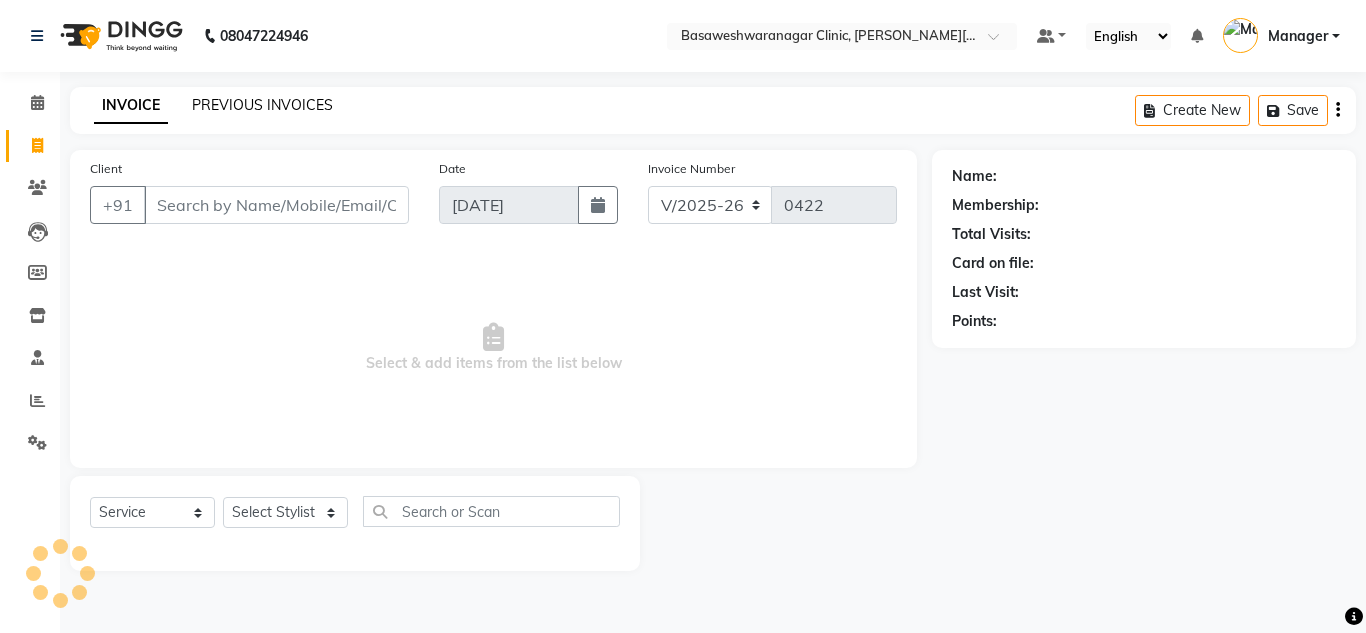 click on "PREVIOUS INVOICES" 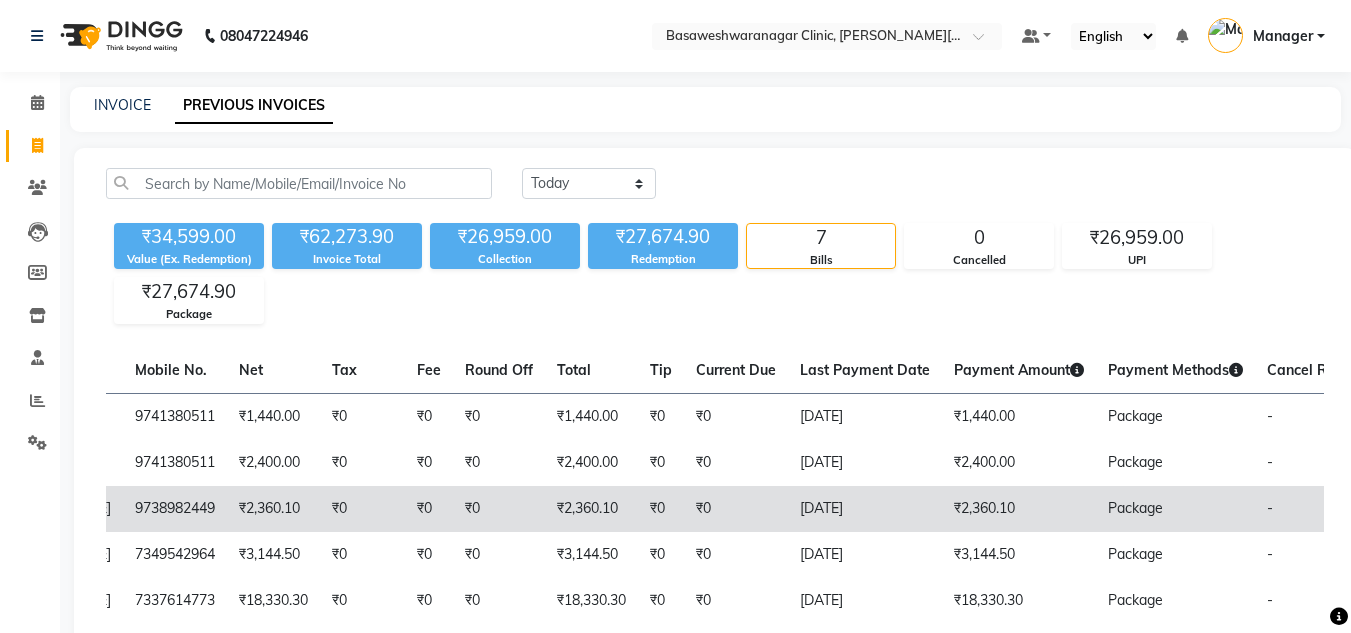 scroll, scrollTop: 0, scrollLeft: 490, axis: horizontal 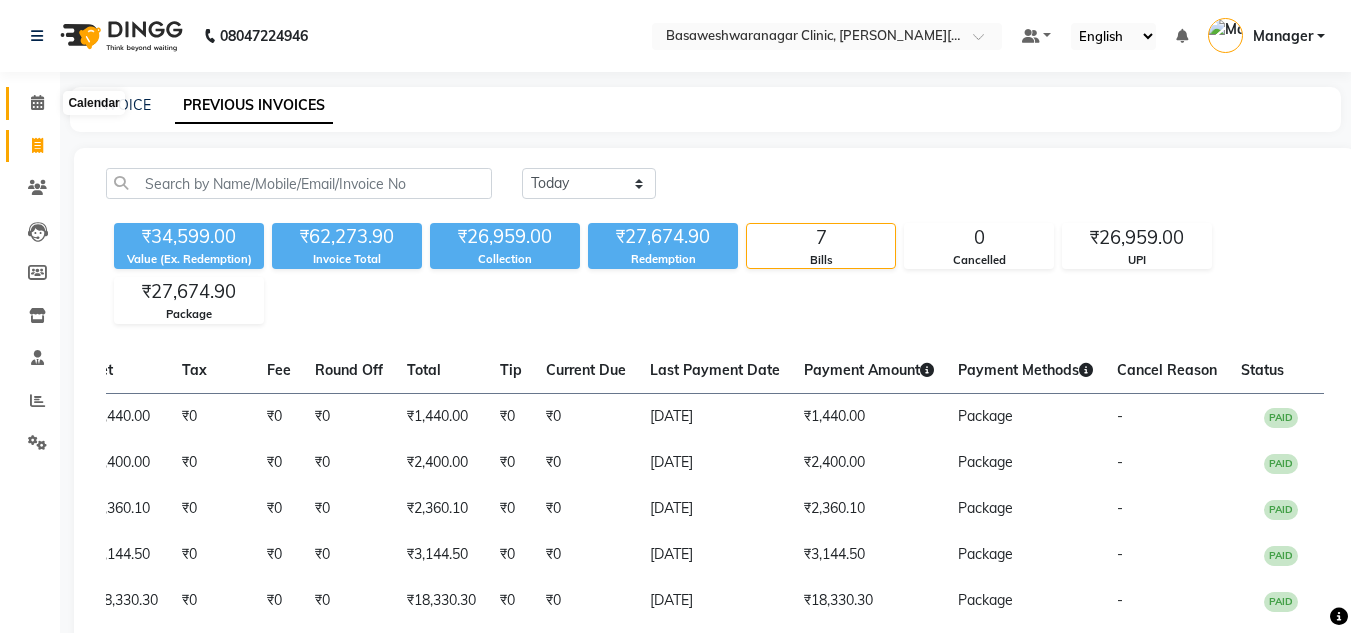 click 